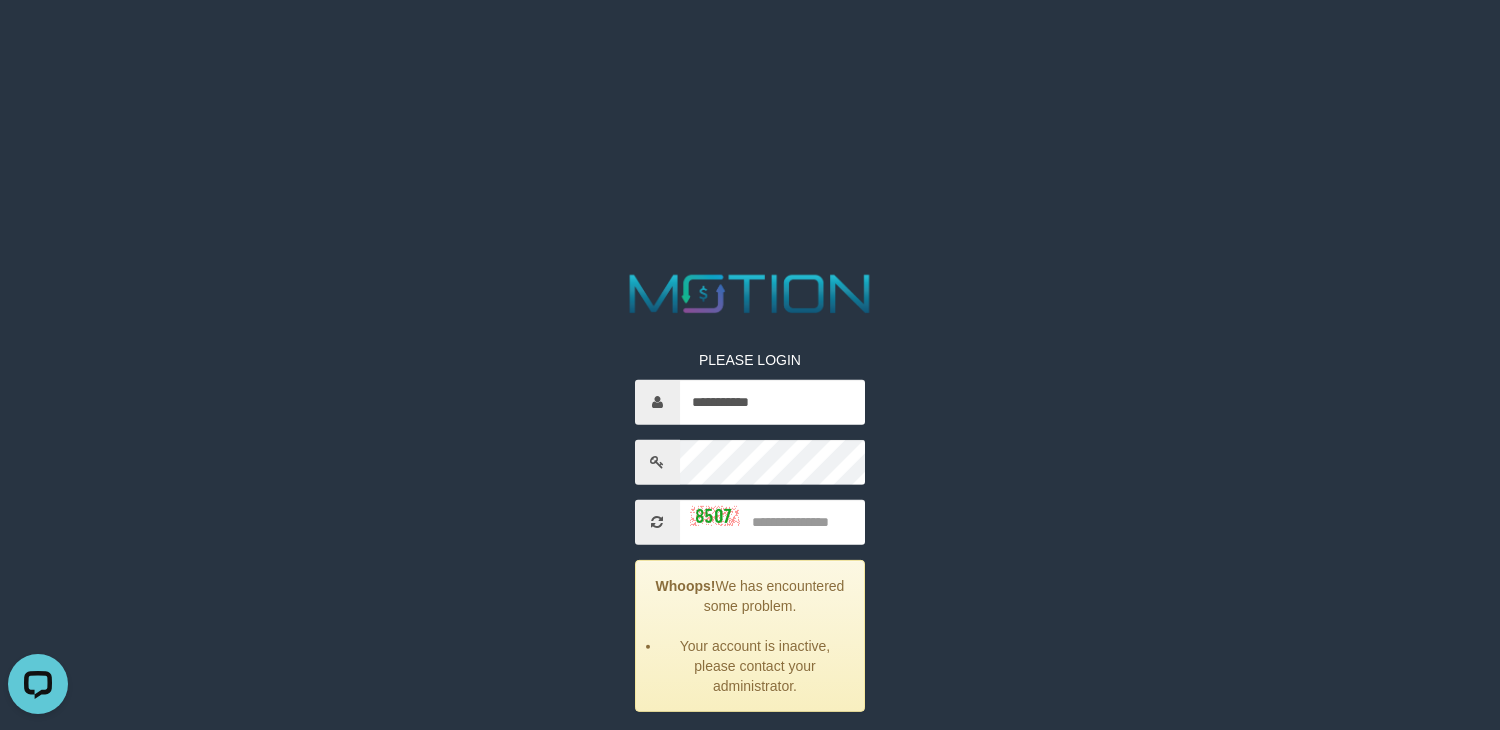 scroll, scrollTop: 0, scrollLeft: 0, axis: both 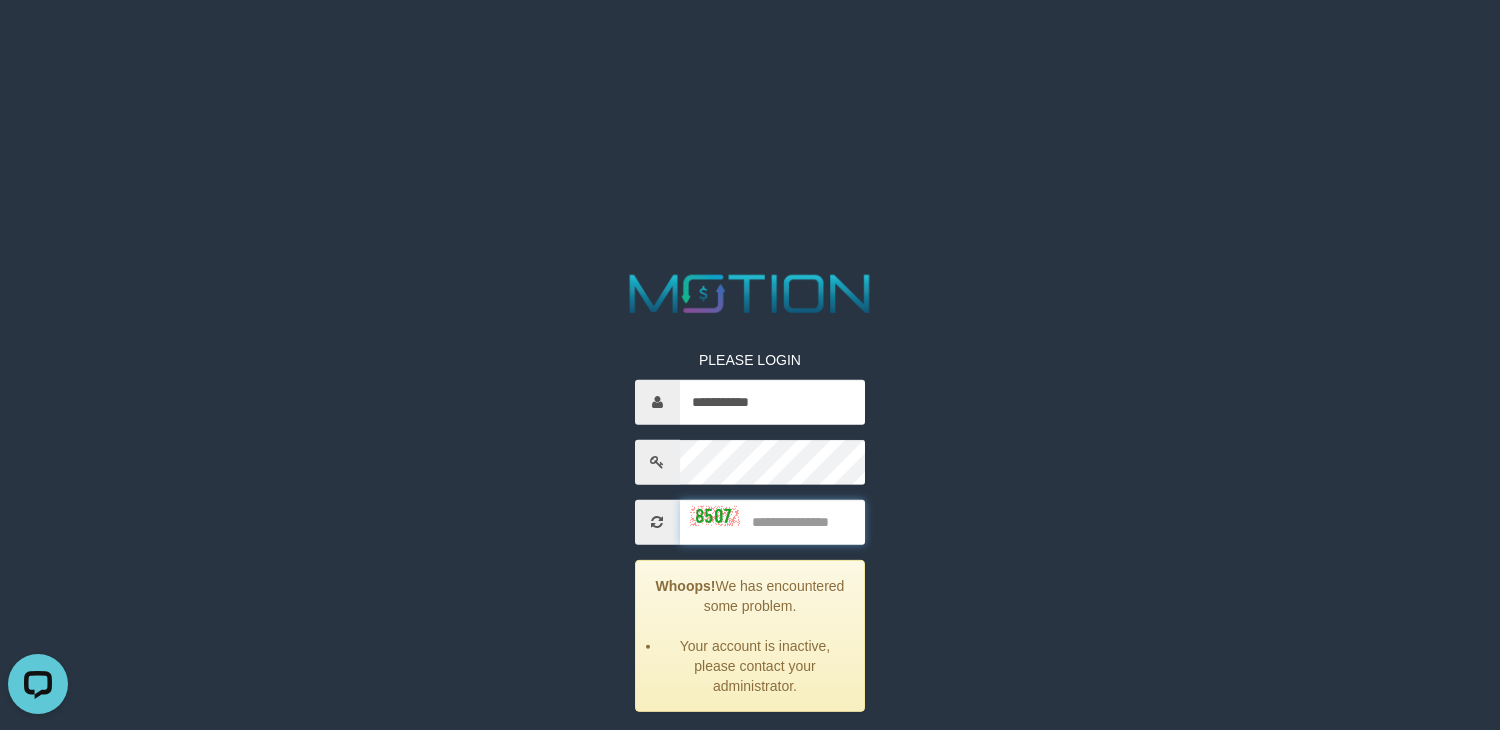 click at bounding box center [772, 522] 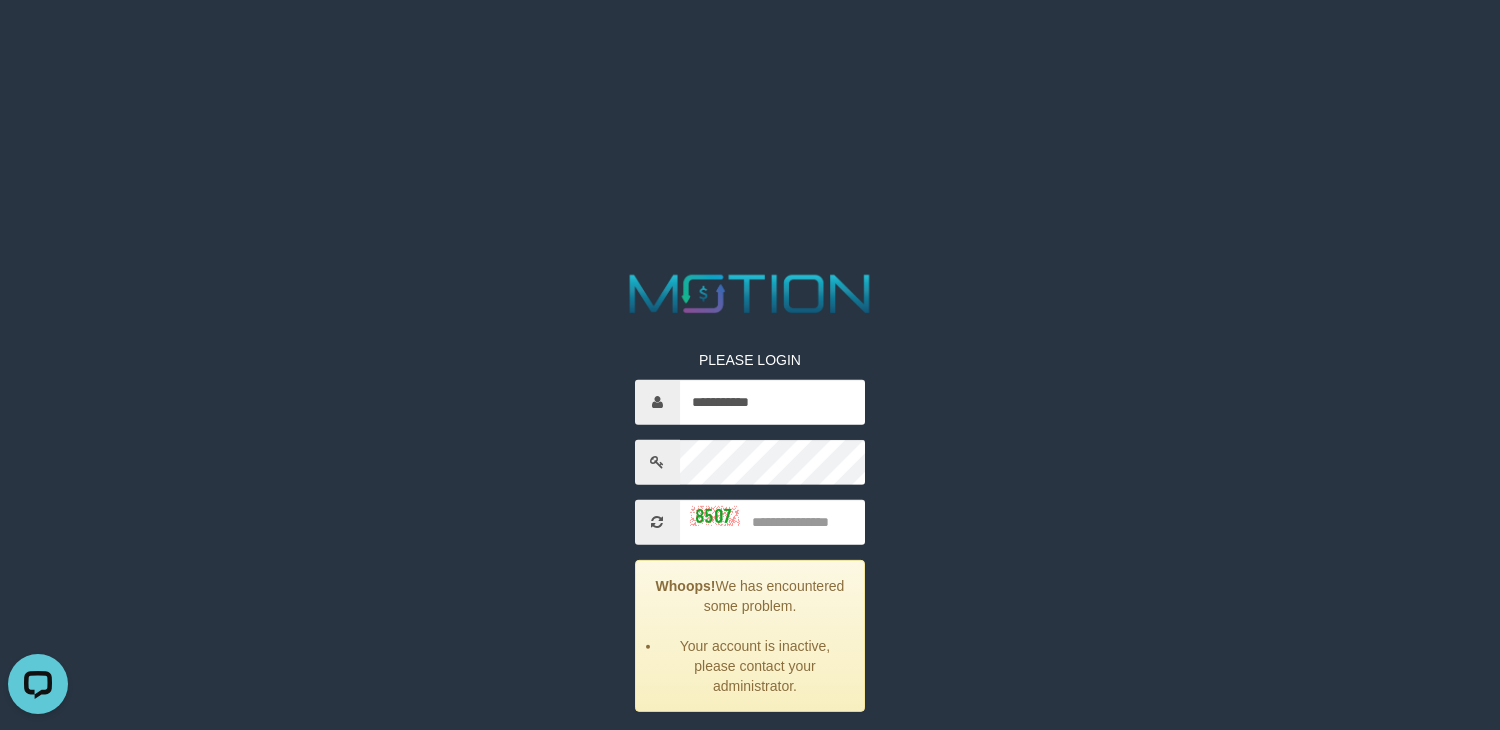 click at bounding box center [657, 522] 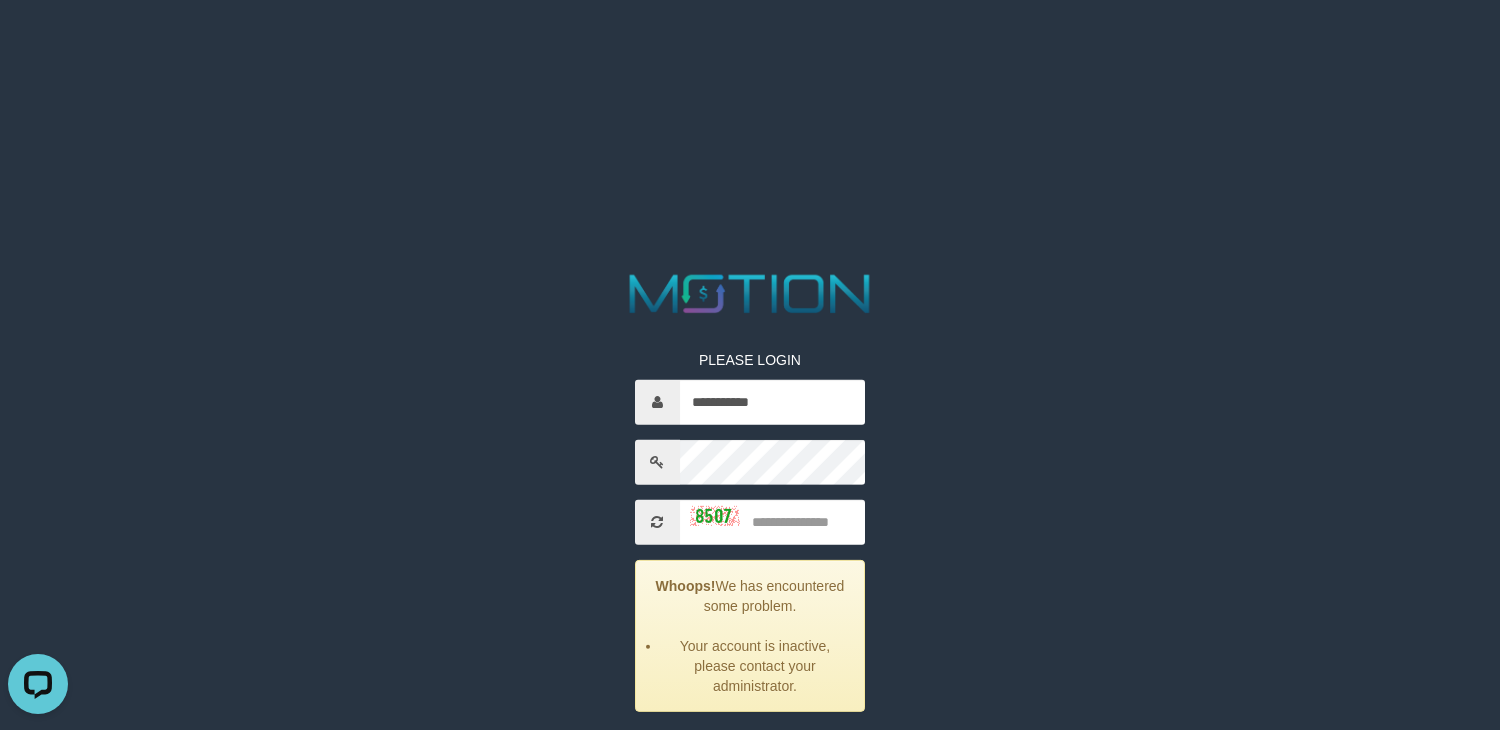 click at bounding box center [657, 522] 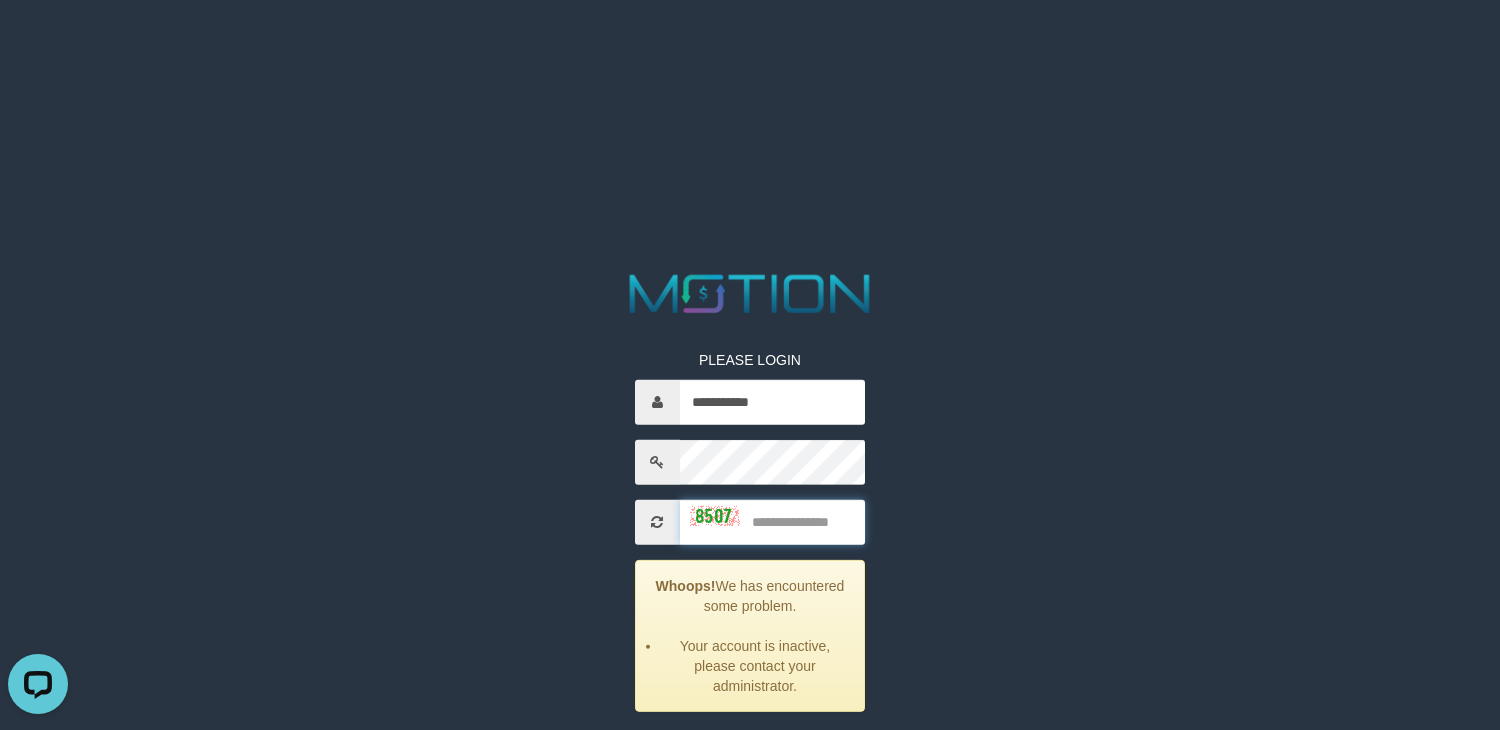 click at bounding box center (772, 522) 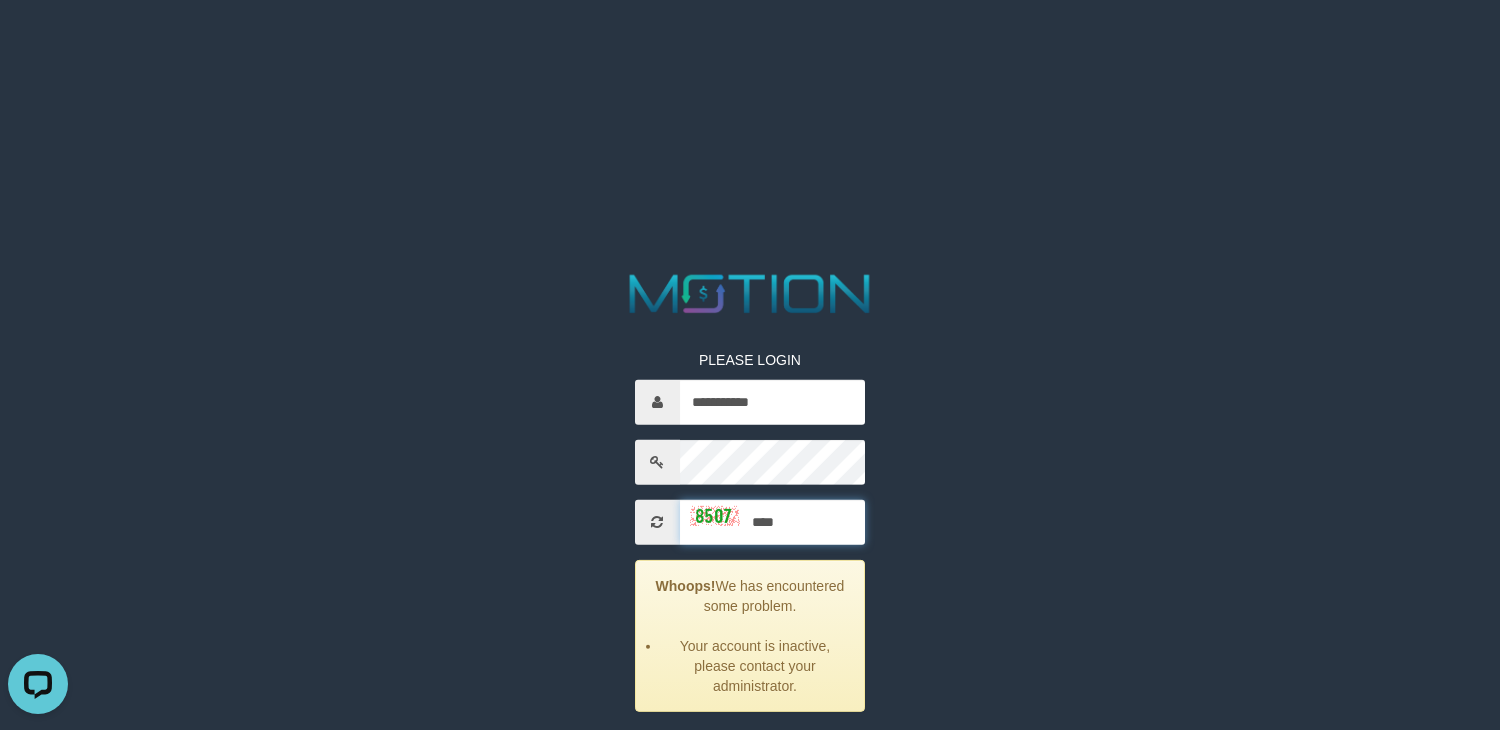 type on "****" 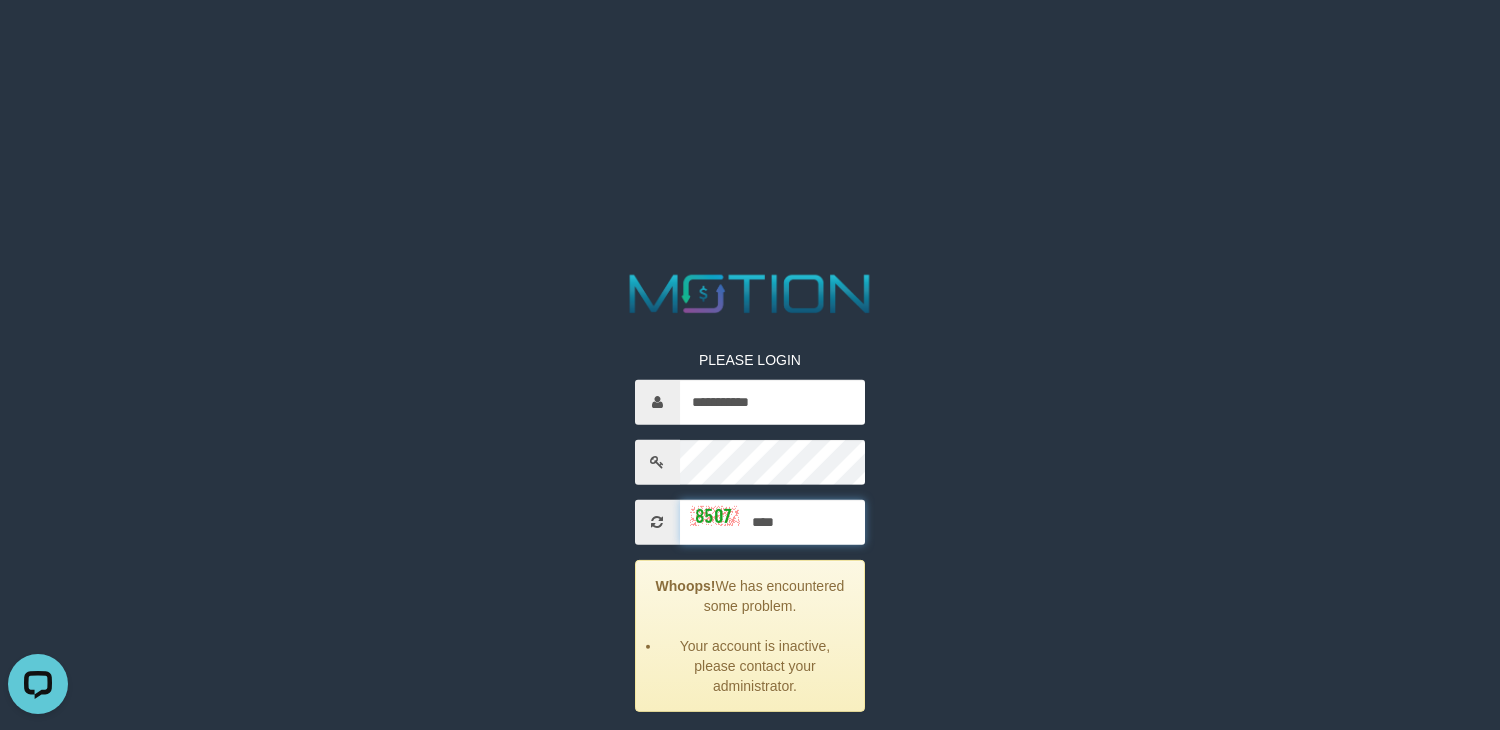 click on "*****" at bounding box center (750, 753) 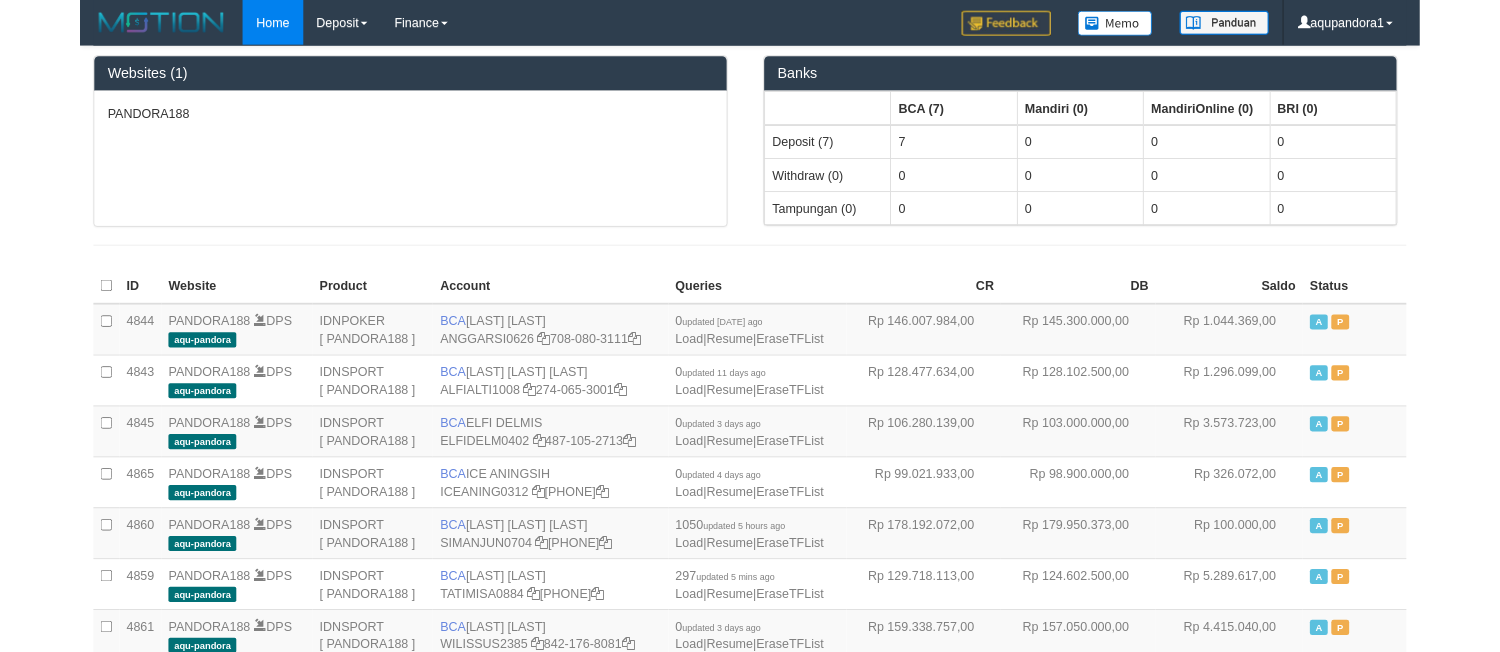 scroll, scrollTop: 0, scrollLeft: 0, axis: both 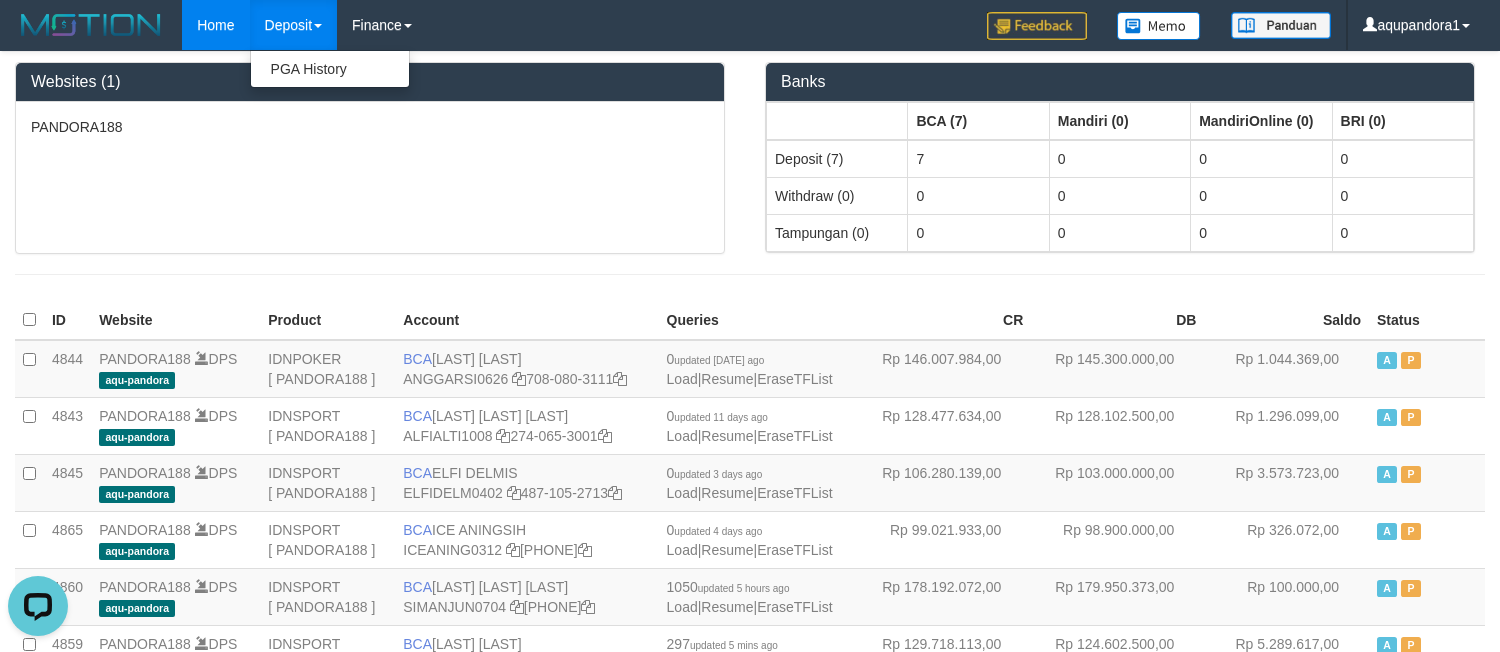 click on "PGA History" at bounding box center (330, 69) 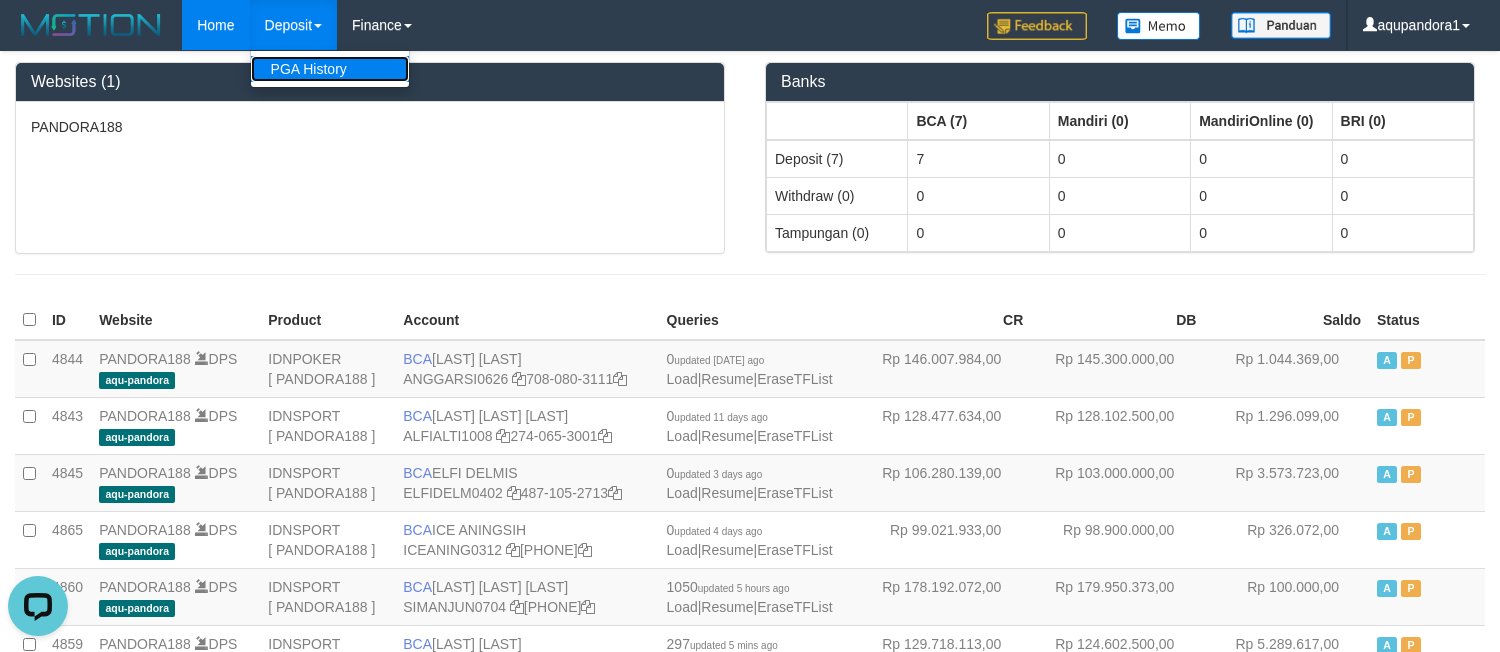 click on "PGA History" at bounding box center [330, 69] 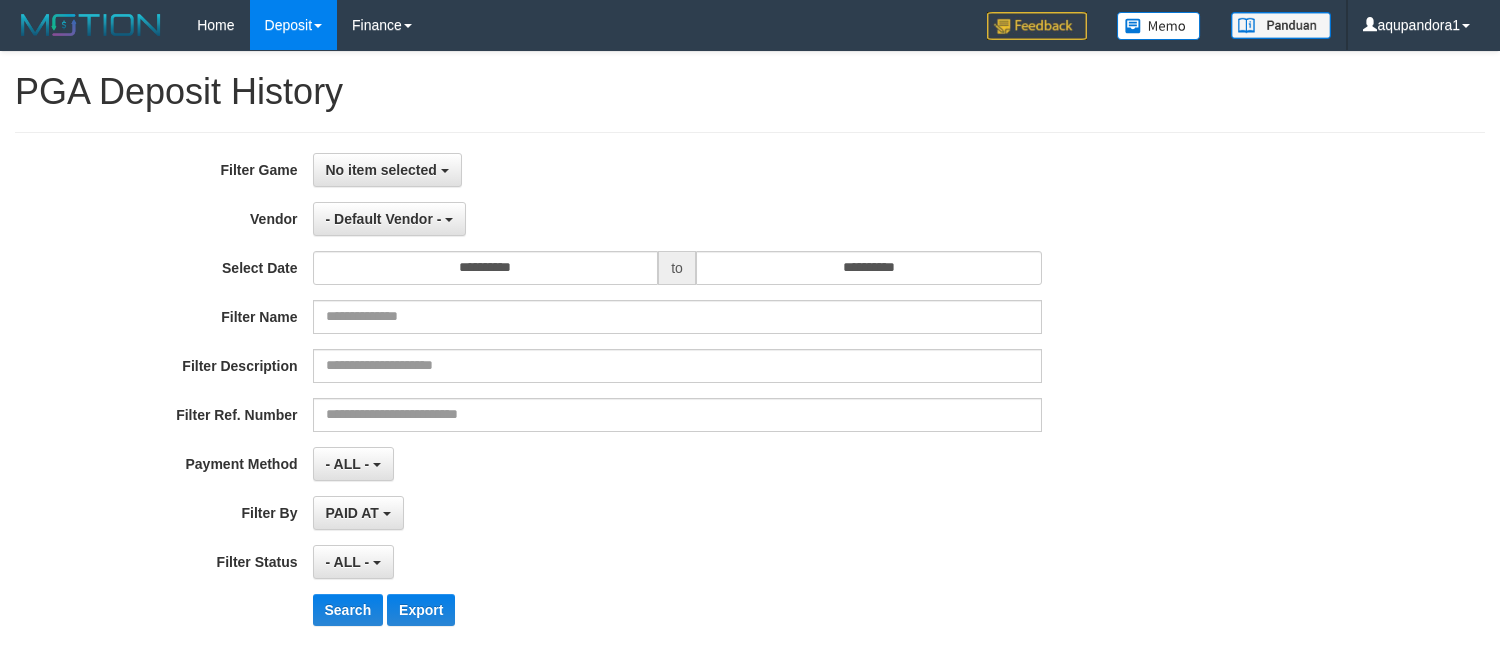 select 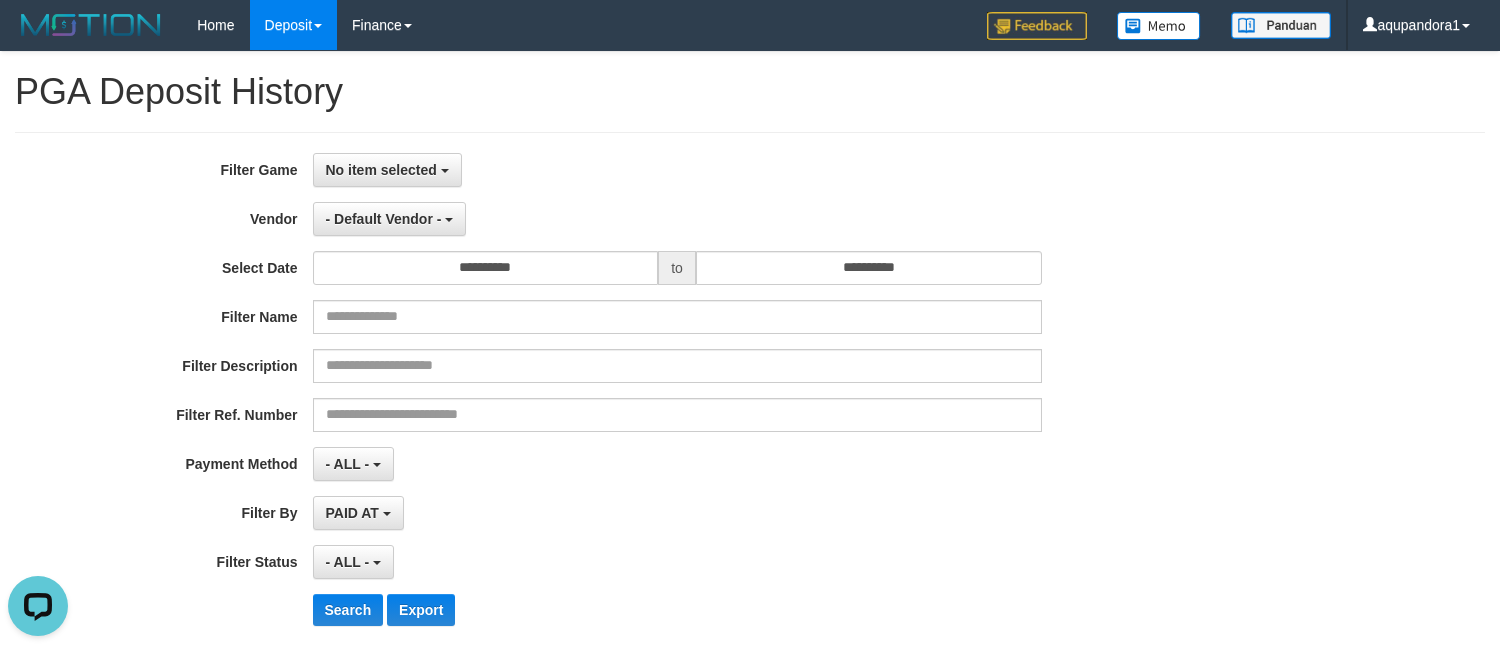 scroll, scrollTop: 0, scrollLeft: 0, axis: both 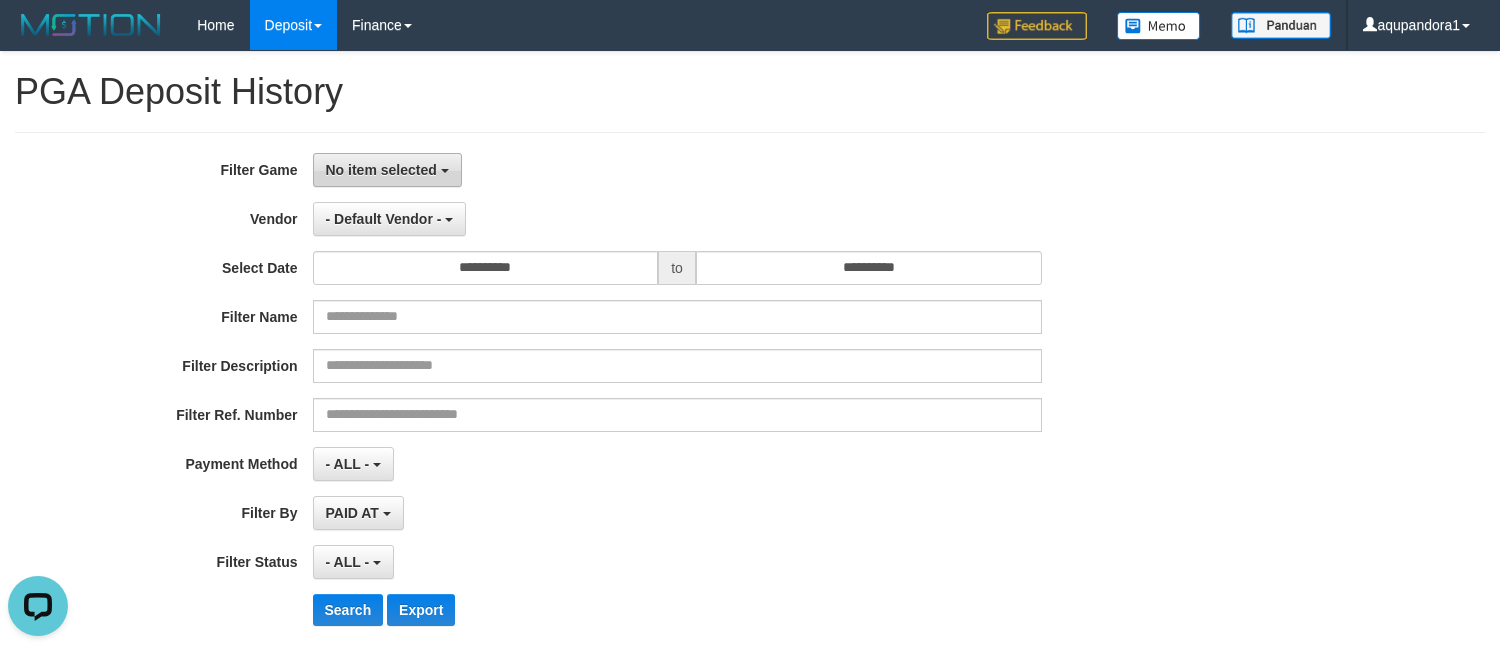 click on "No item selected" at bounding box center (381, 170) 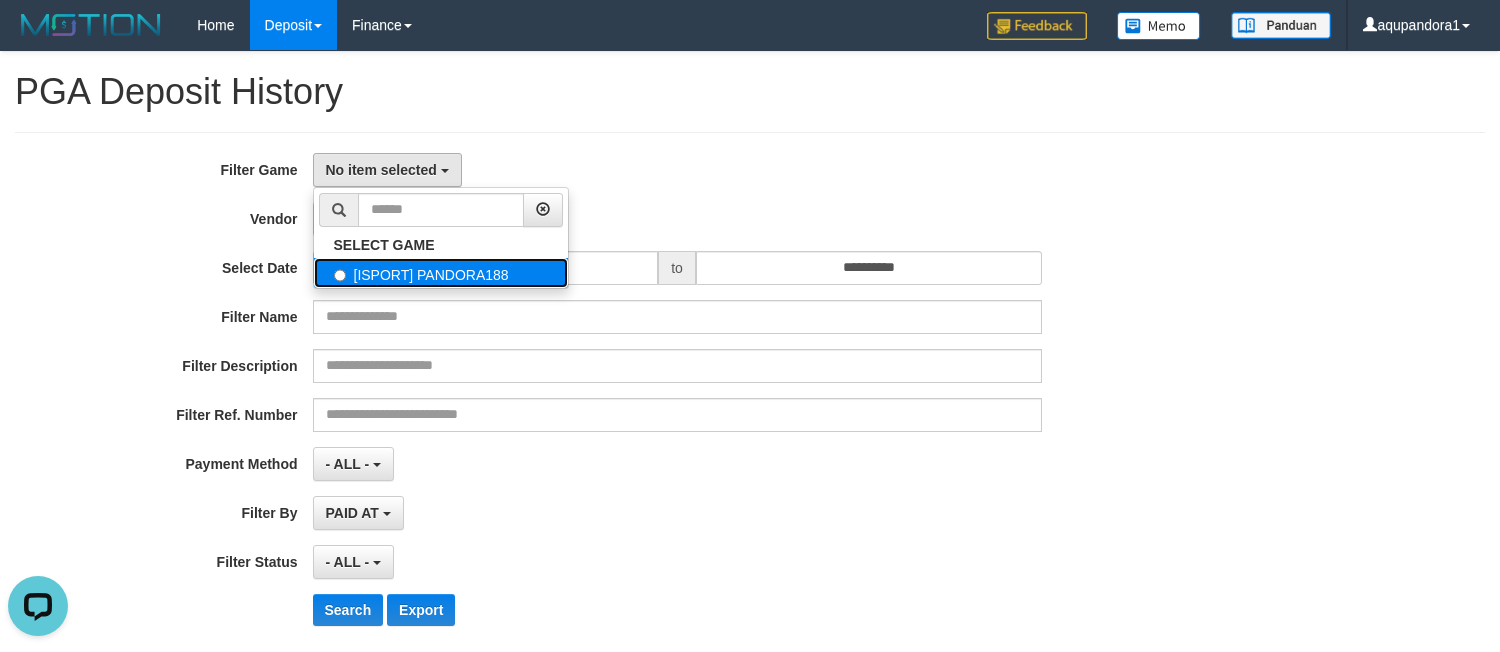 click on "[ISPORT] PANDORA188" at bounding box center (441, 273) 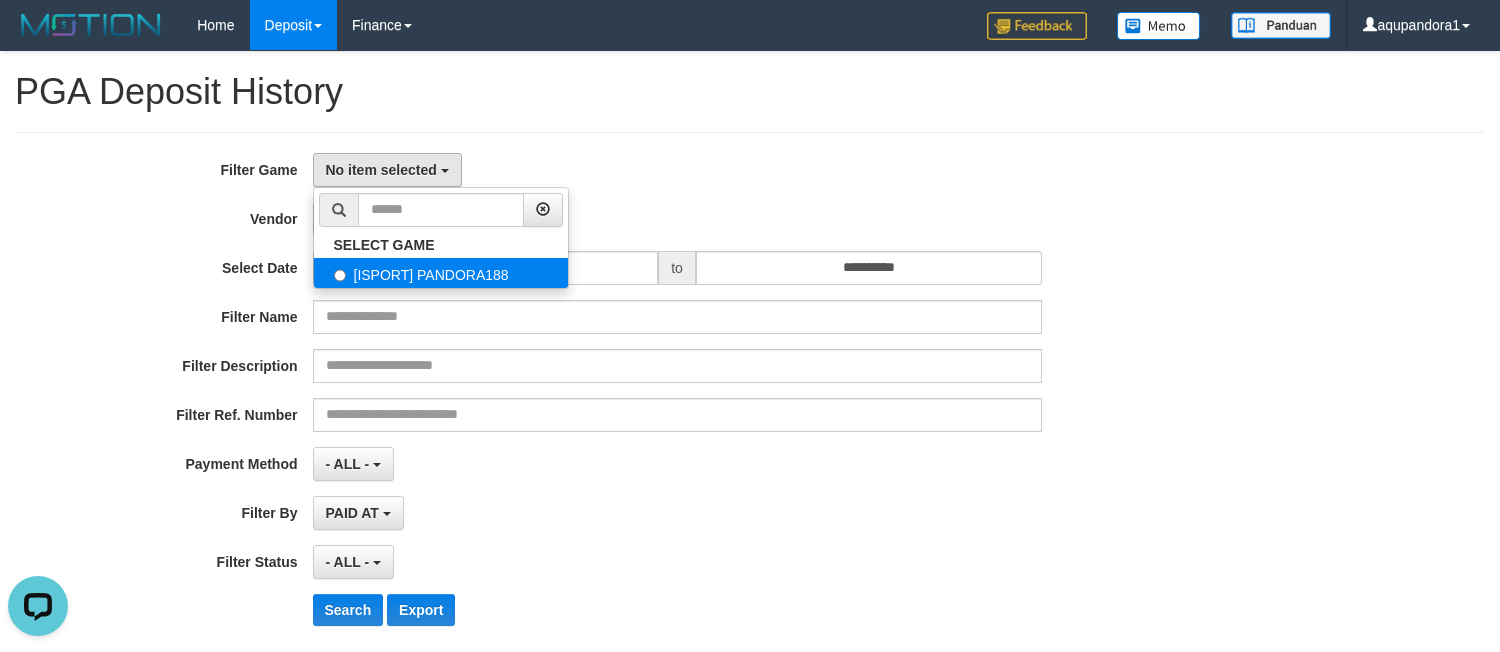 select on "***" 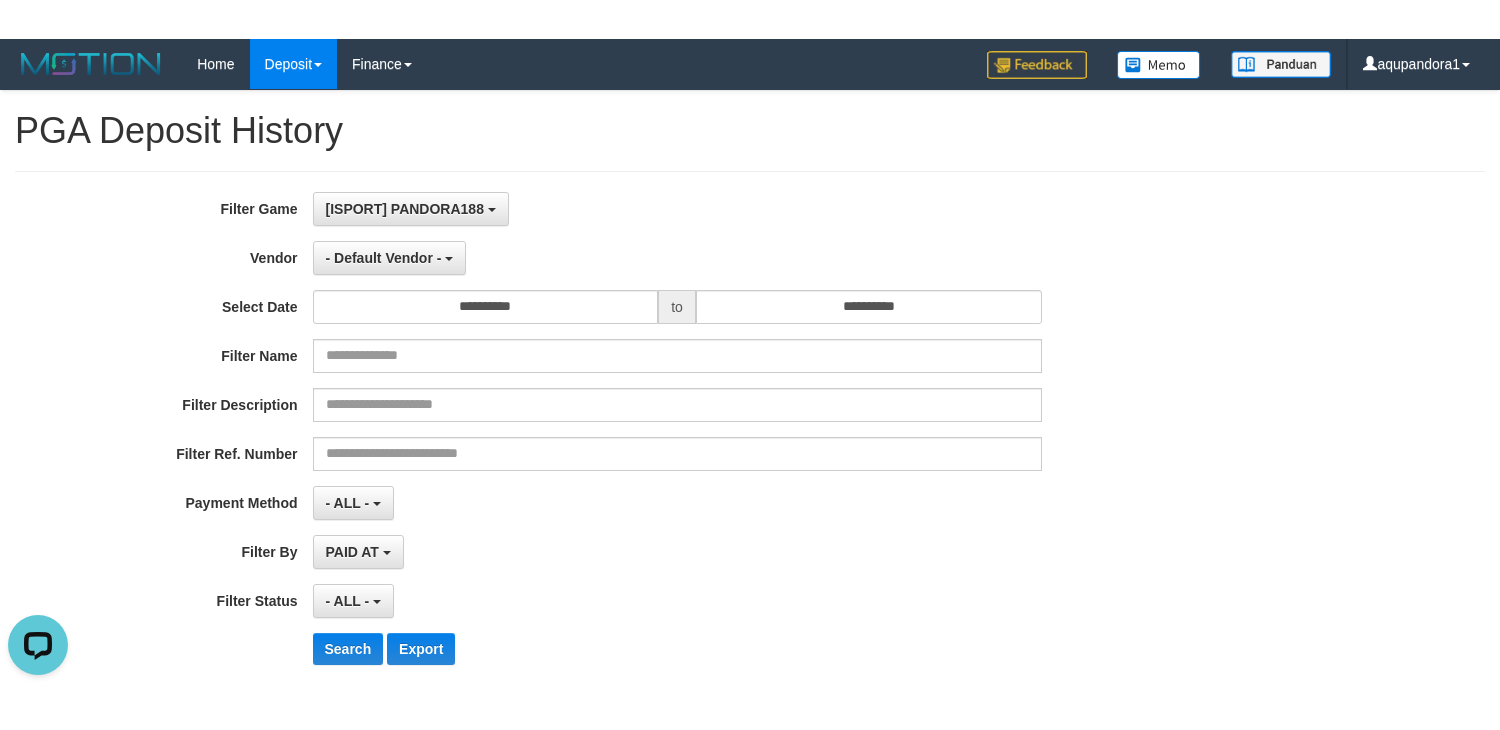 scroll, scrollTop: 17, scrollLeft: 0, axis: vertical 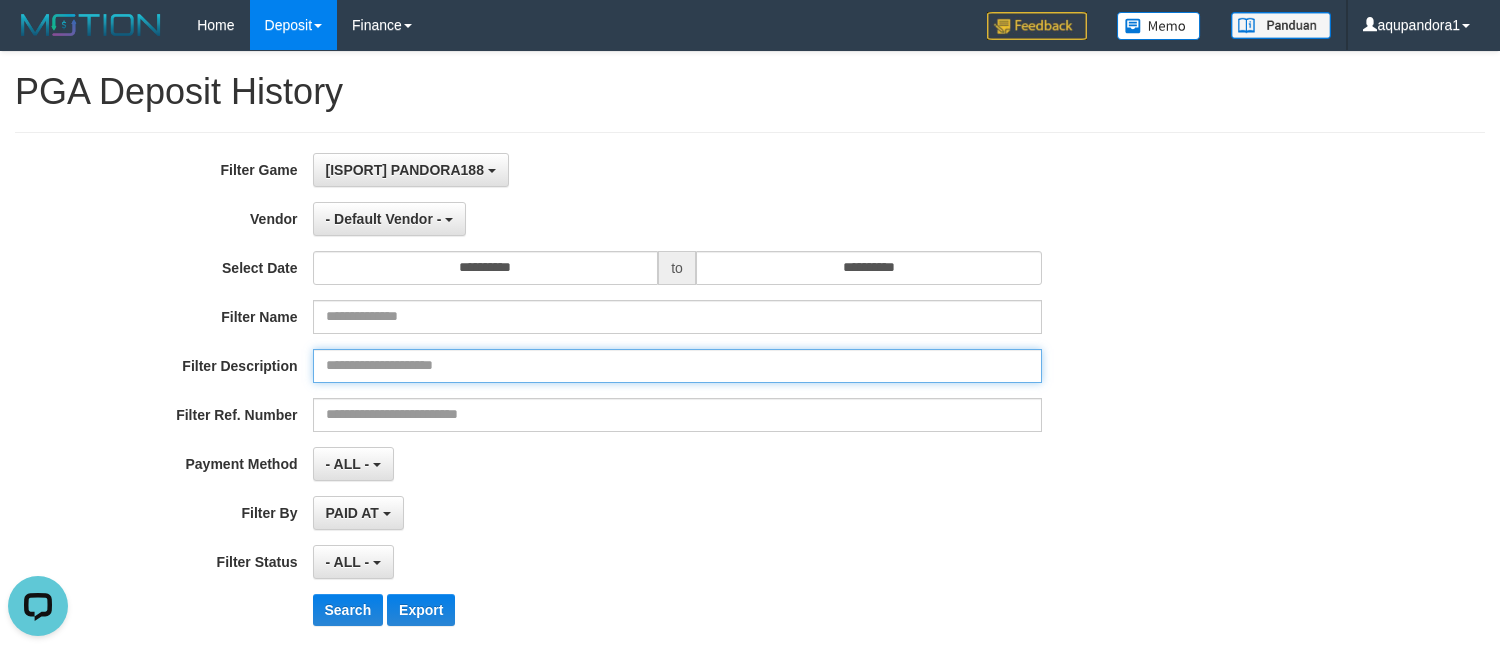 click at bounding box center [677, 366] 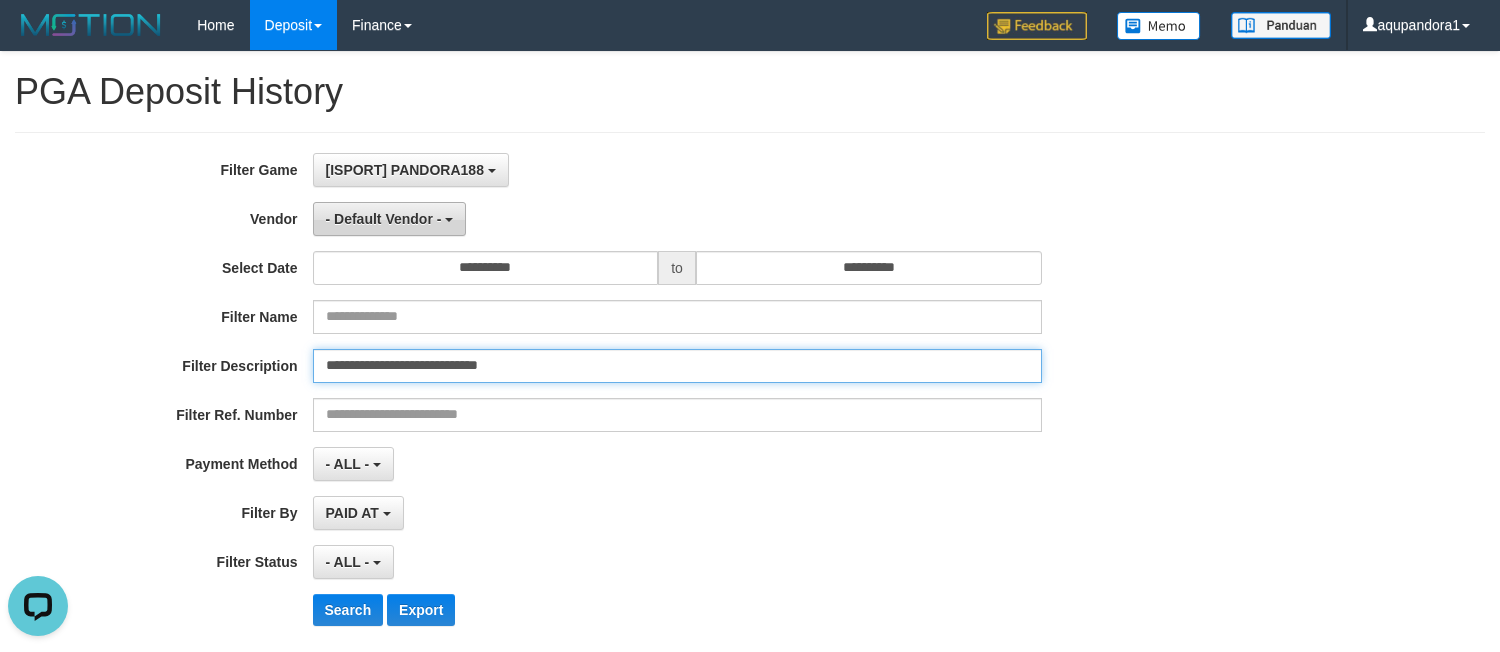 type on "**********" 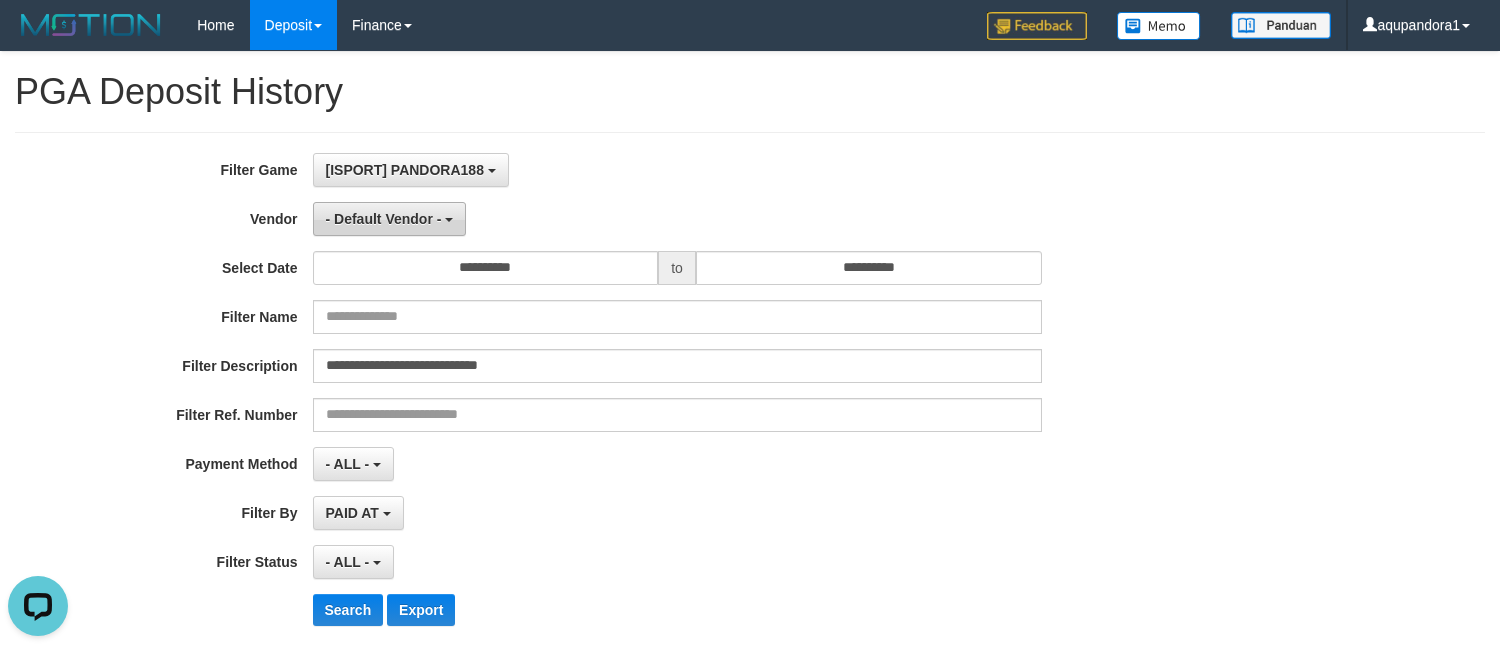 click on "- Default Vendor -" at bounding box center (390, 219) 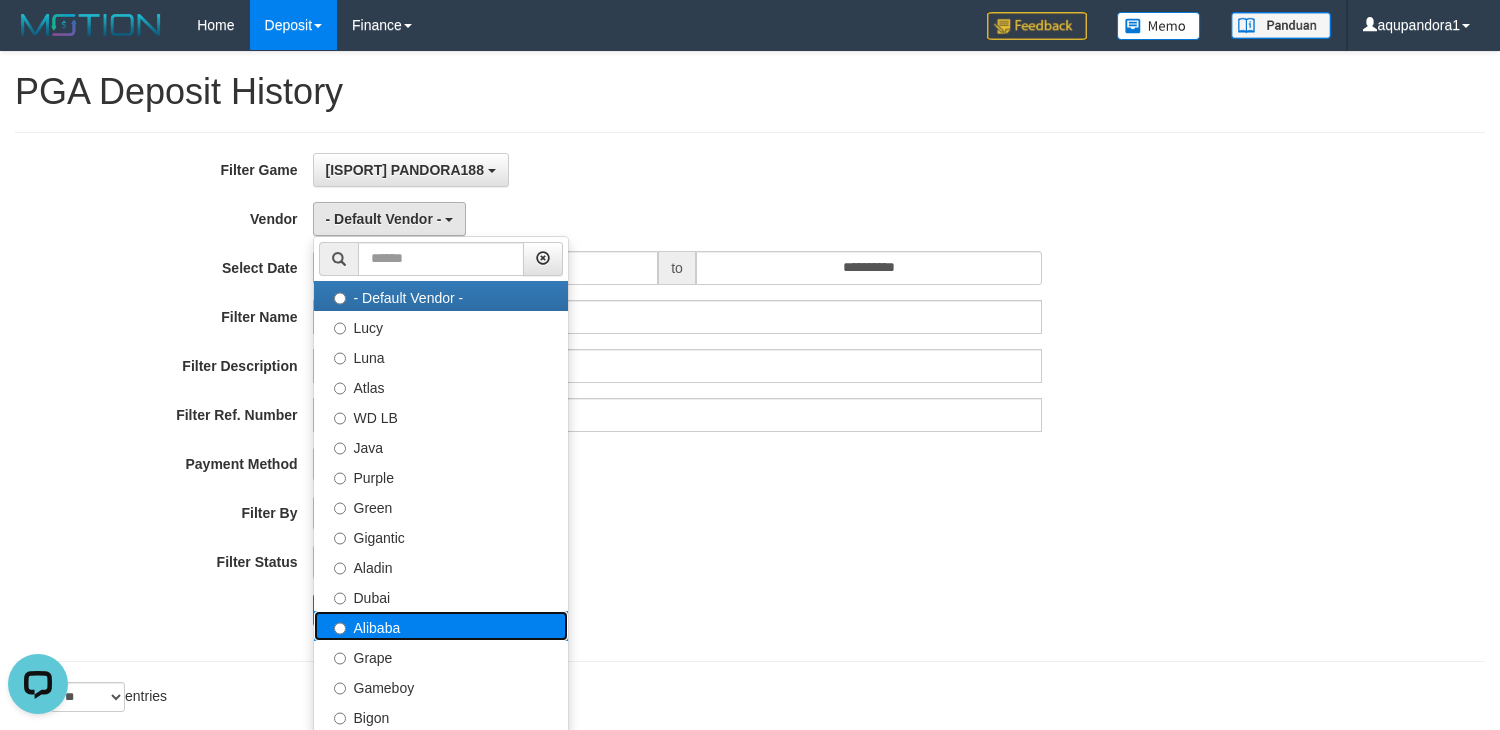 click on "Alibaba" at bounding box center [441, 626] 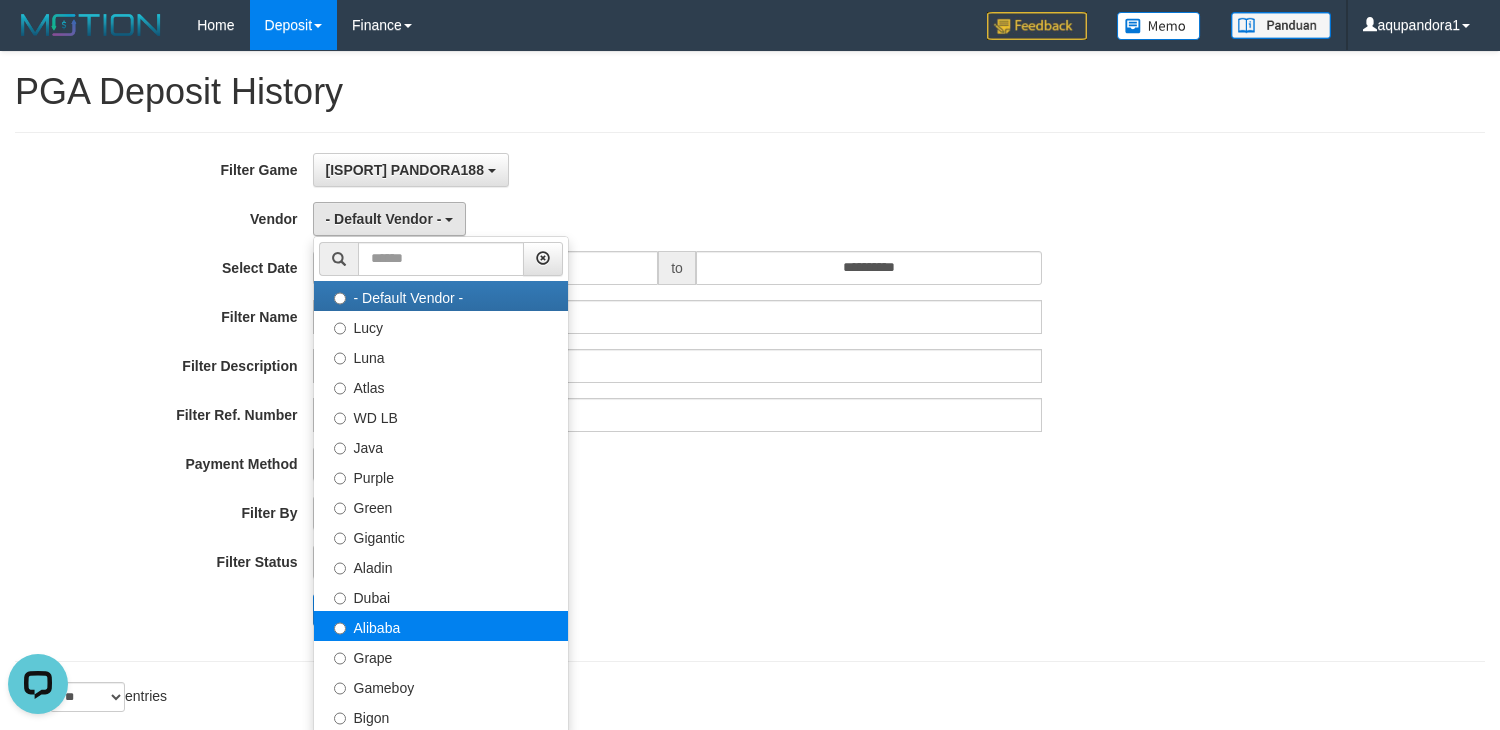 select on "**********" 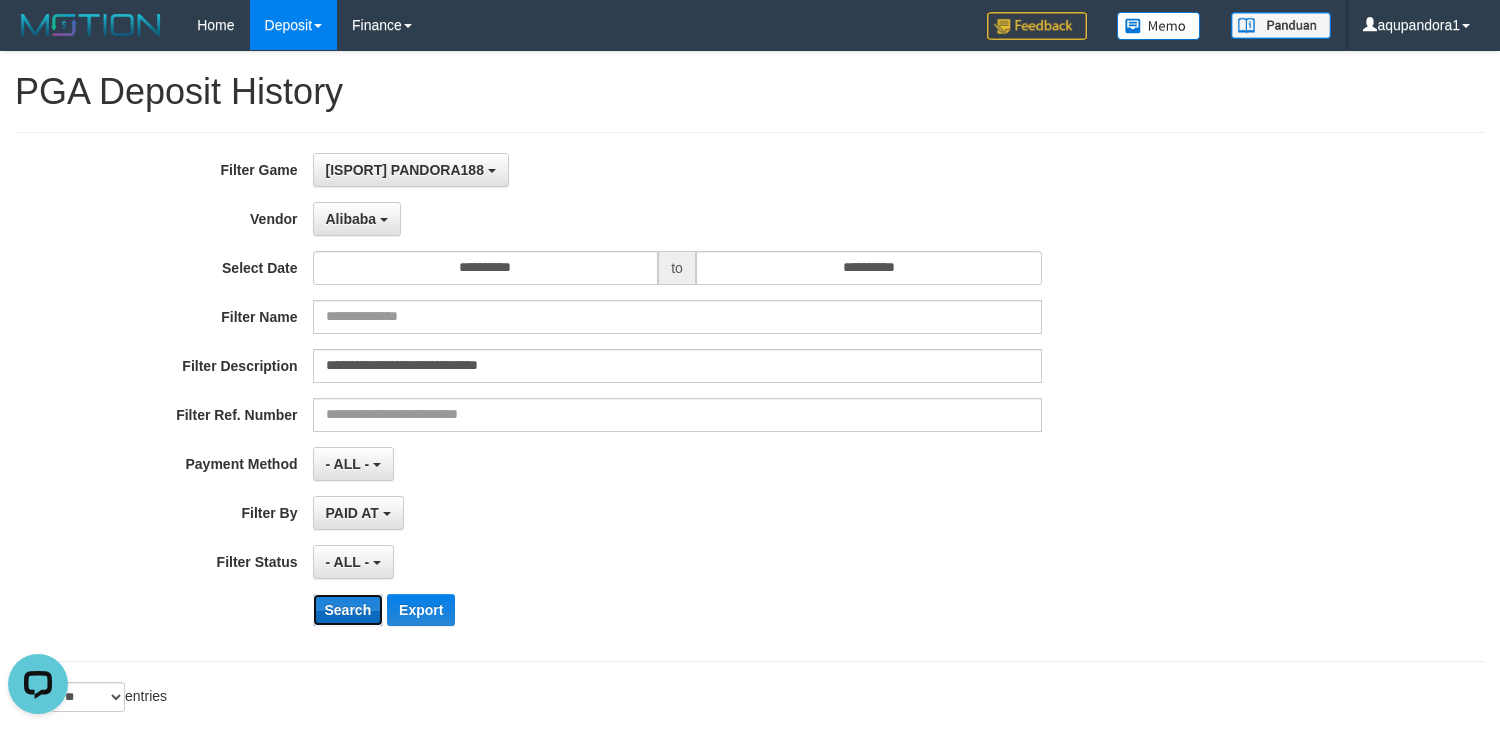click on "Search" at bounding box center [348, 610] 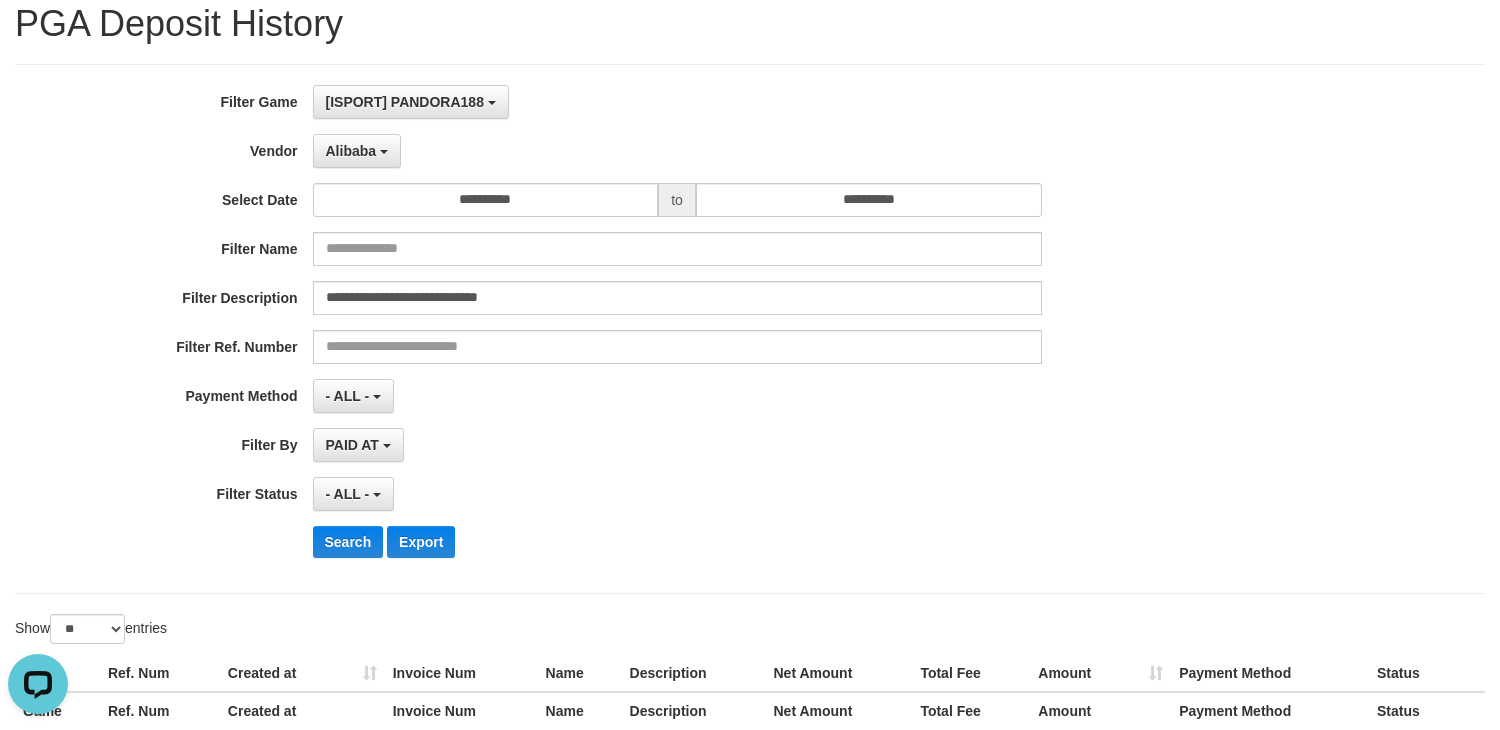 scroll, scrollTop: 83, scrollLeft: 0, axis: vertical 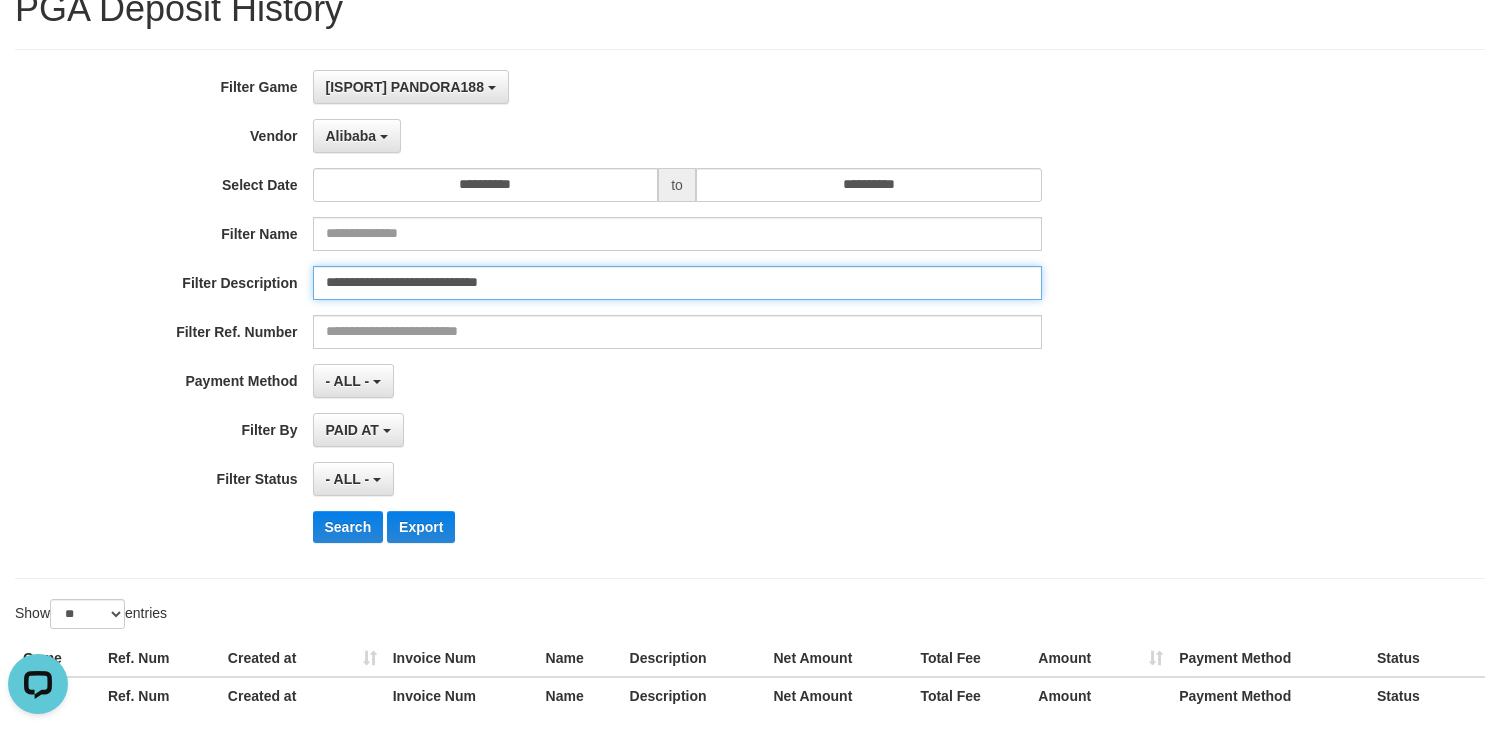 click on "**********" at bounding box center (677, 283) 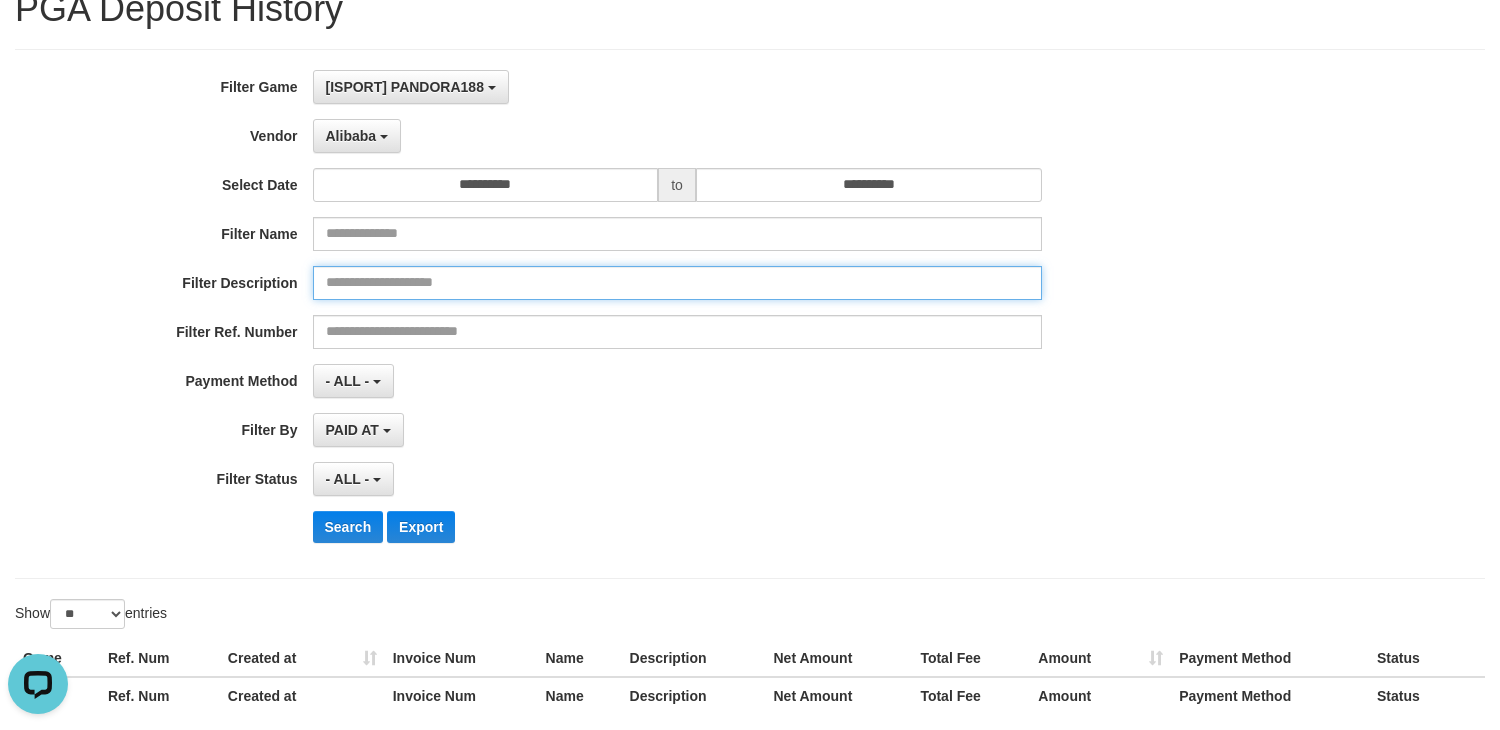 type 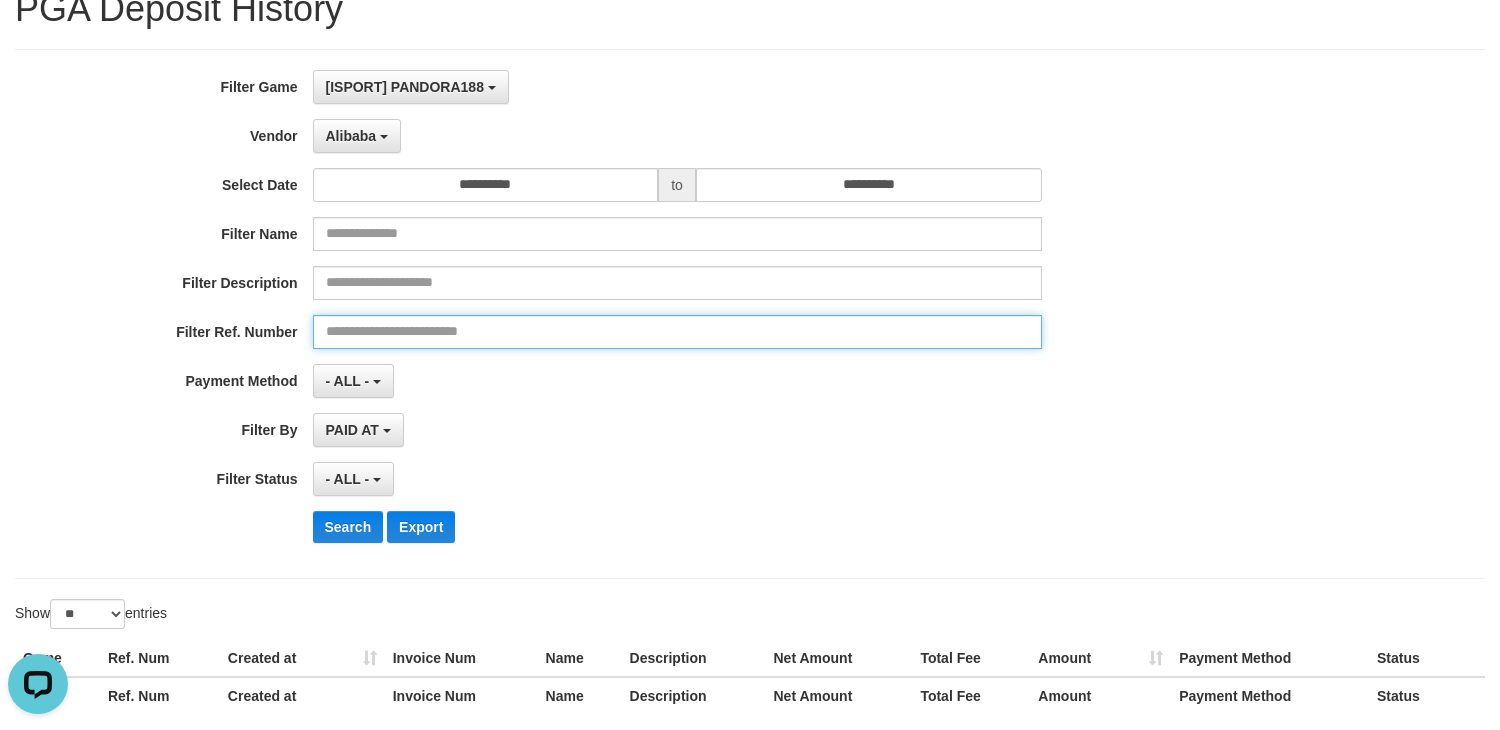 click at bounding box center [677, 332] 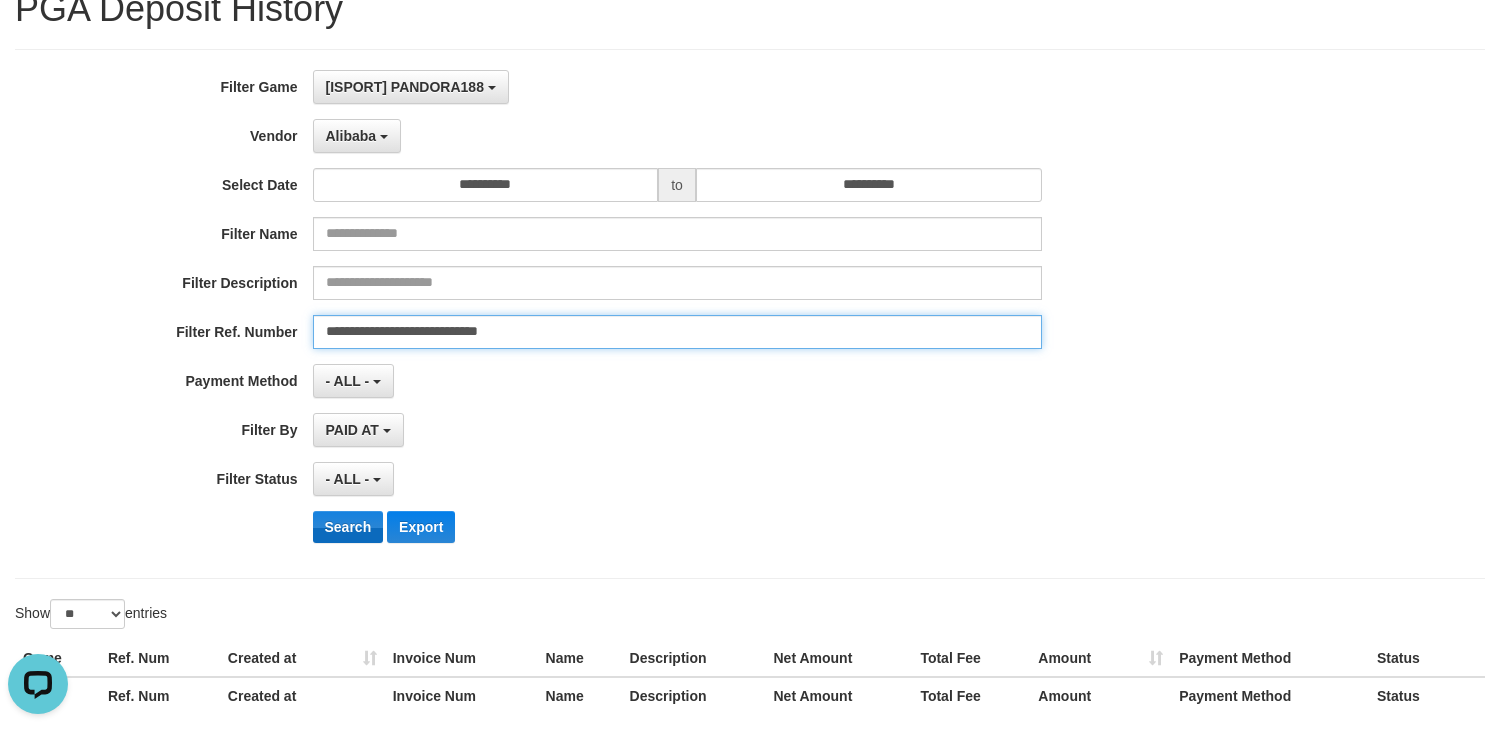 type on "**********" 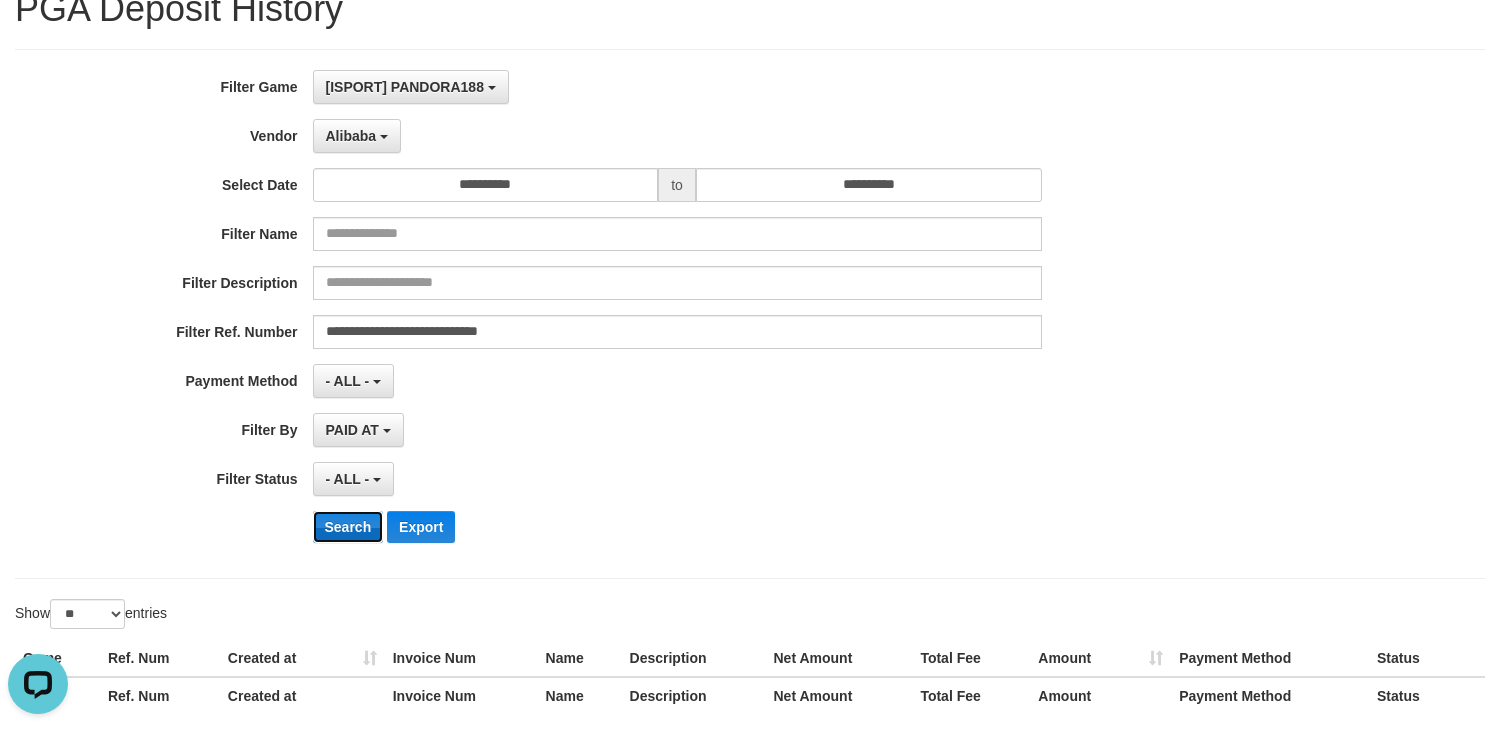 click on "Search" at bounding box center [348, 527] 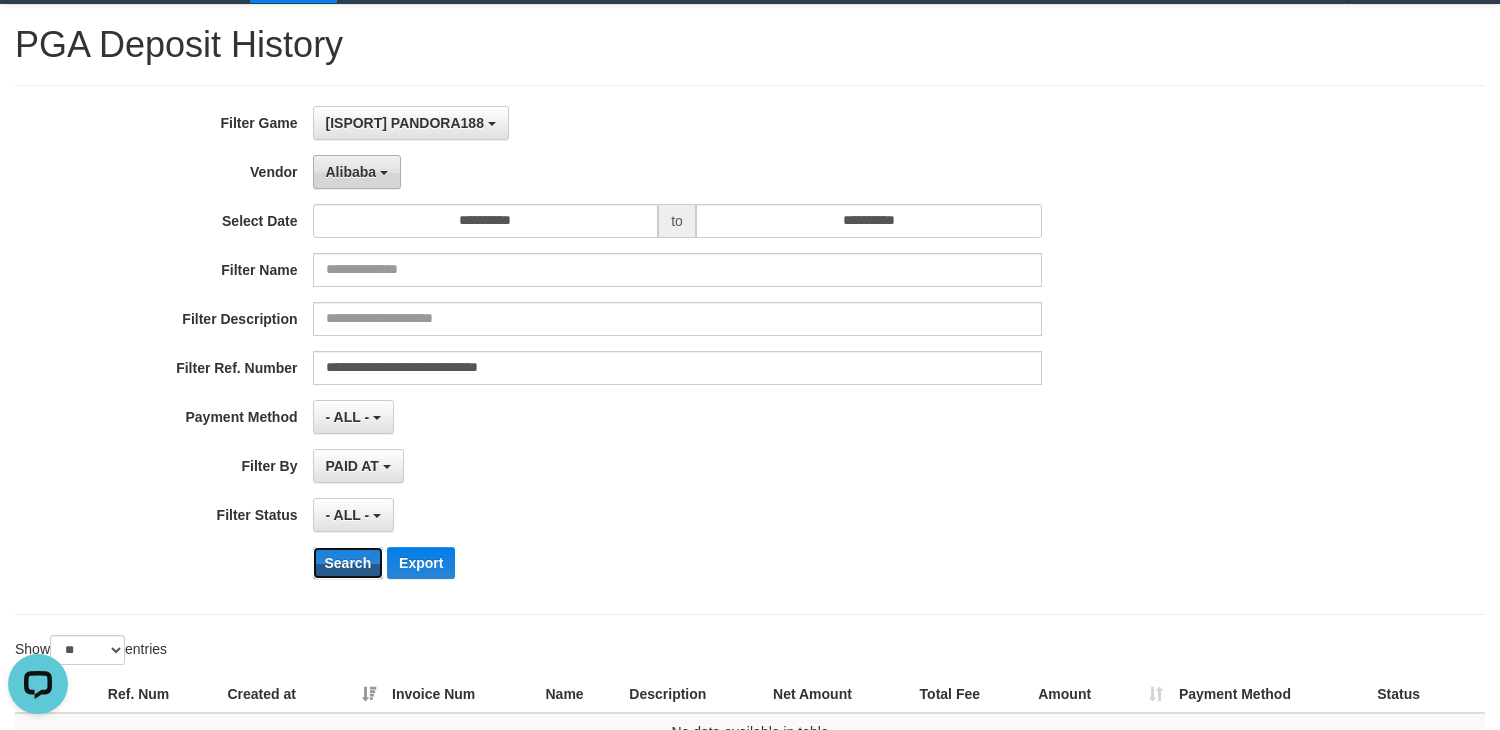 scroll, scrollTop: 41, scrollLeft: 0, axis: vertical 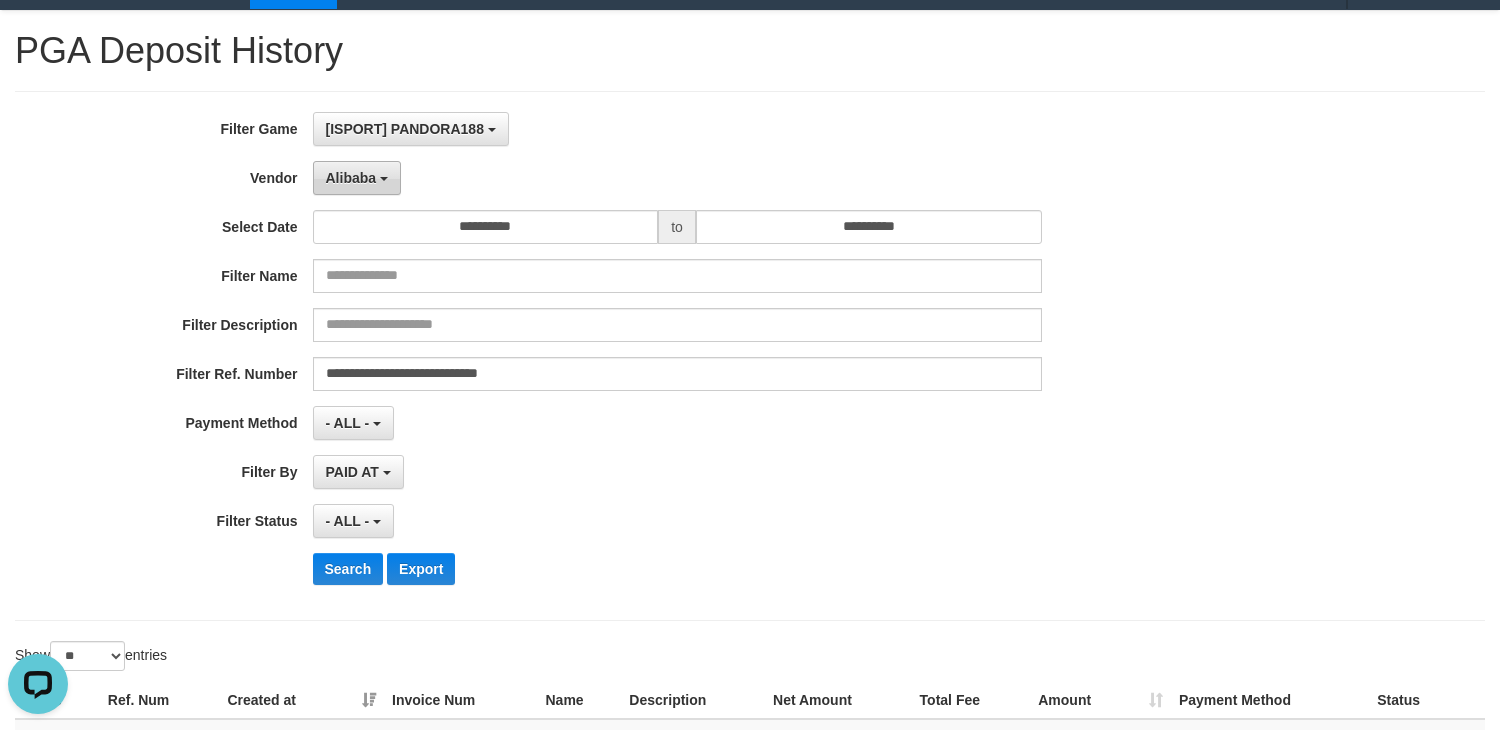 click on "Alibaba" at bounding box center [357, 178] 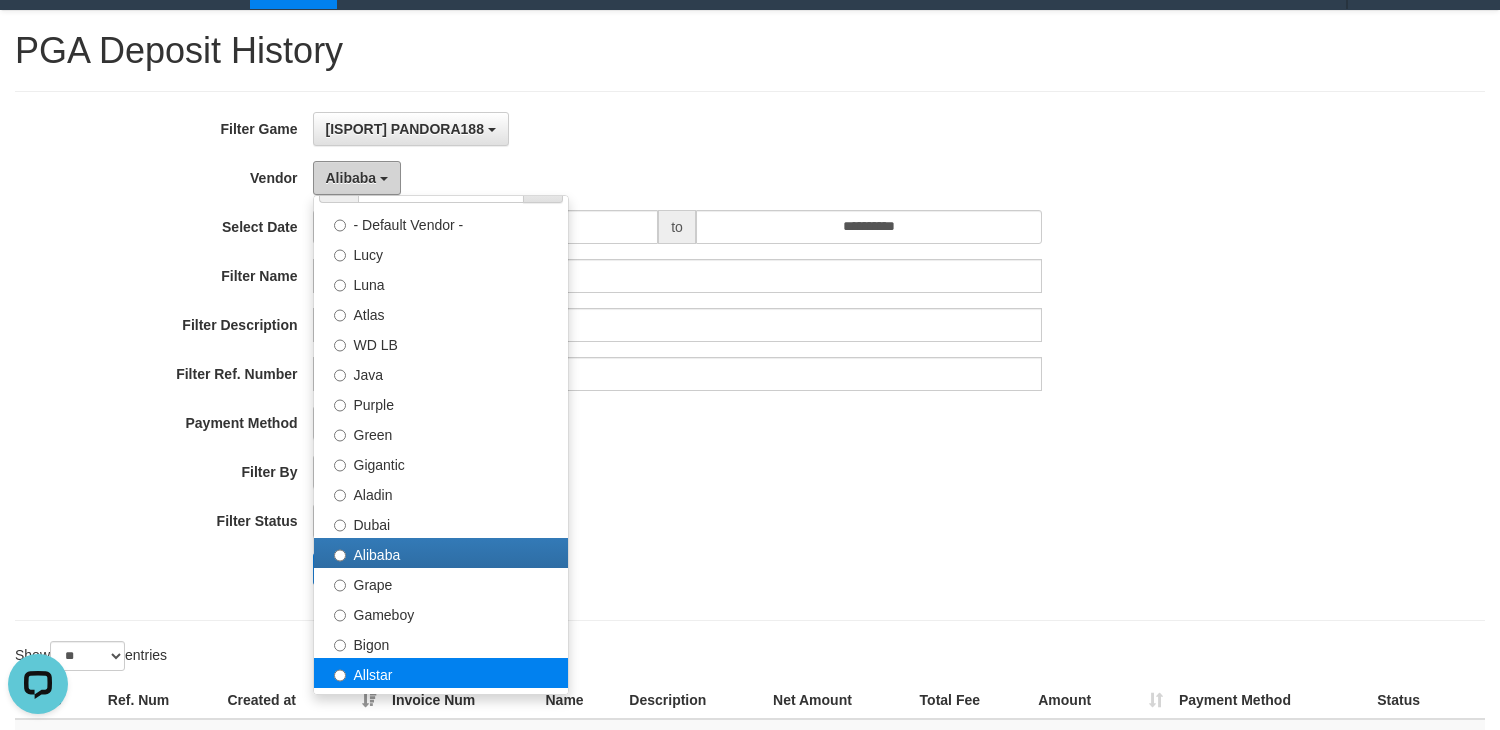 scroll, scrollTop: 41, scrollLeft: 0, axis: vertical 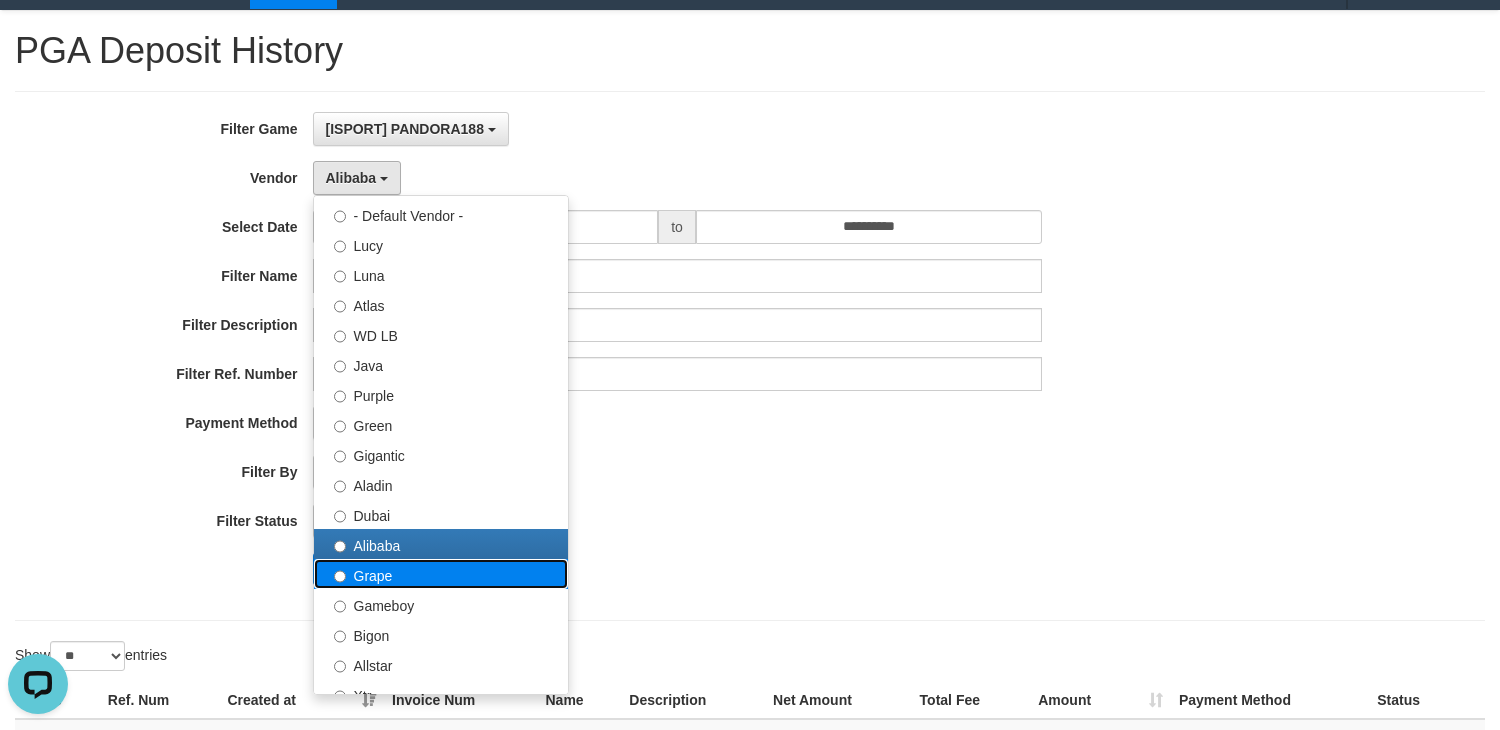 click on "Grape" at bounding box center (441, 574) 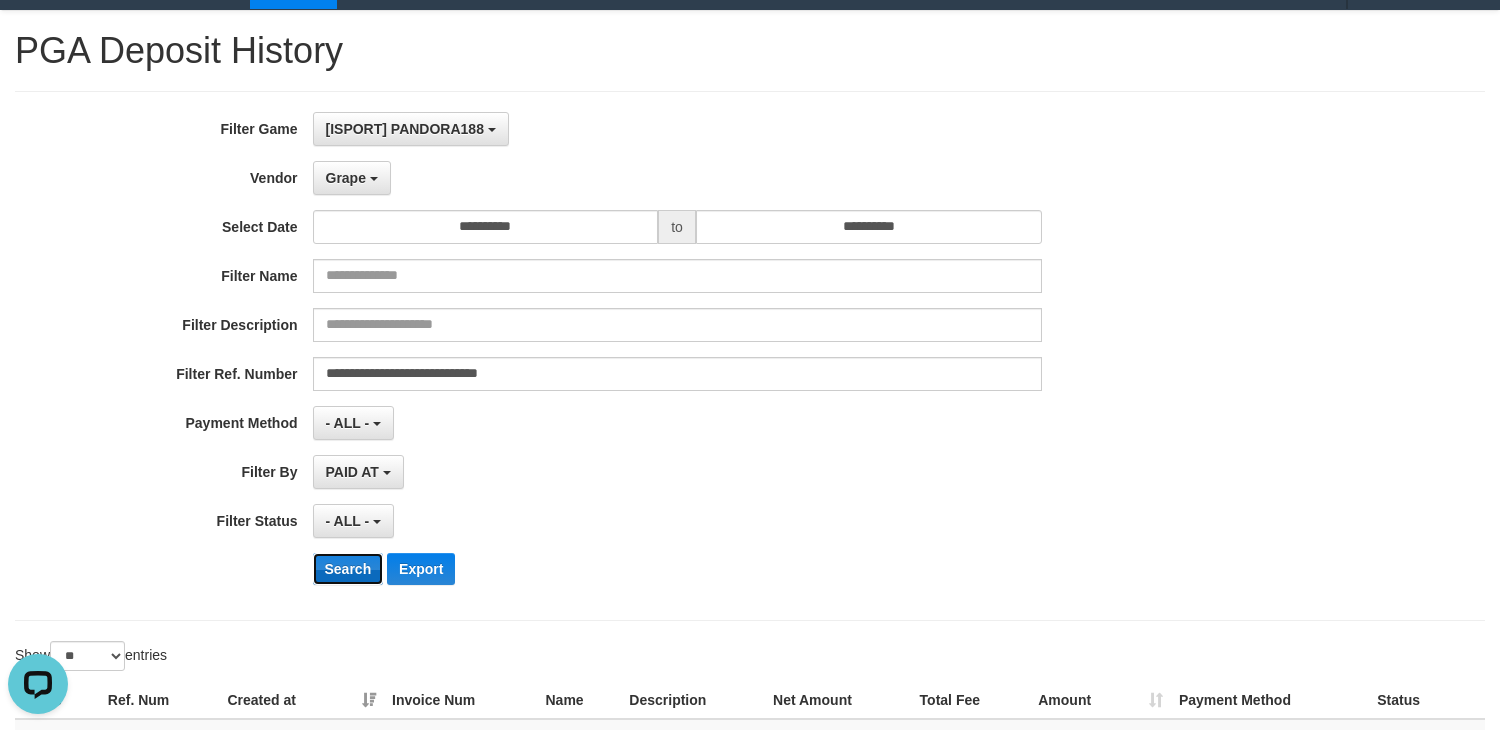 click on "Search" at bounding box center (348, 569) 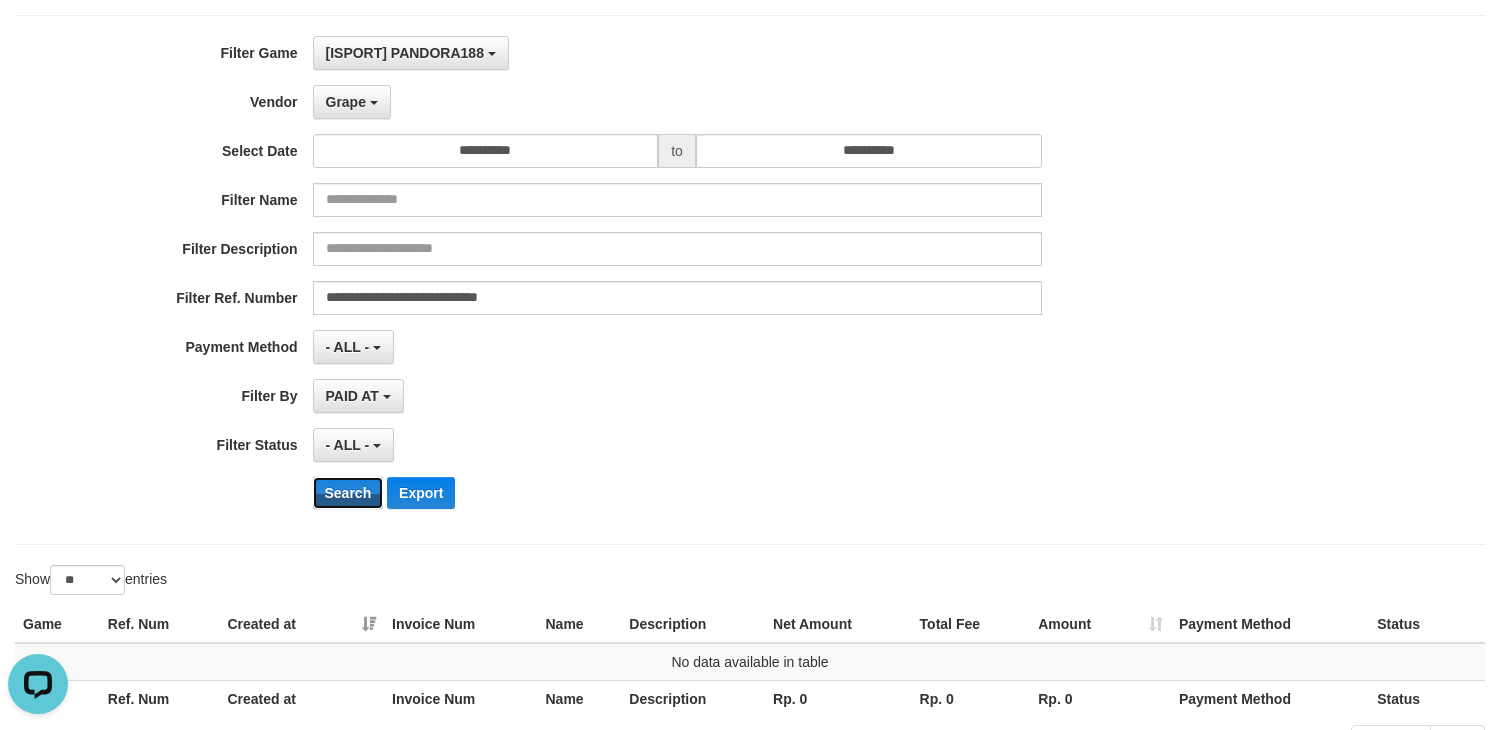 scroll, scrollTop: 83, scrollLeft: 0, axis: vertical 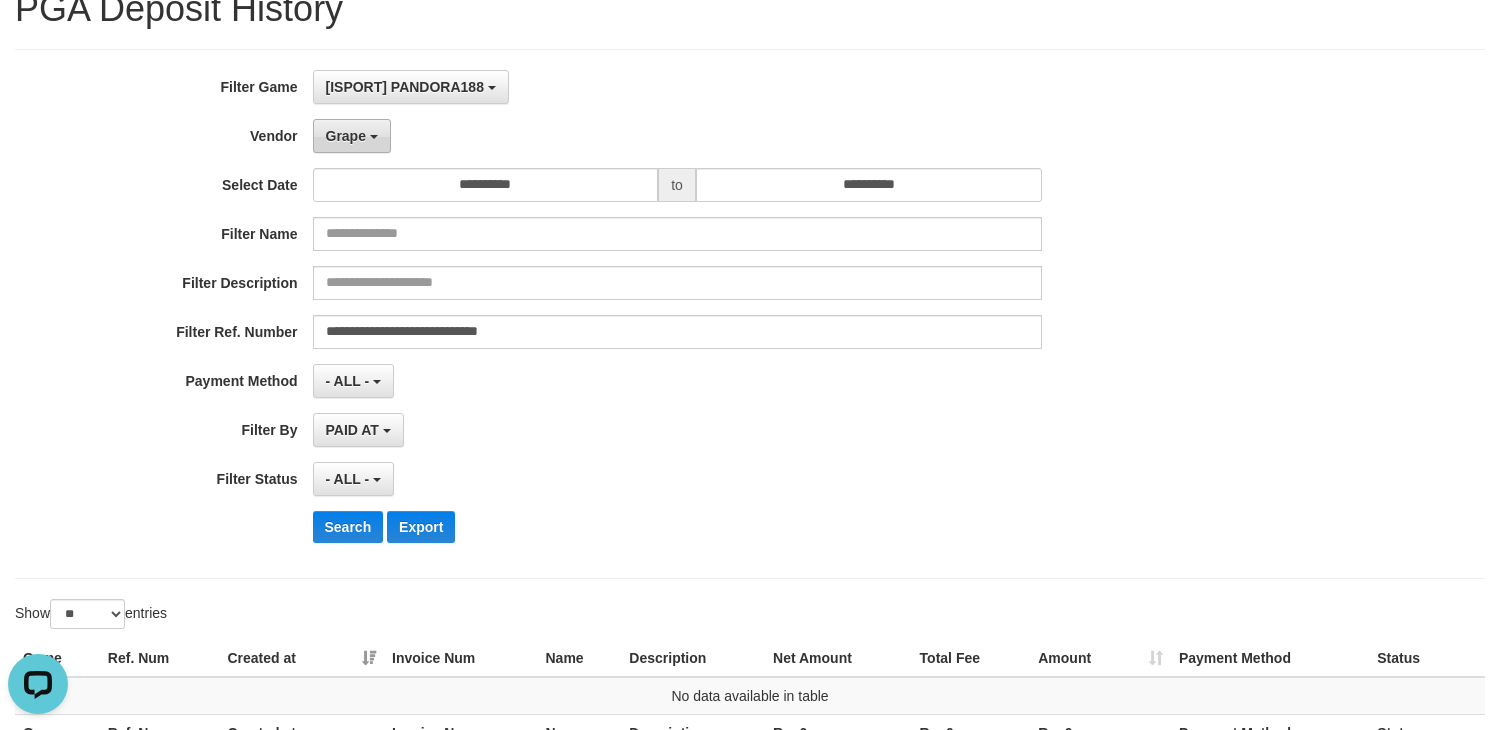 click on "Grape" at bounding box center (352, 136) 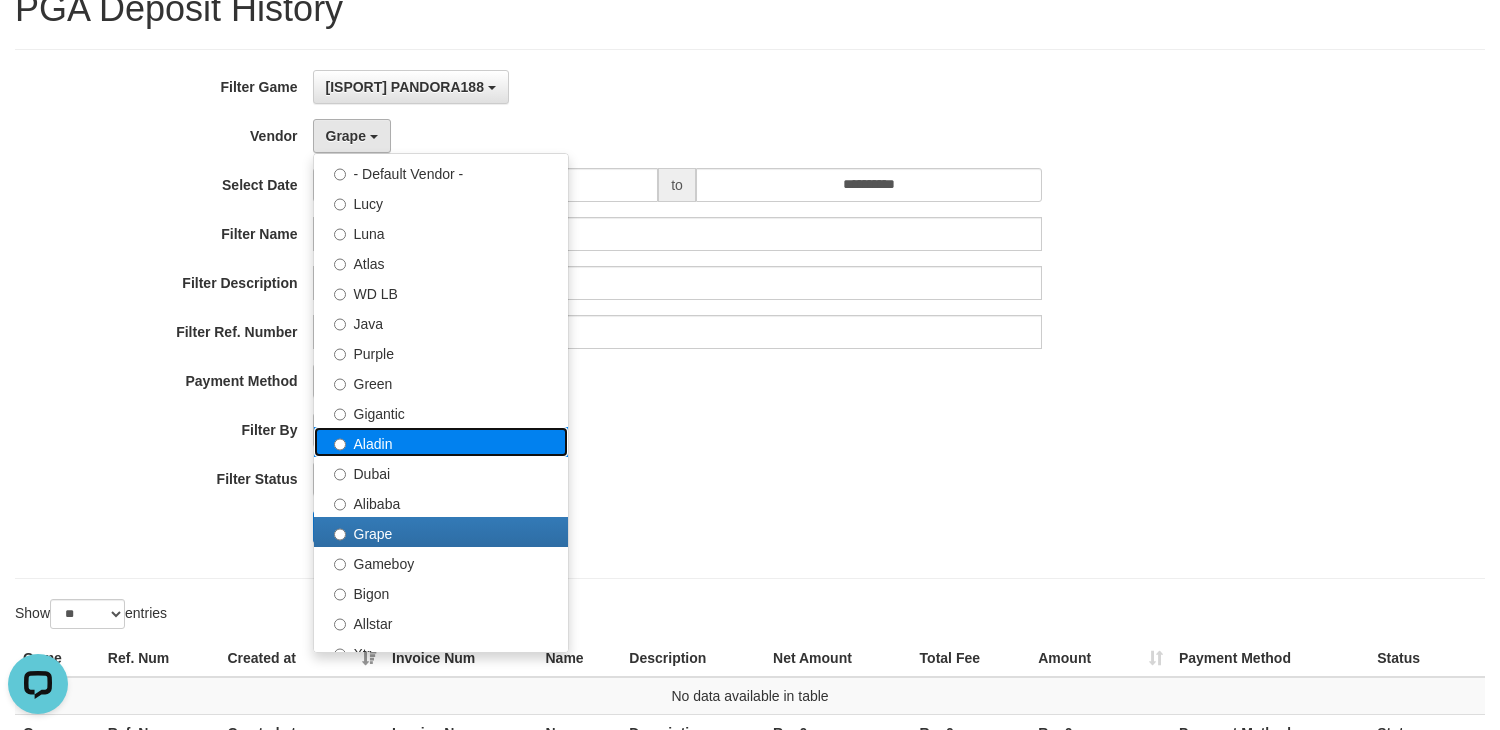 click on "Aladin" at bounding box center (441, 442) 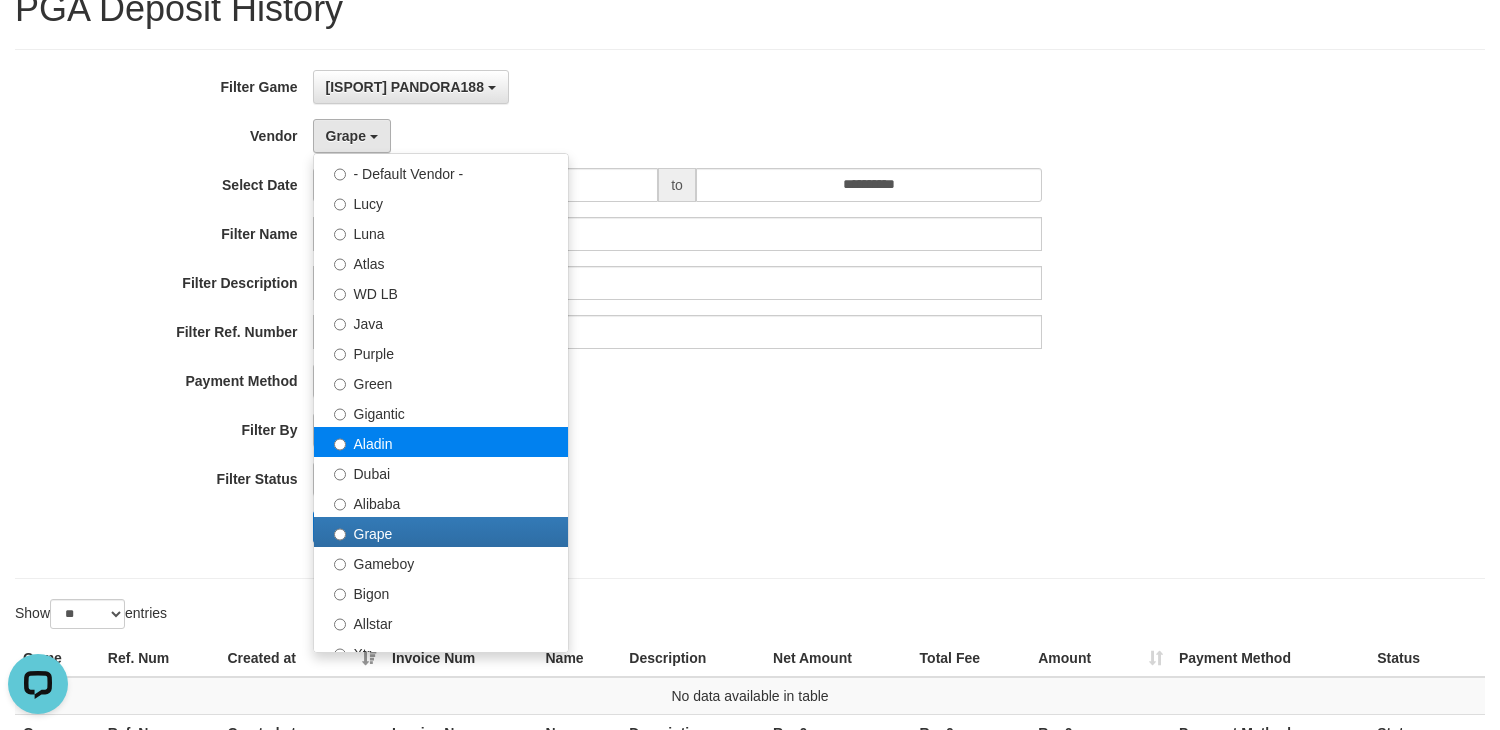 select on "**********" 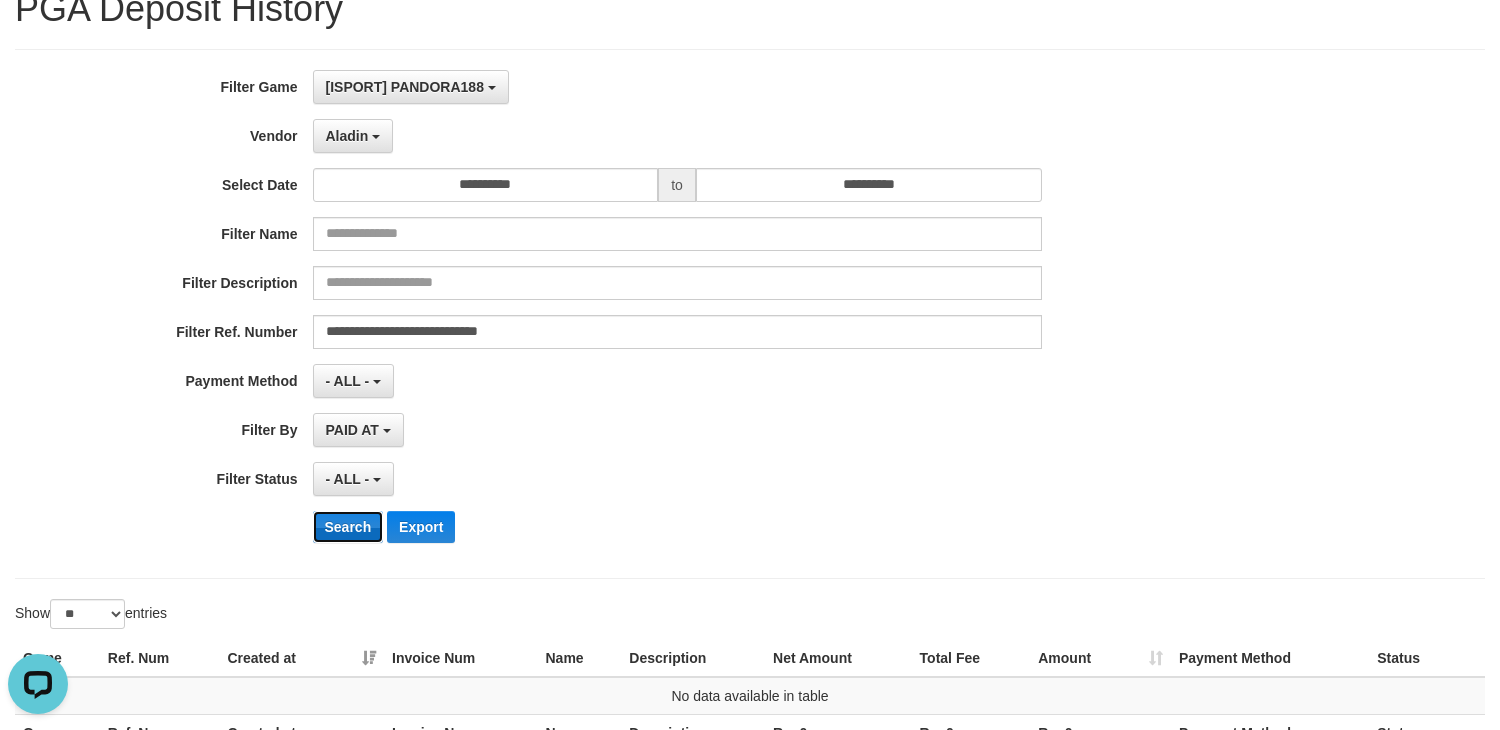 click on "Search" at bounding box center (348, 527) 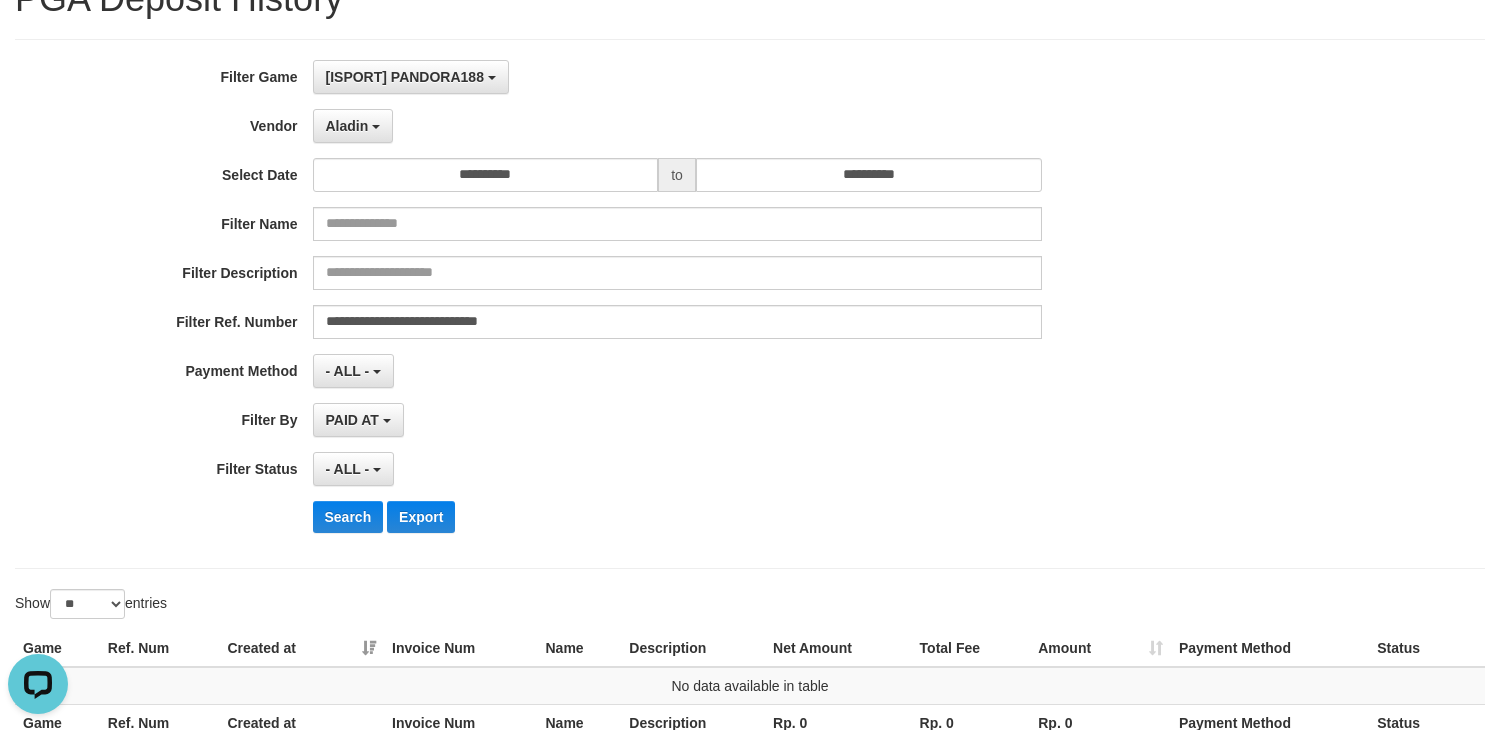 scroll, scrollTop: 83, scrollLeft: 0, axis: vertical 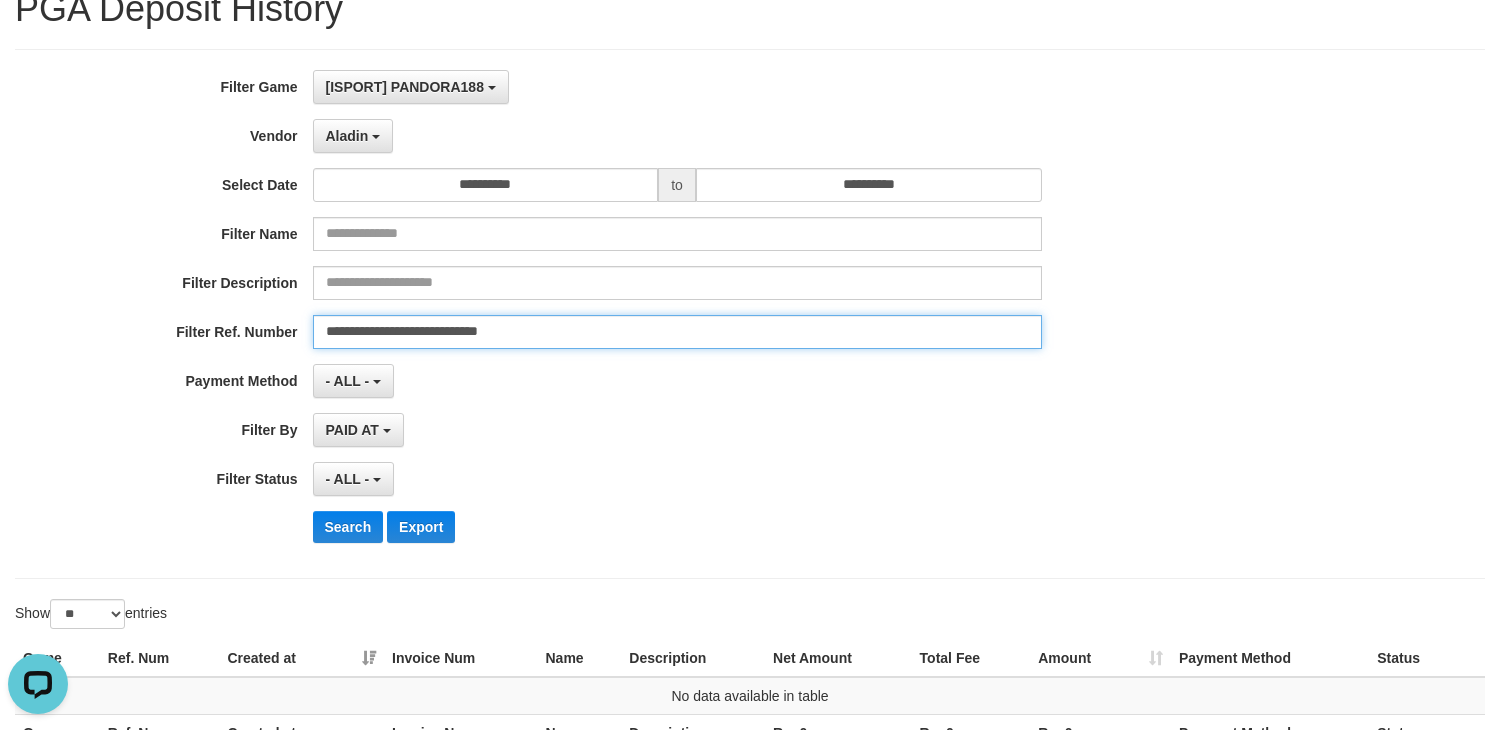 click on "**********" at bounding box center [677, 332] 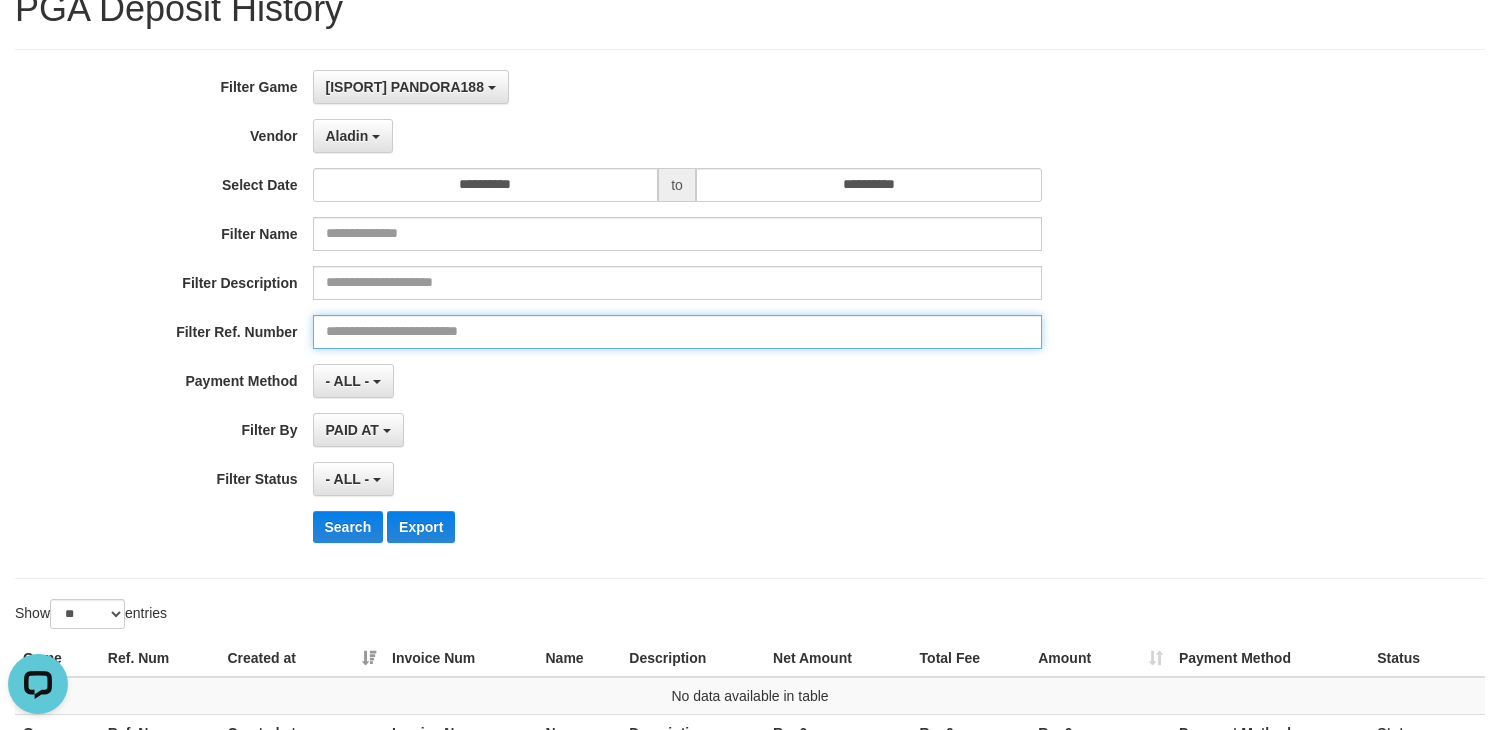 type 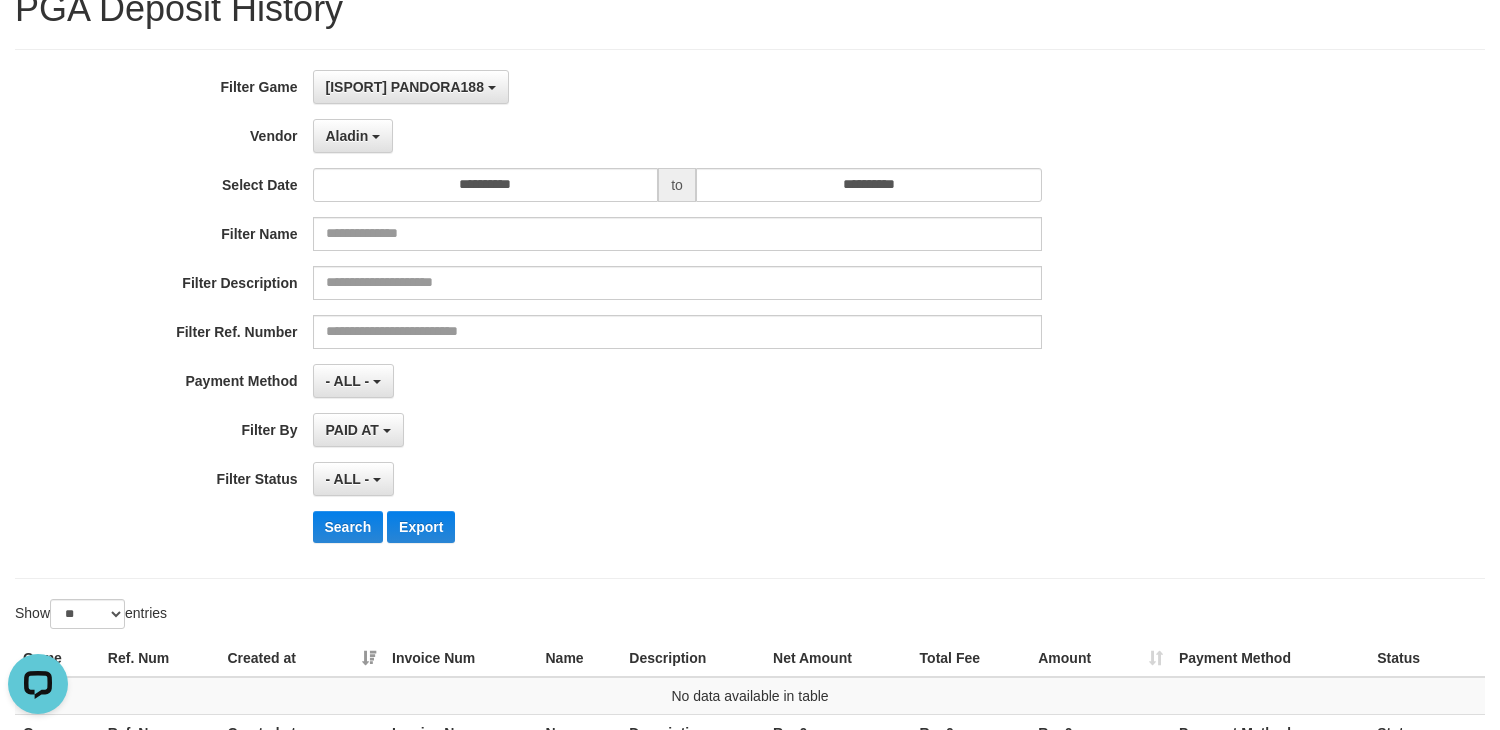 click on "**********" at bounding box center [625, 314] 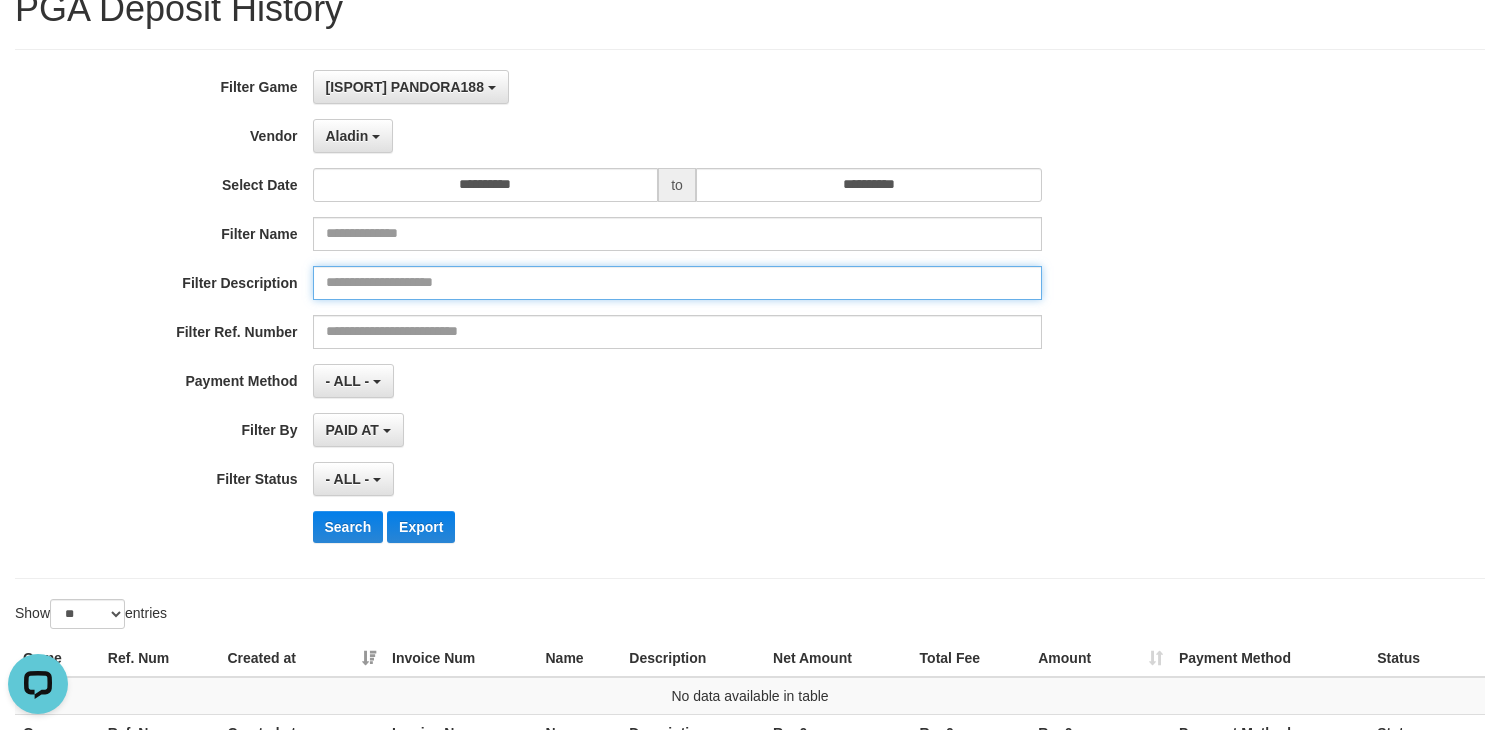 click at bounding box center [677, 283] 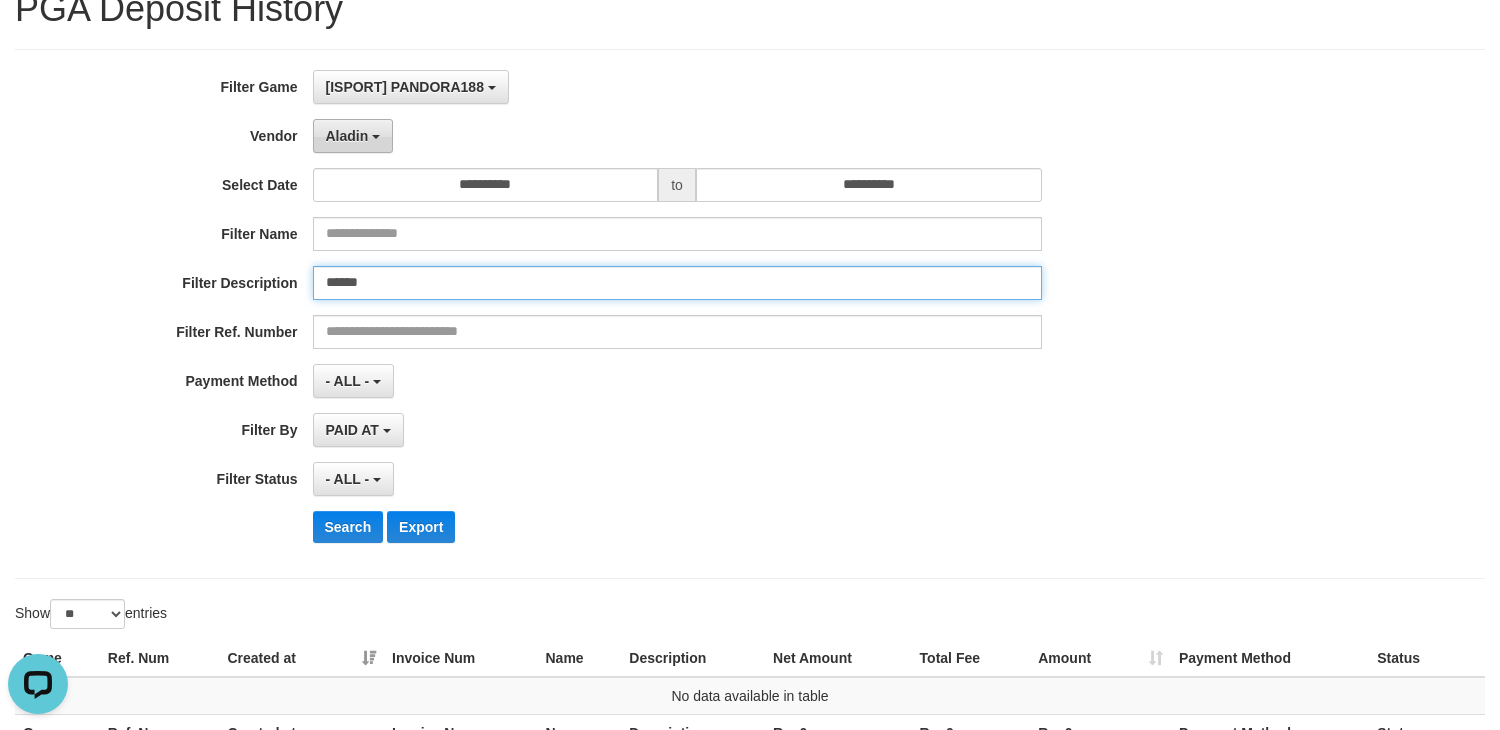 type on "******" 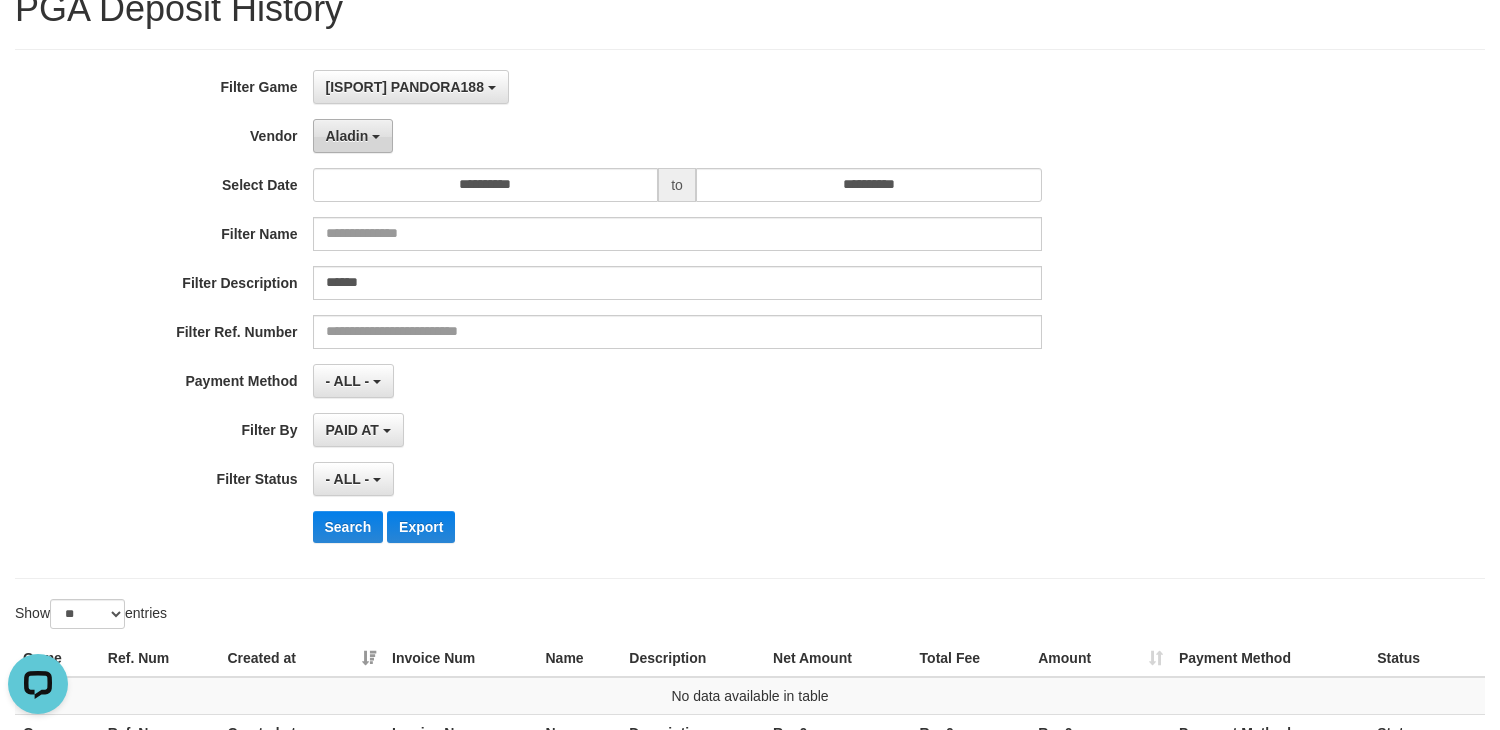 click on "Aladin" at bounding box center [353, 136] 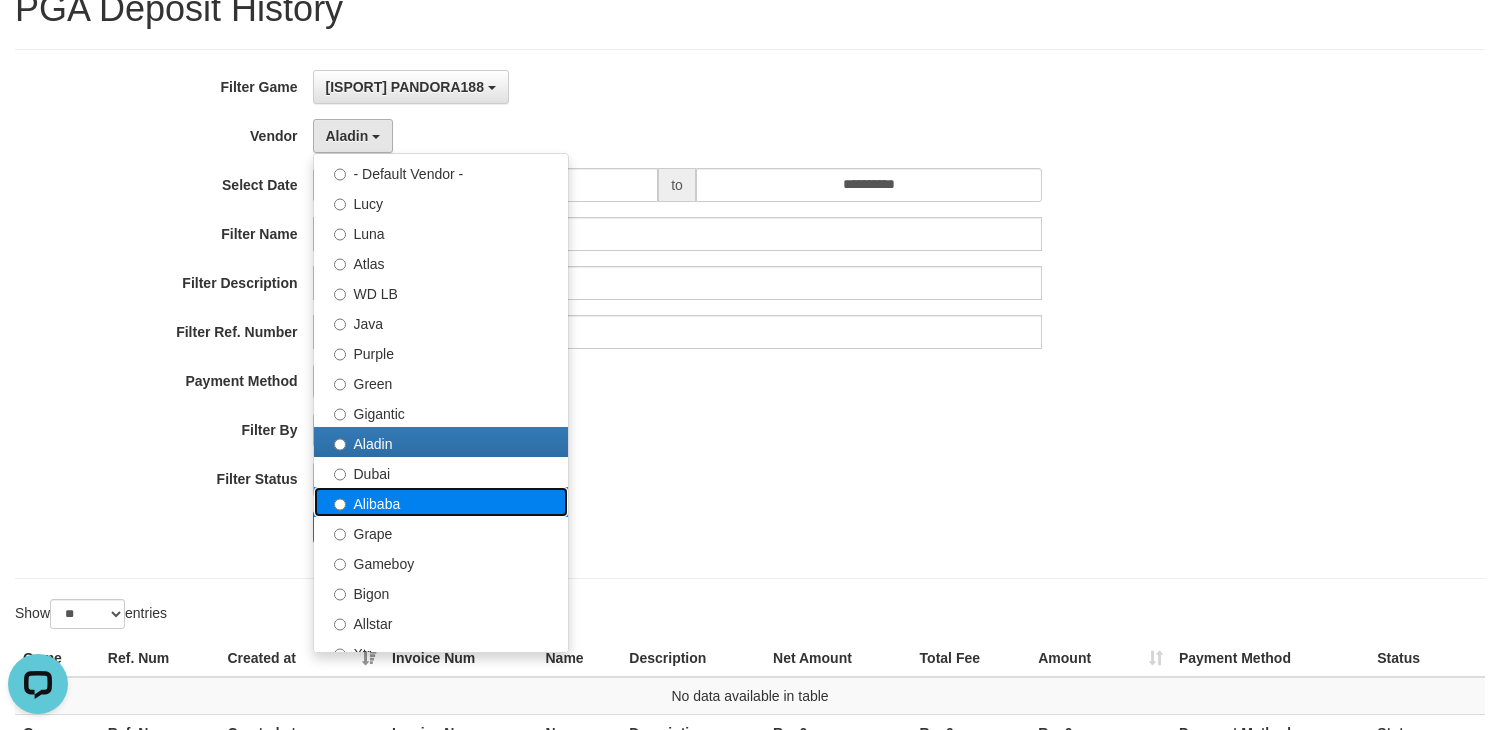 click on "Alibaba" at bounding box center [441, 502] 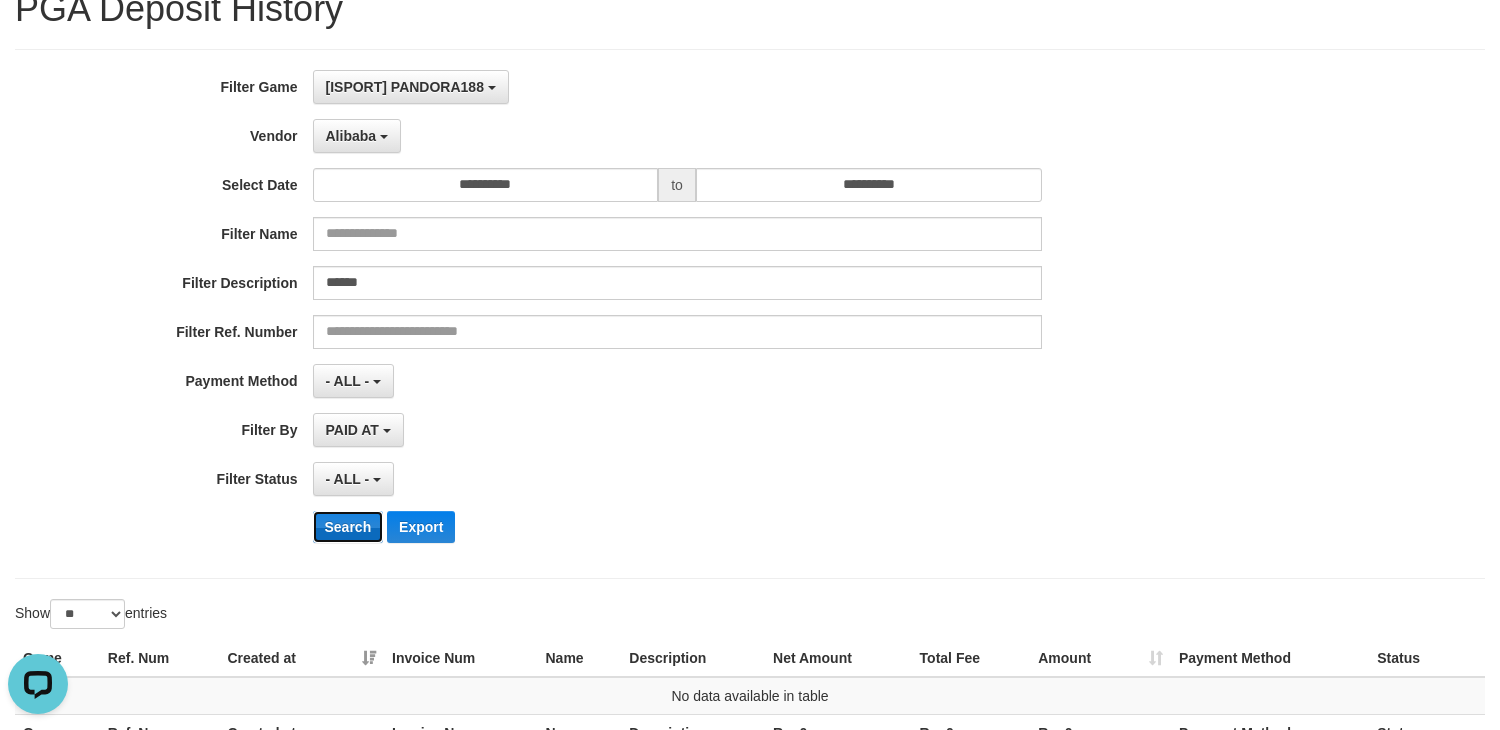 click on "Search" at bounding box center [348, 527] 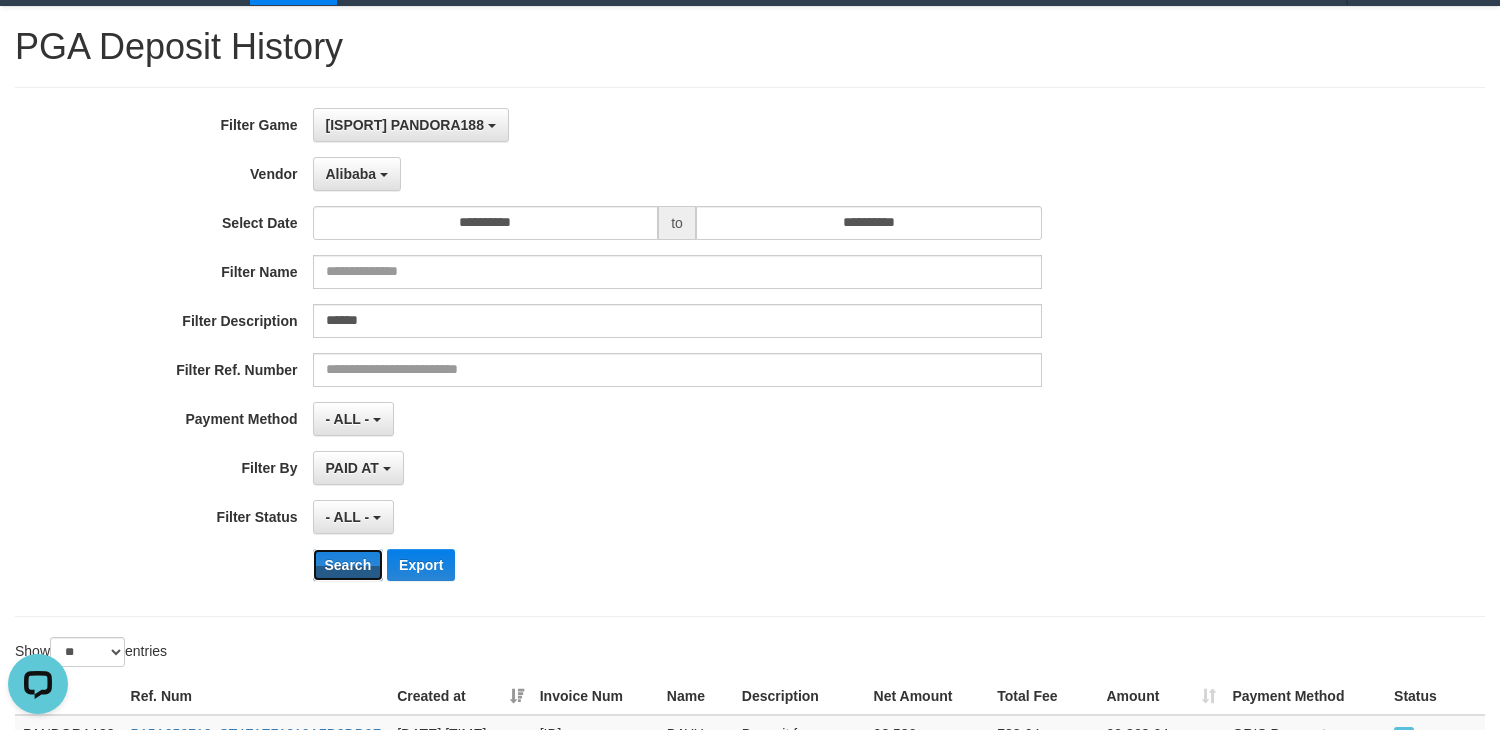 scroll, scrollTop: 37, scrollLeft: 0, axis: vertical 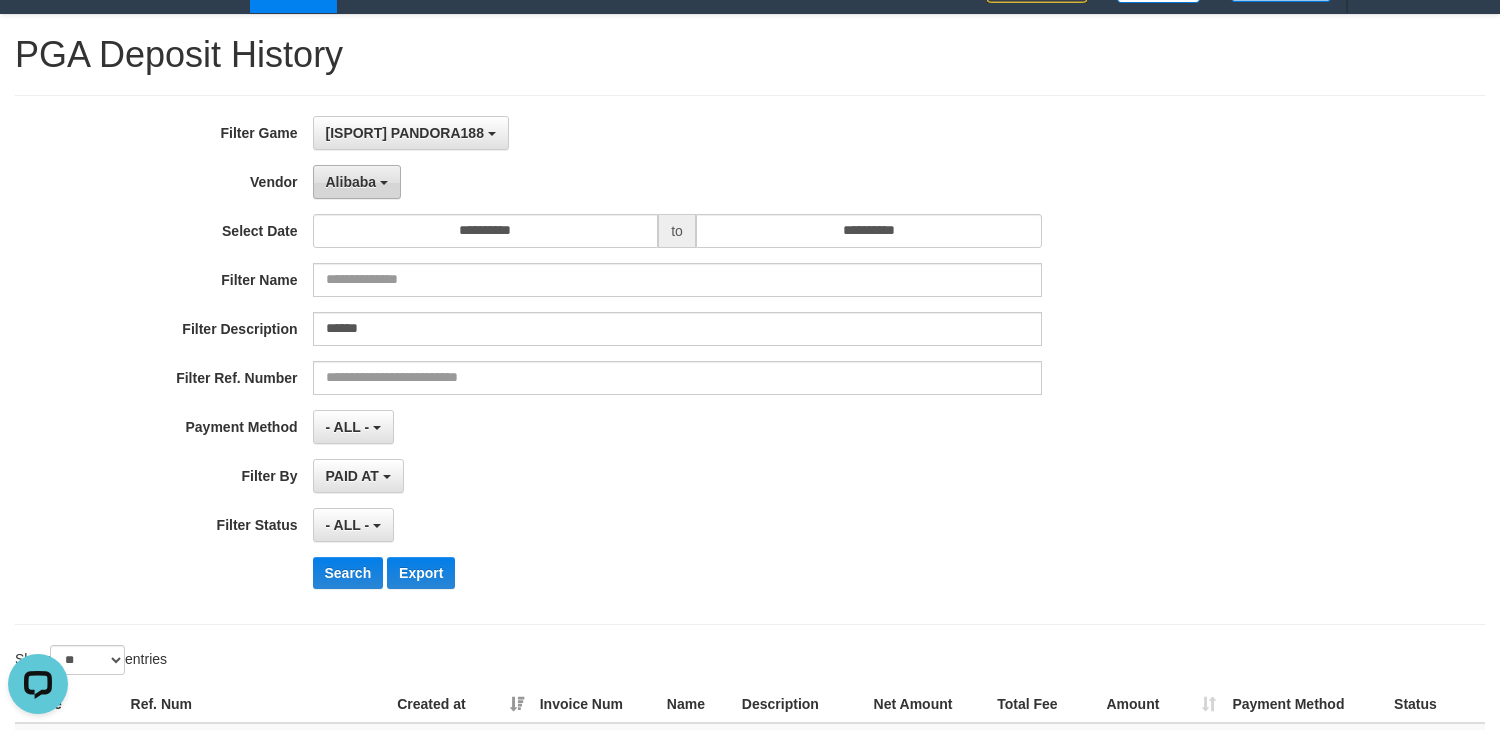 click on "Alibaba" at bounding box center (351, 182) 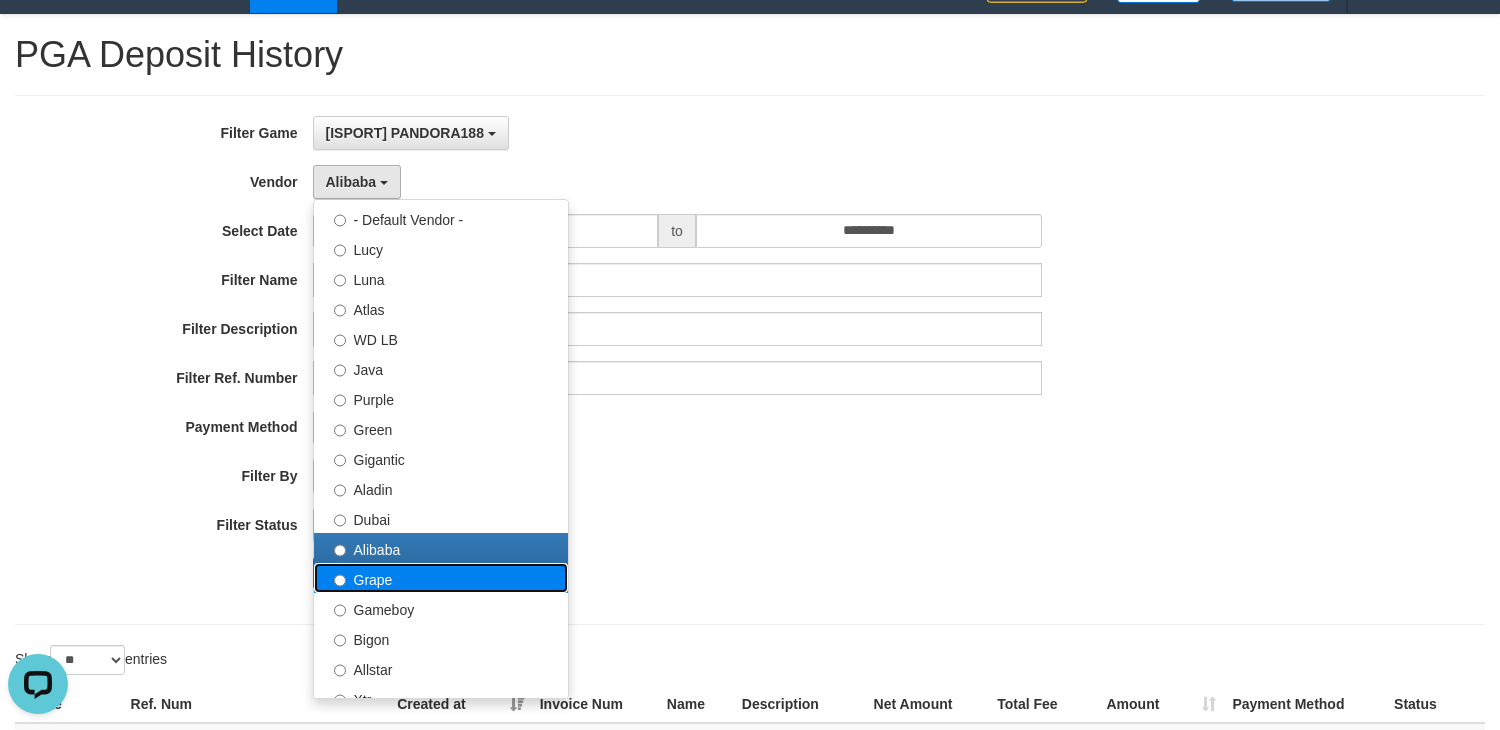 click on "Grape" at bounding box center (441, 578) 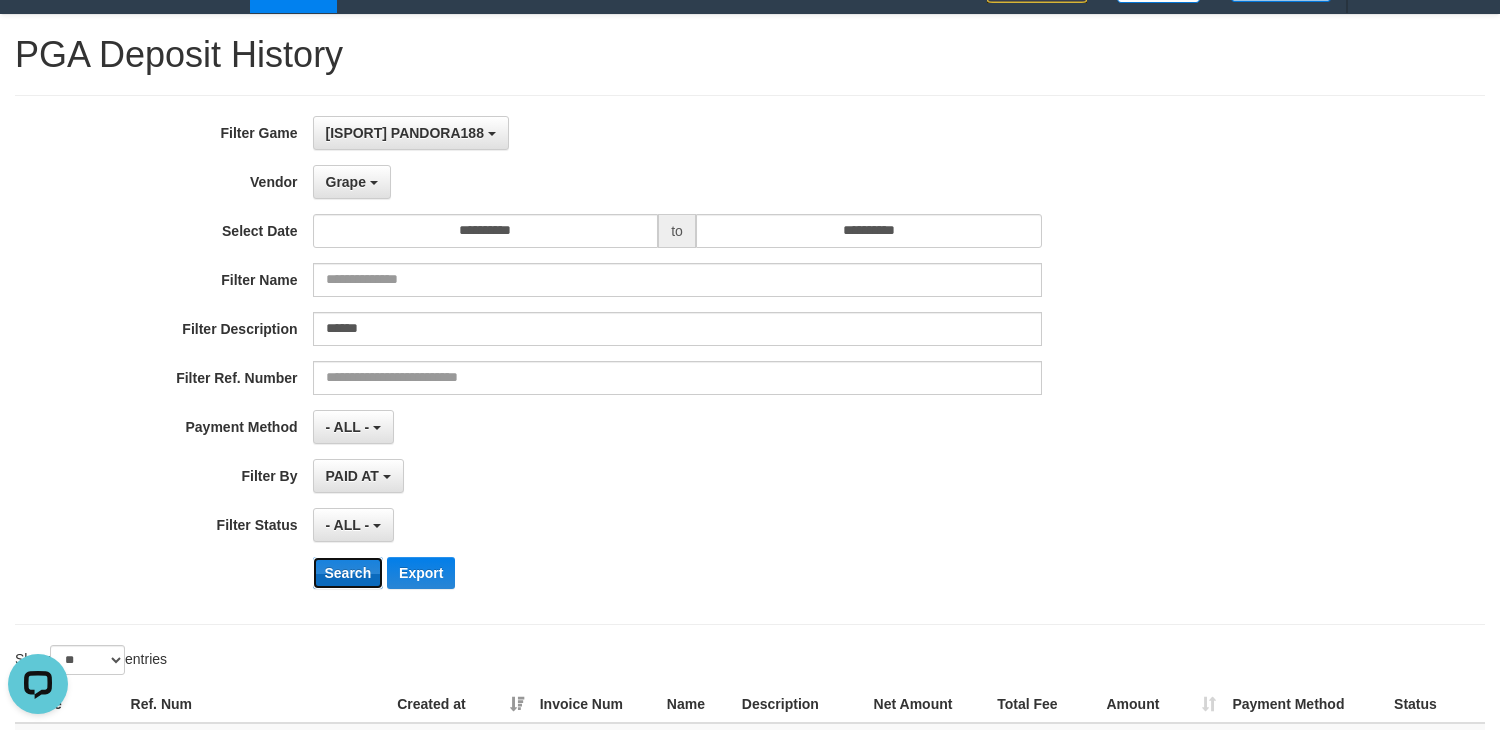 click on "Search" at bounding box center [348, 573] 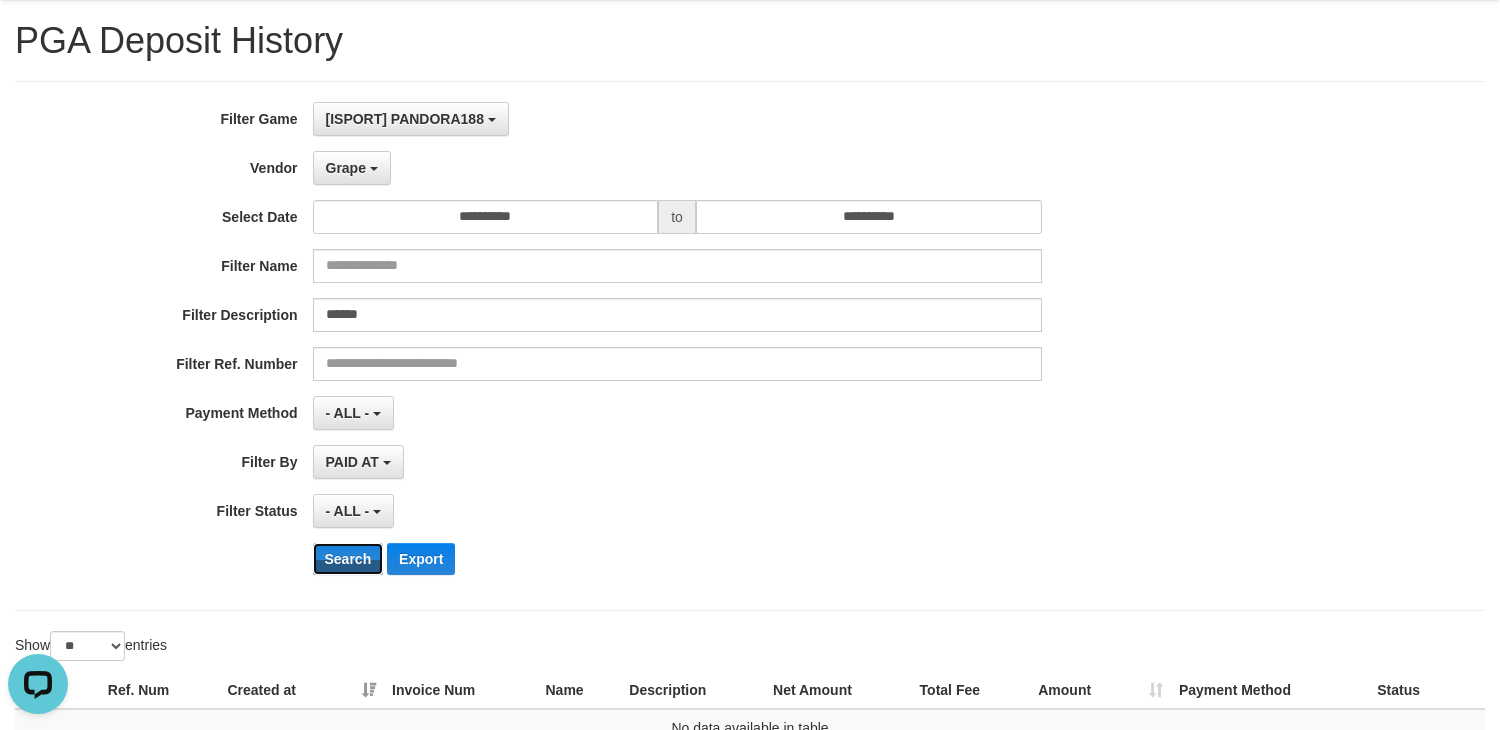 scroll, scrollTop: 37, scrollLeft: 0, axis: vertical 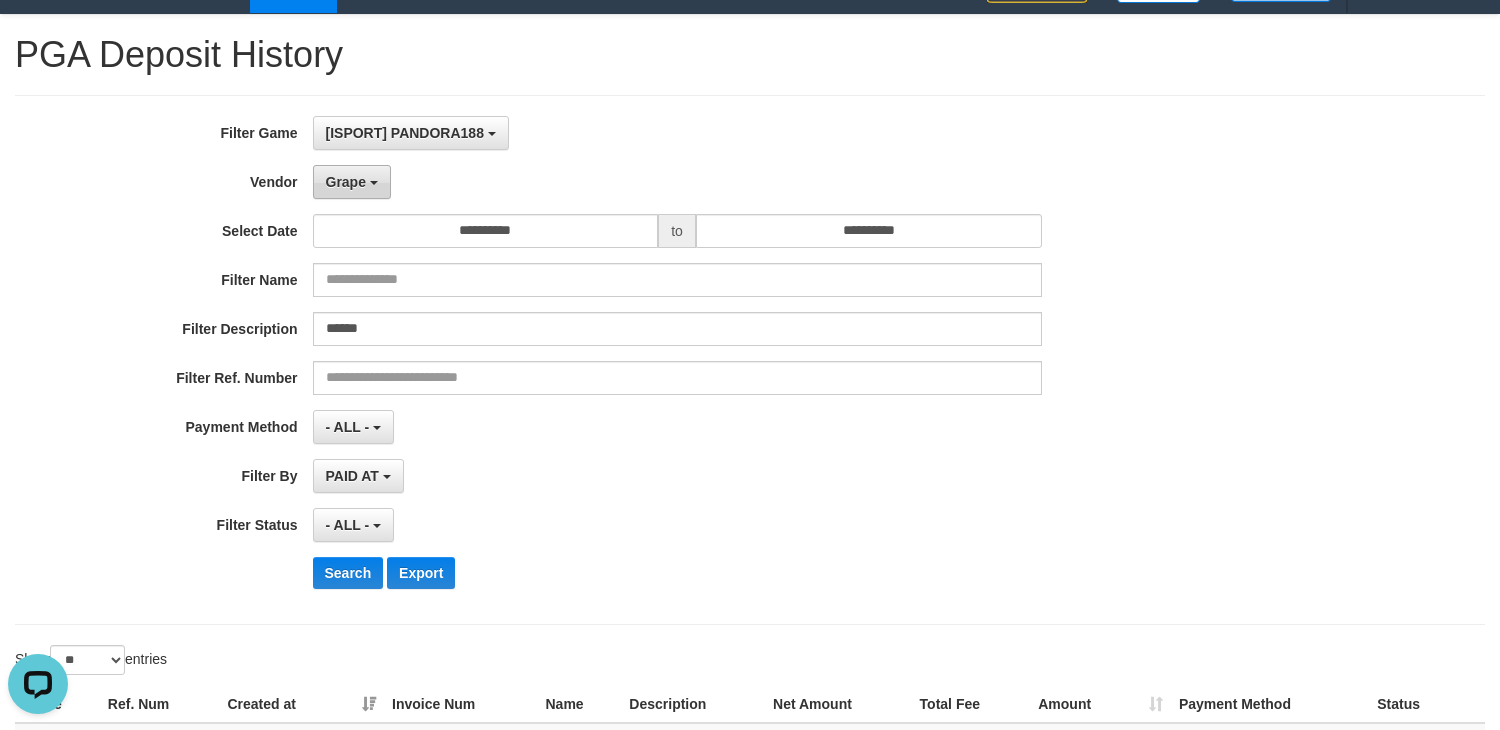 click on "Grape" at bounding box center [346, 182] 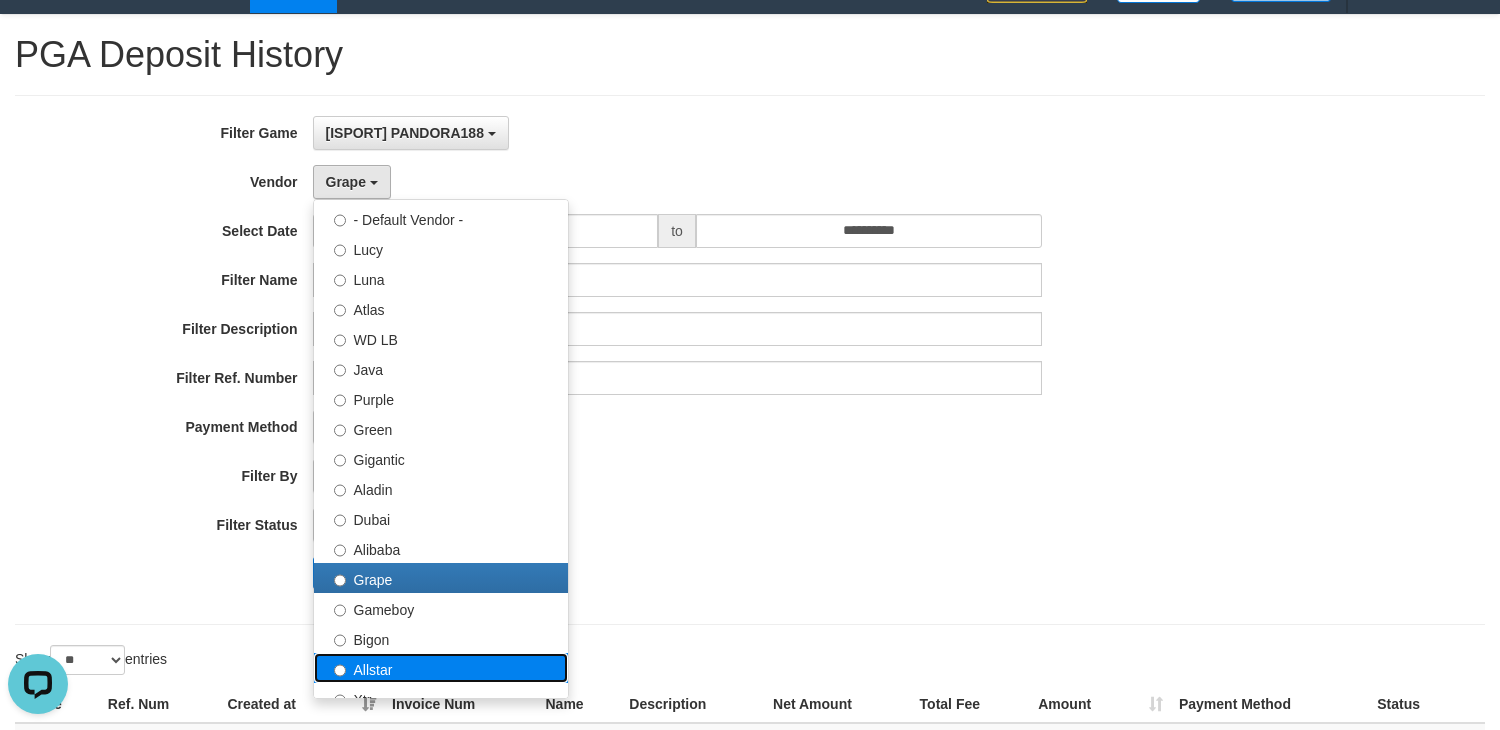 click on "Allstar" at bounding box center (441, 668) 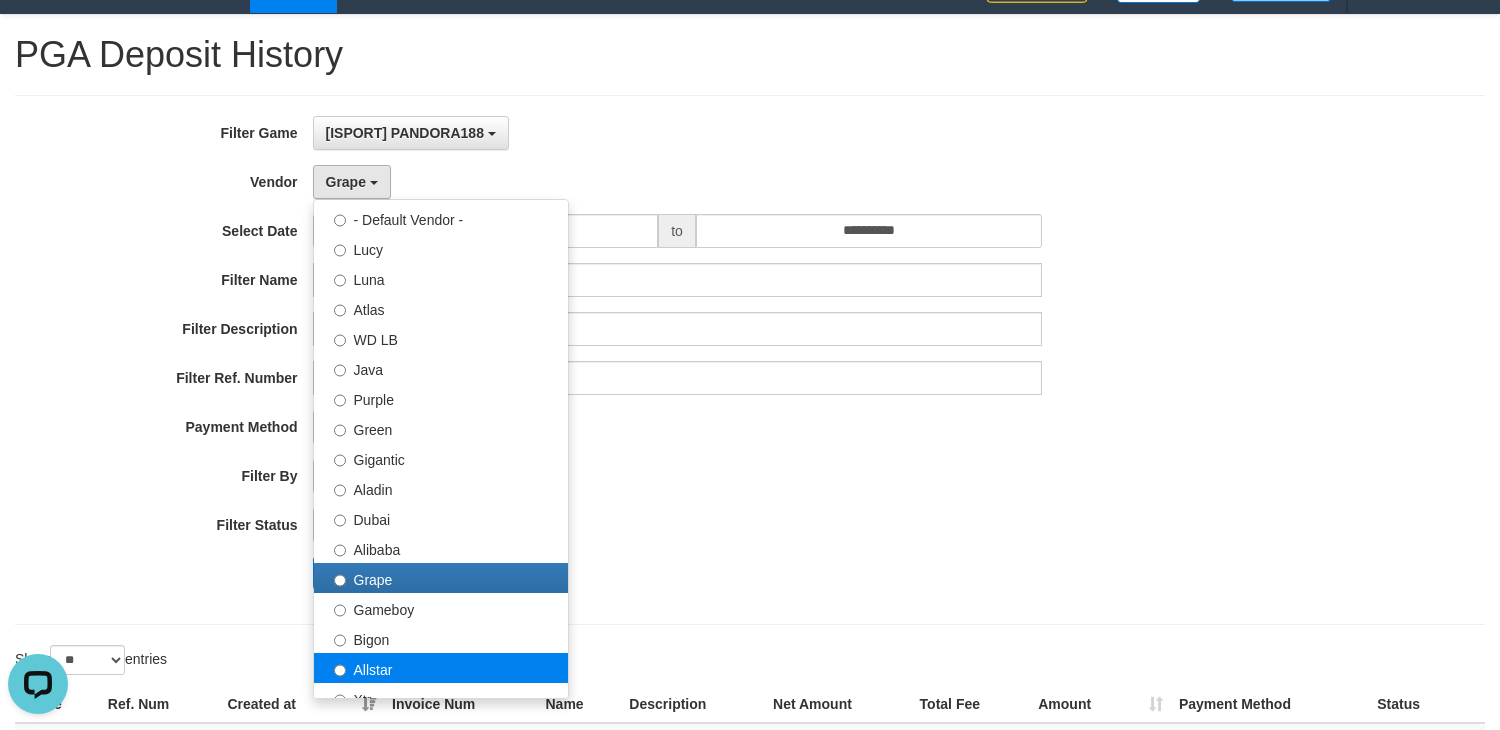 select on "**********" 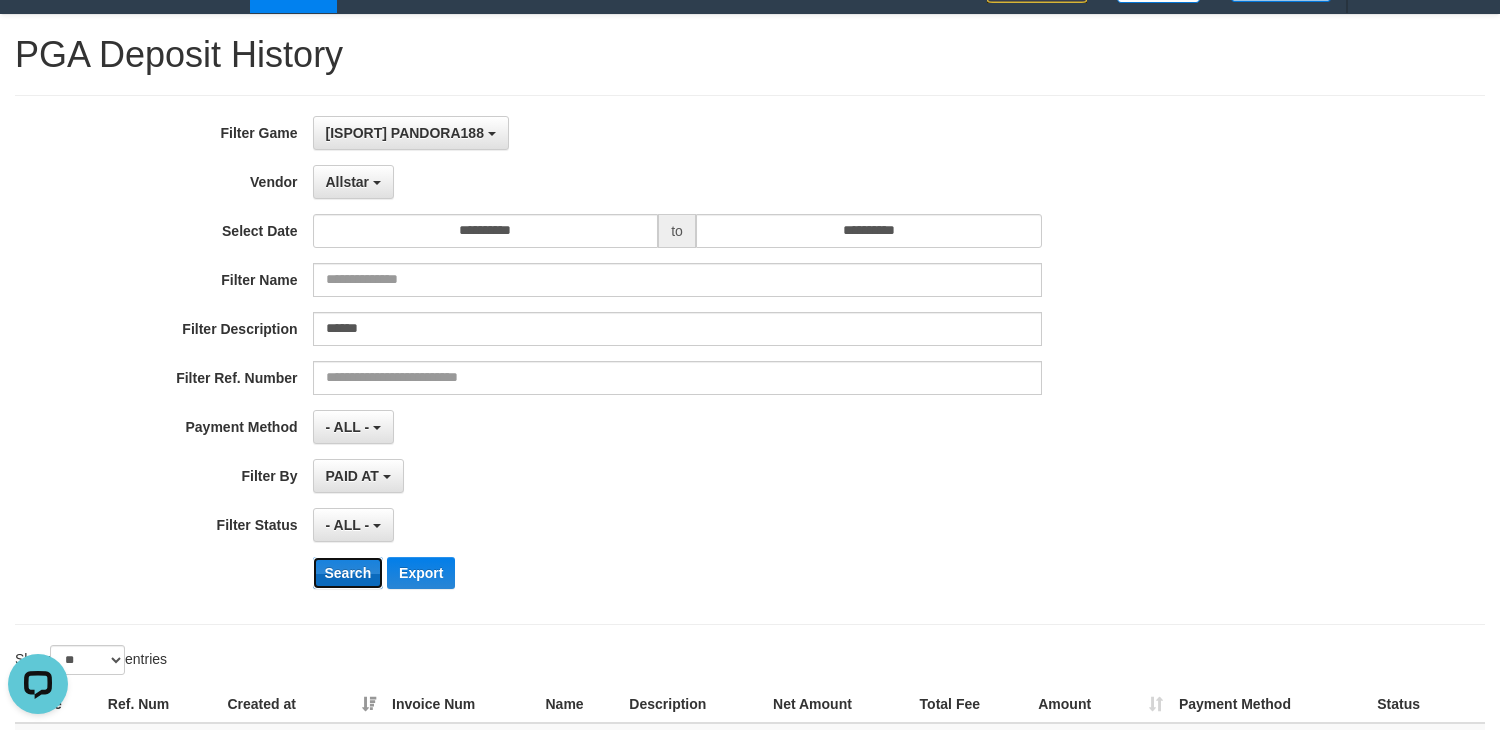 click on "Search" at bounding box center [348, 573] 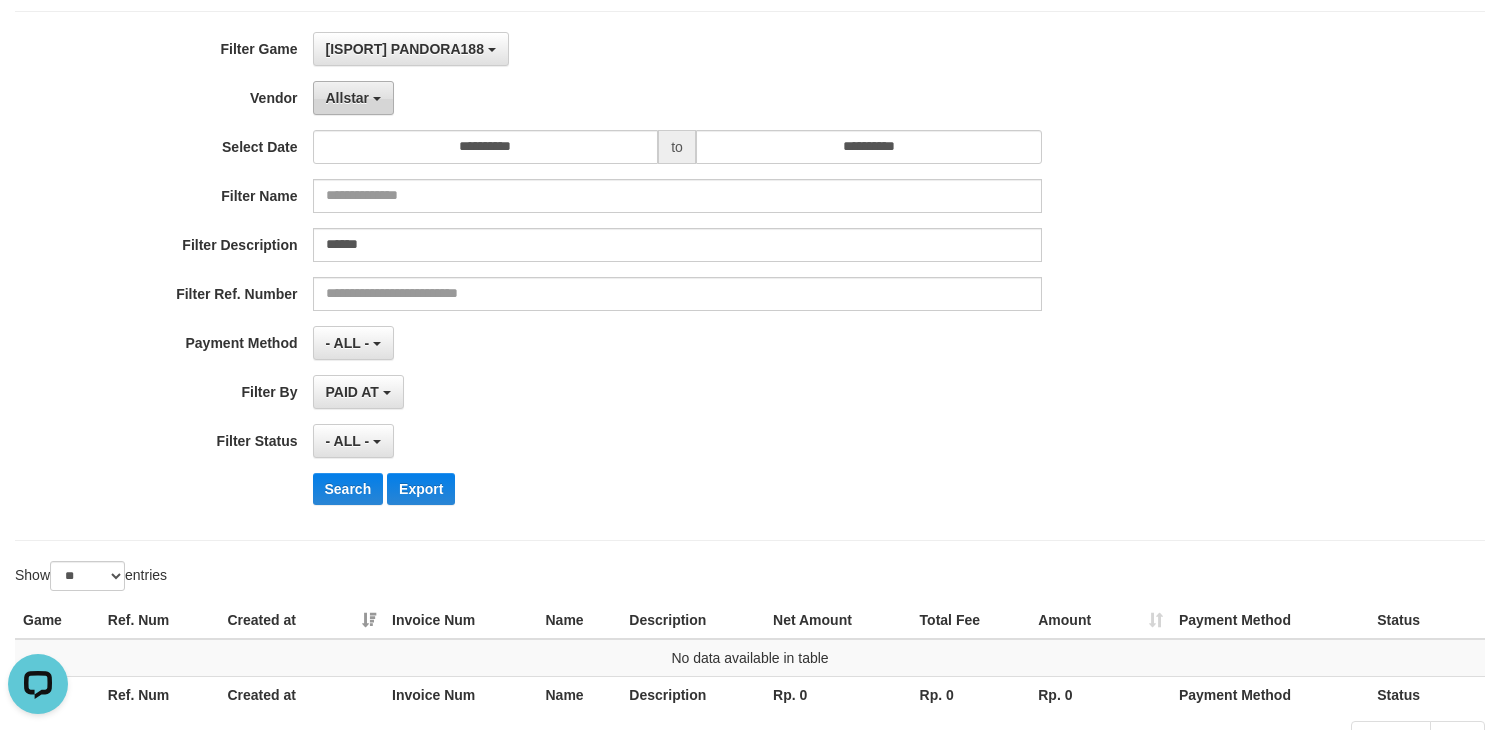 click on "Allstar" at bounding box center [353, 98] 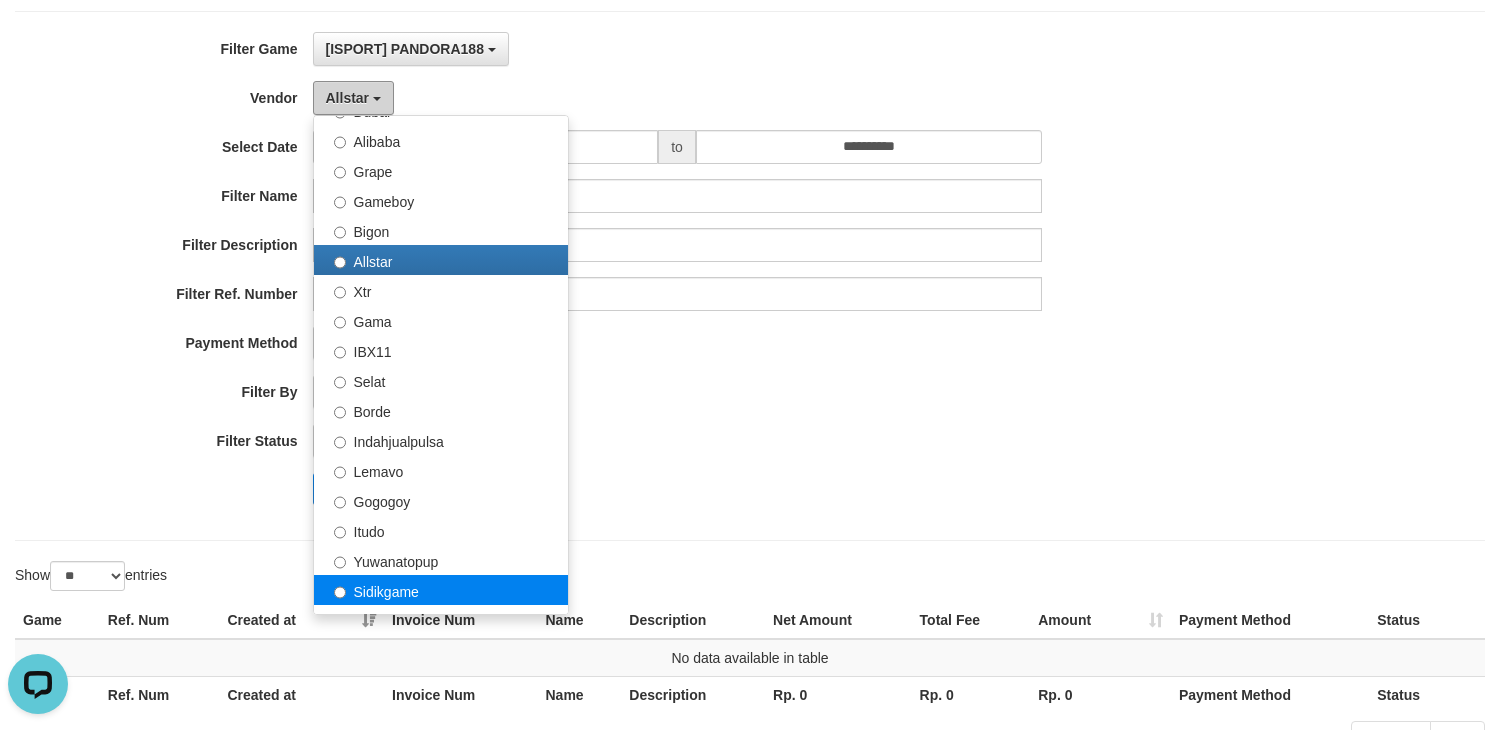 scroll, scrollTop: 375, scrollLeft: 0, axis: vertical 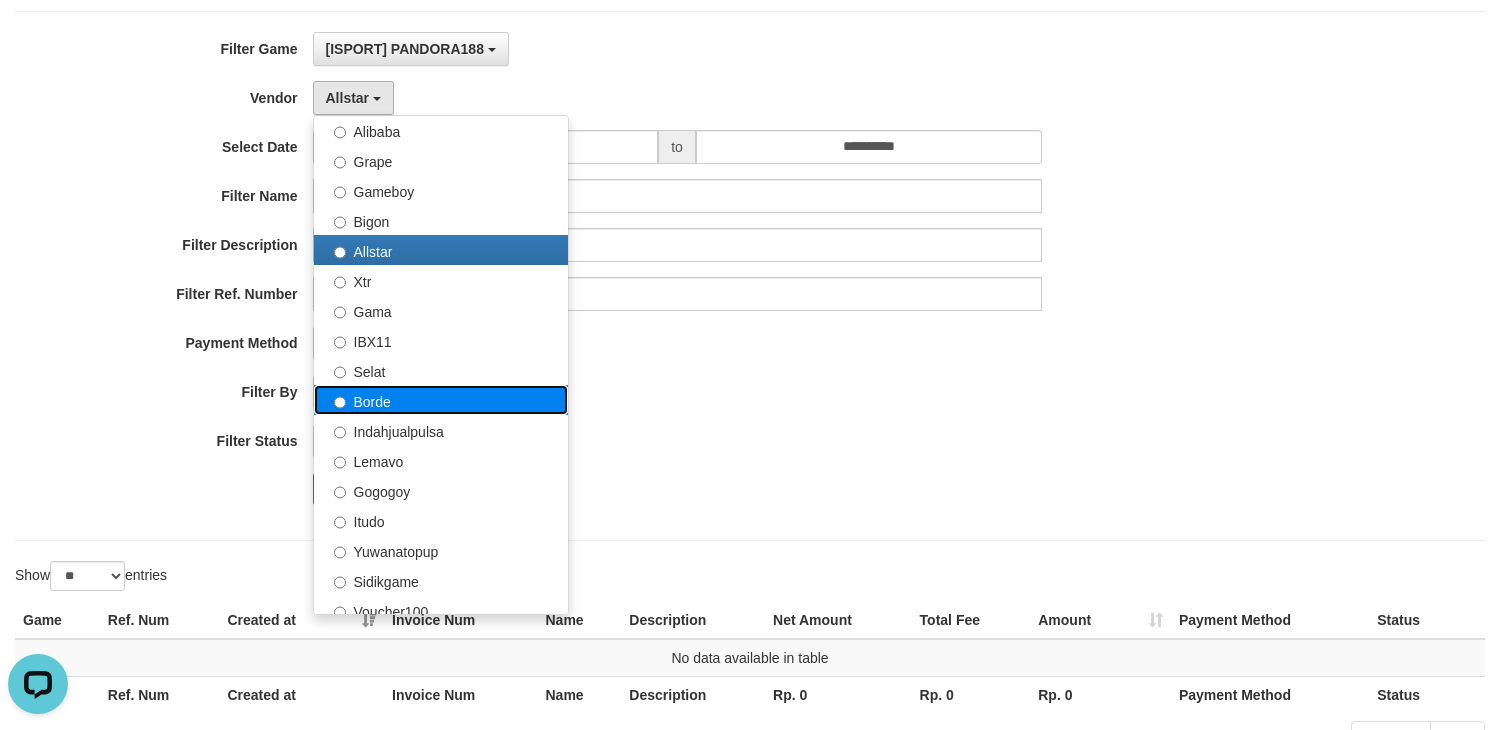 click on "Borde" at bounding box center [441, 400] 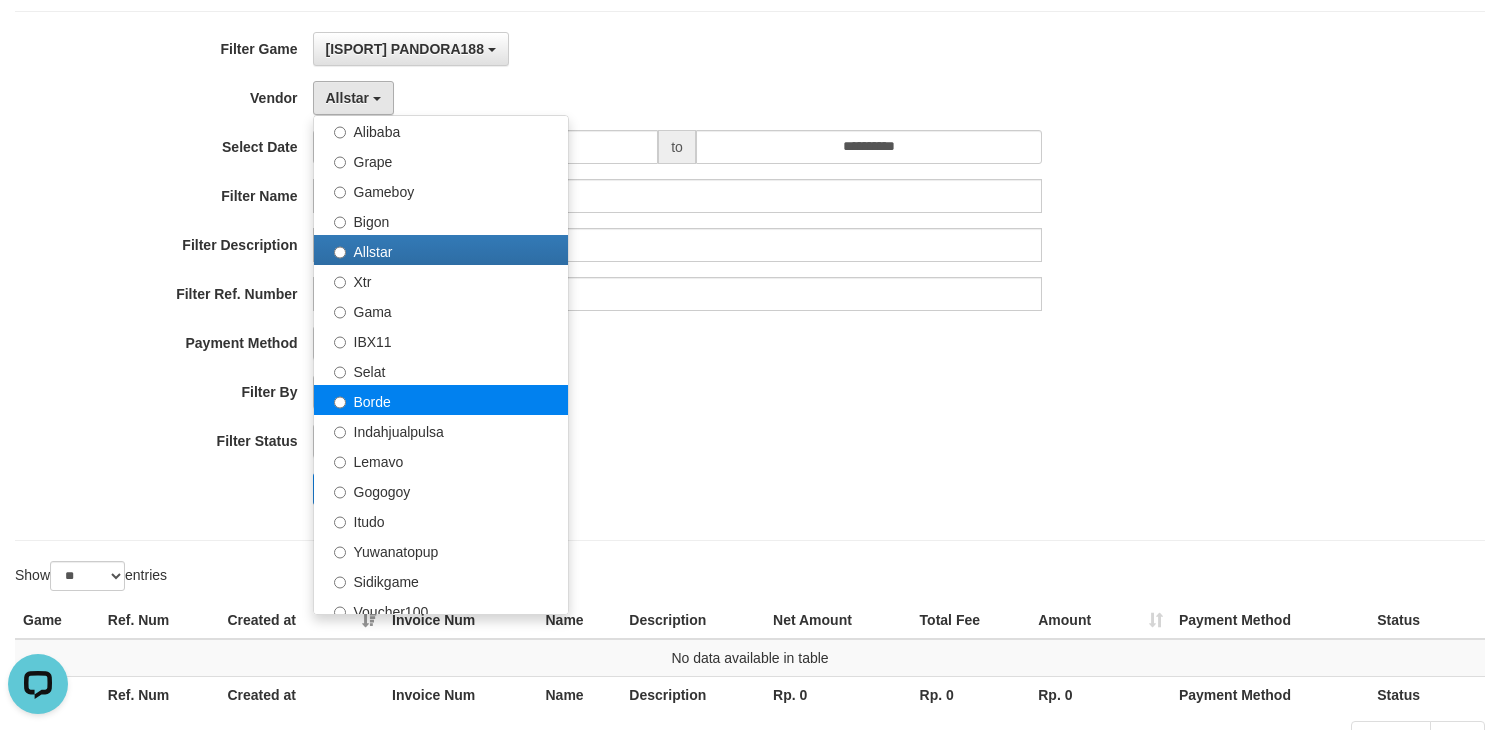select on "**********" 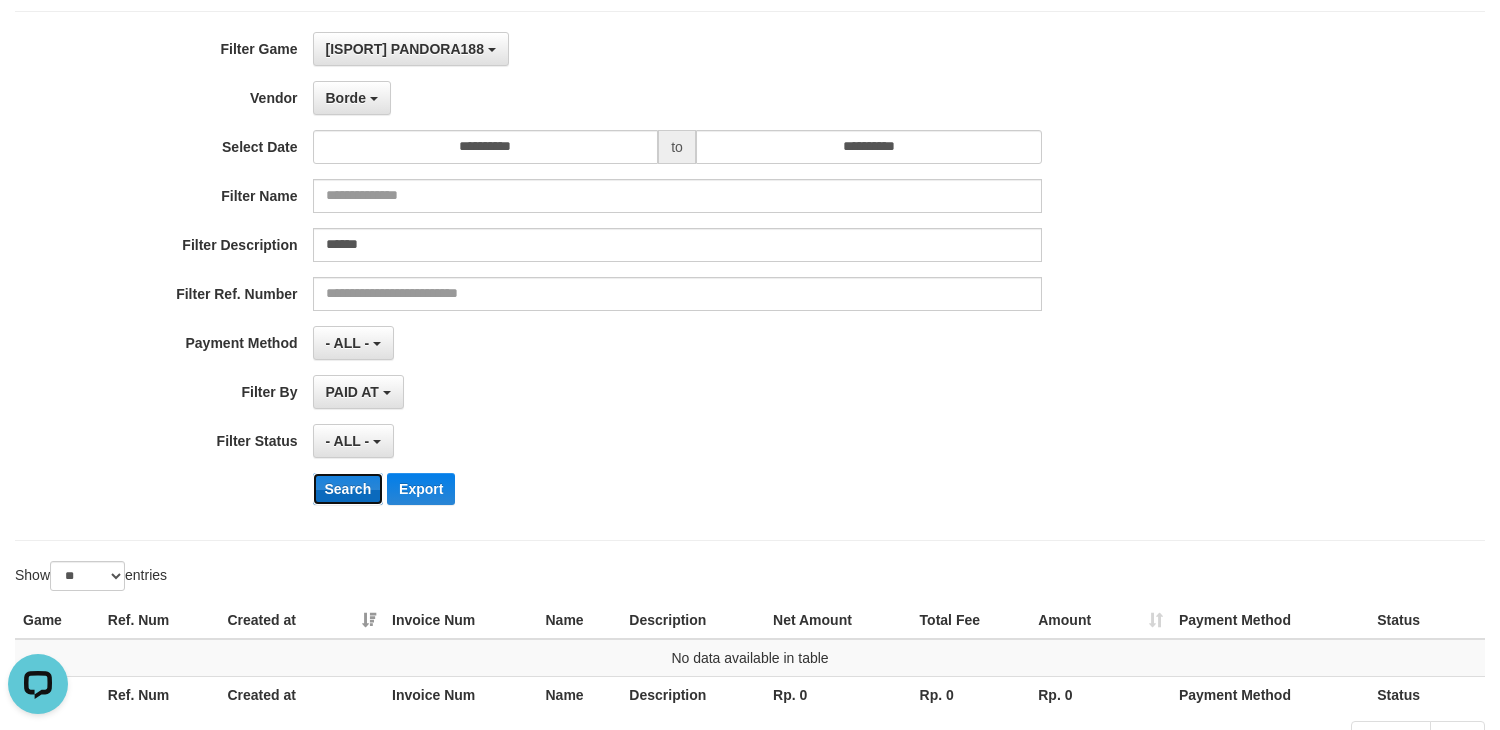 click on "Search" at bounding box center [348, 489] 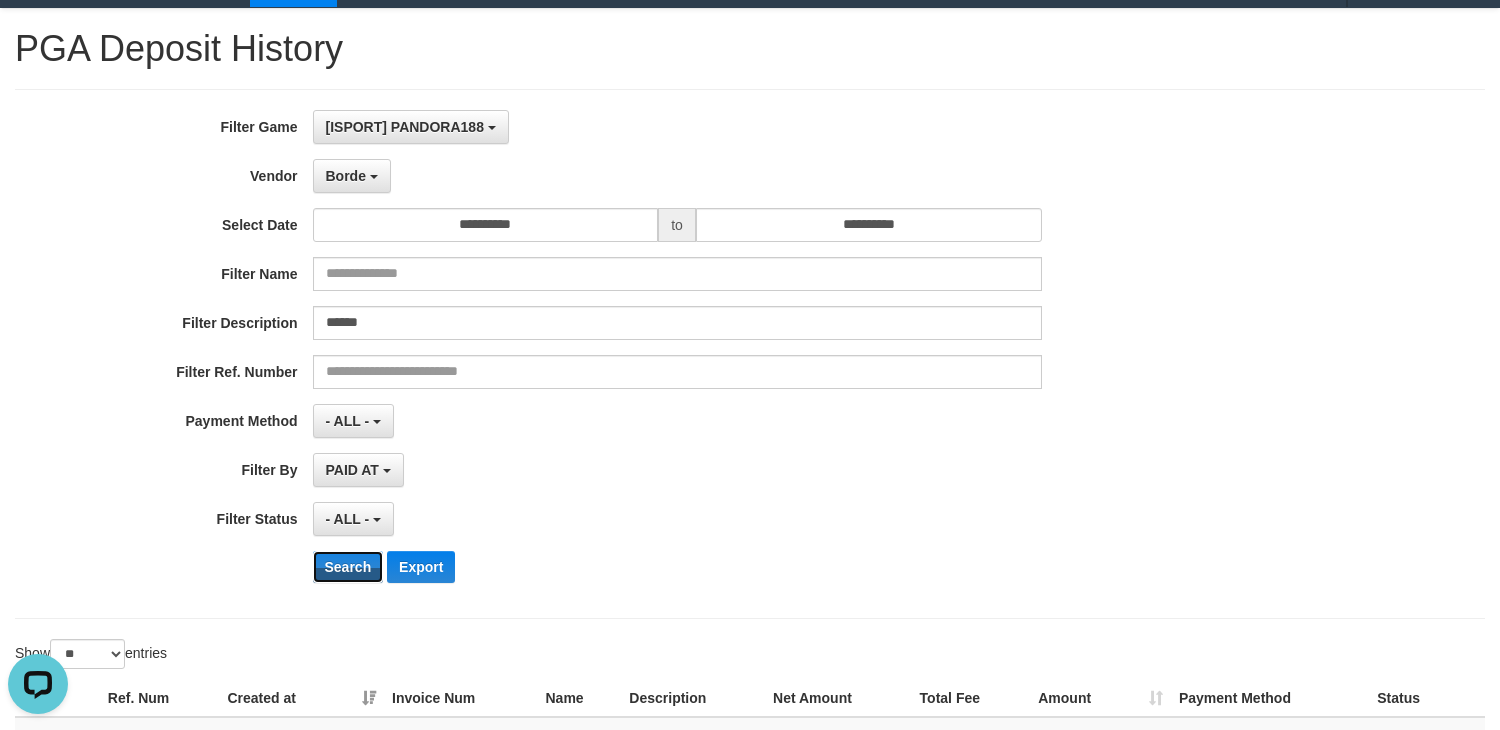 scroll, scrollTop: 37, scrollLeft: 0, axis: vertical 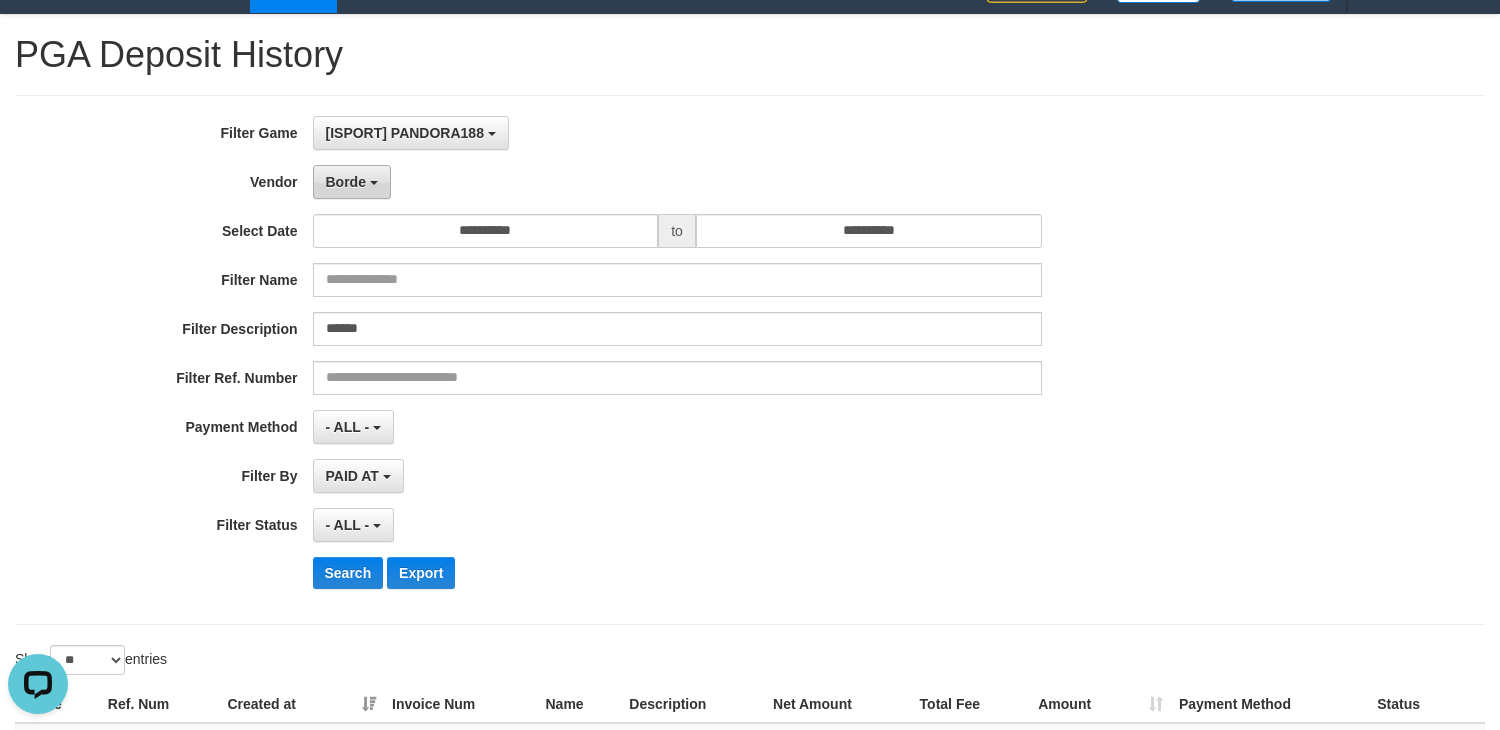 click on "Borde" at bounding box center (346, 182) 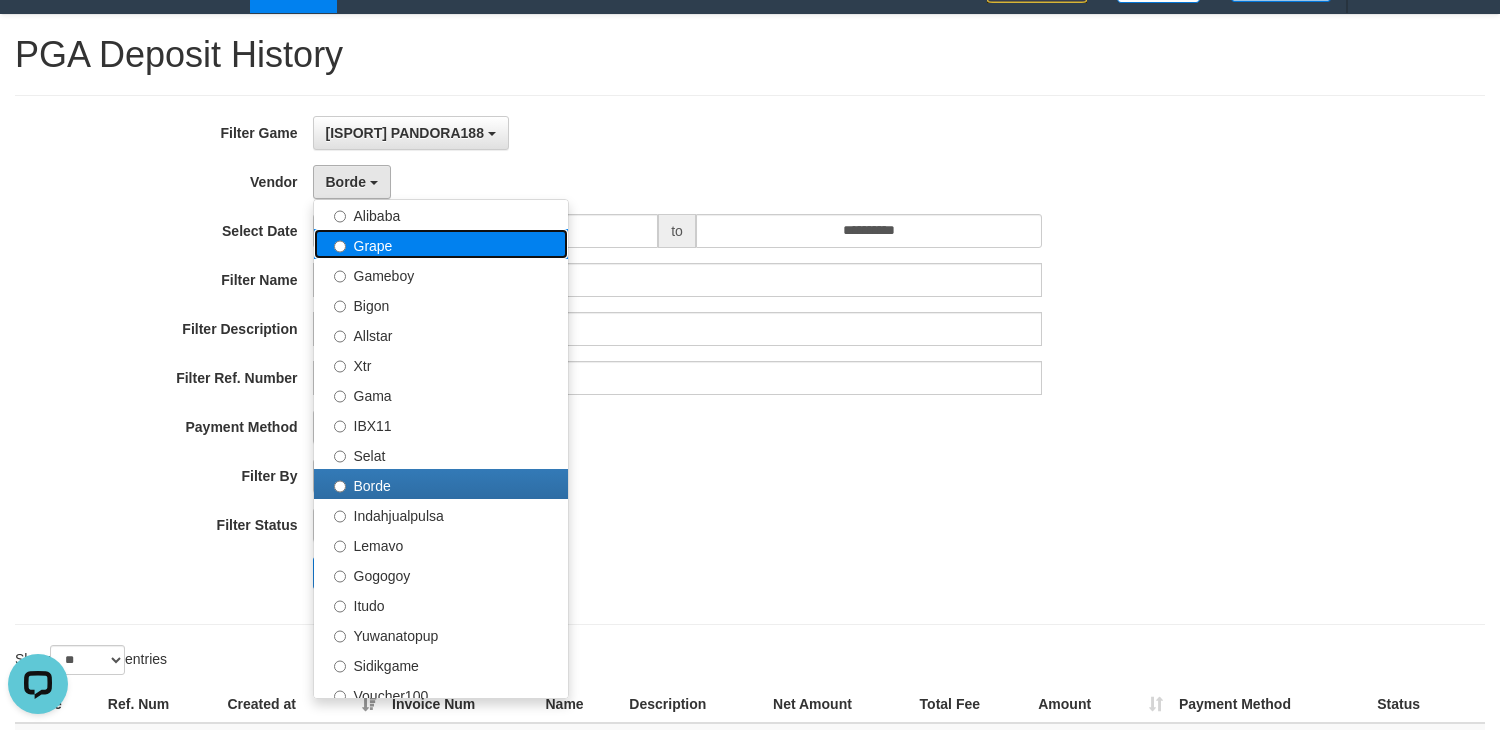 click on "Grape" at bounding box center (441, 244) 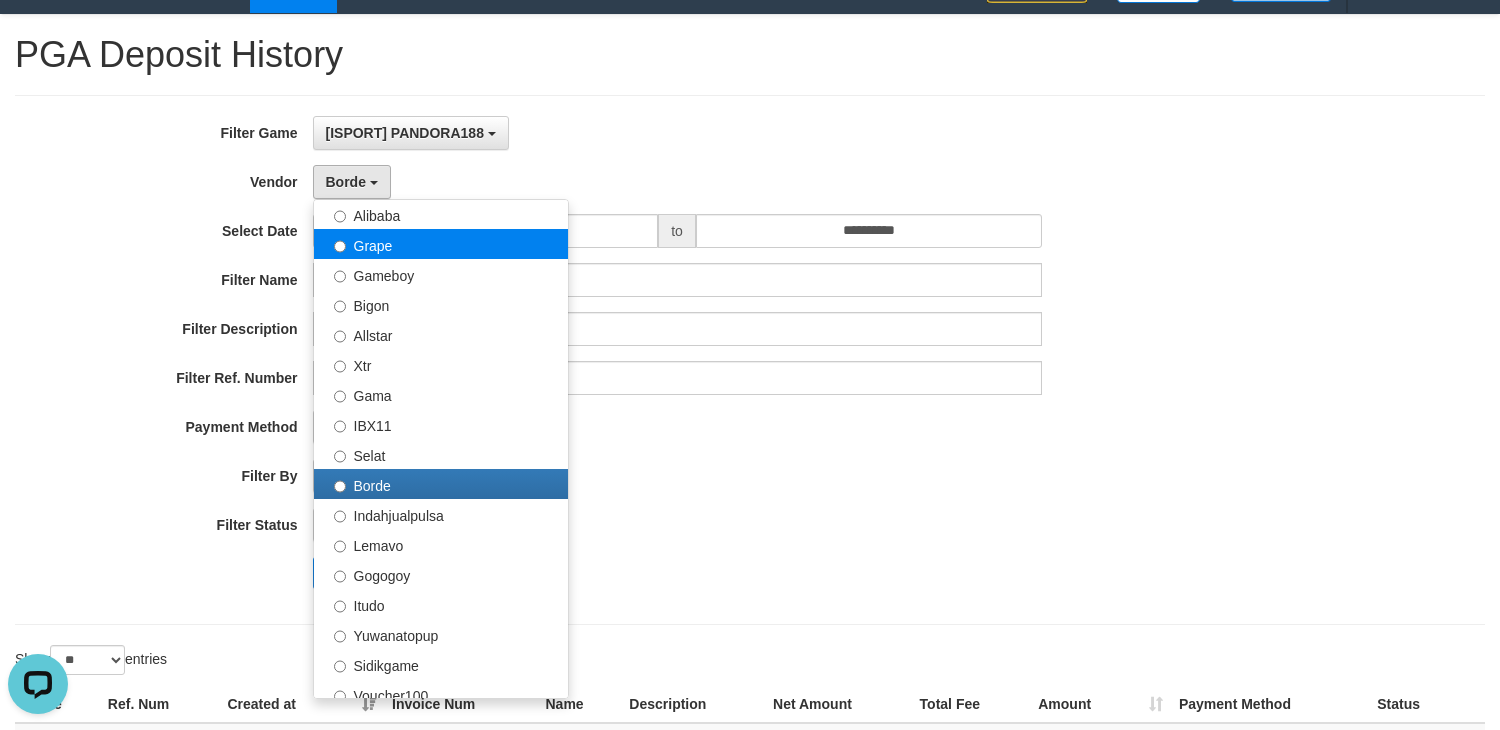 select on "**********" 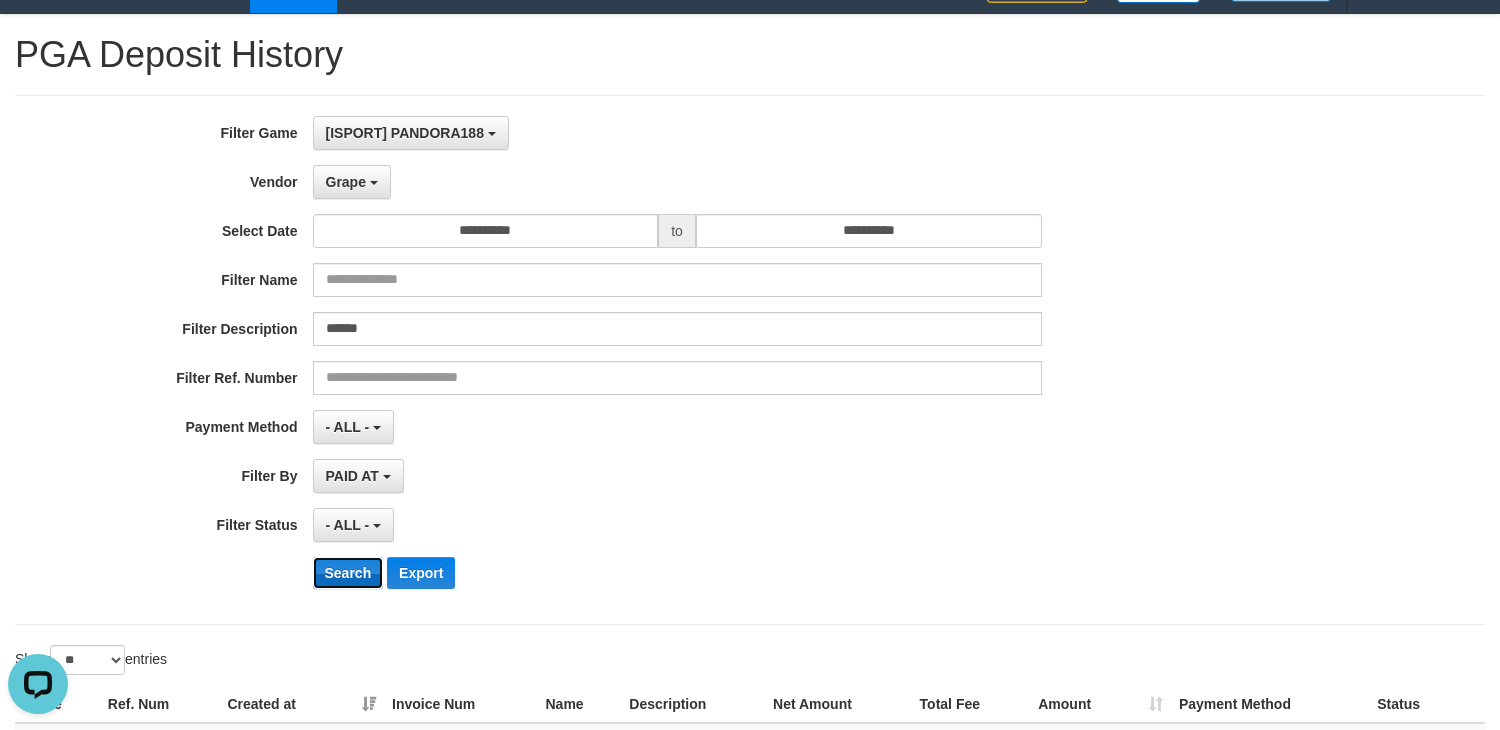 click on "Search" at bounding box center (348, 573) 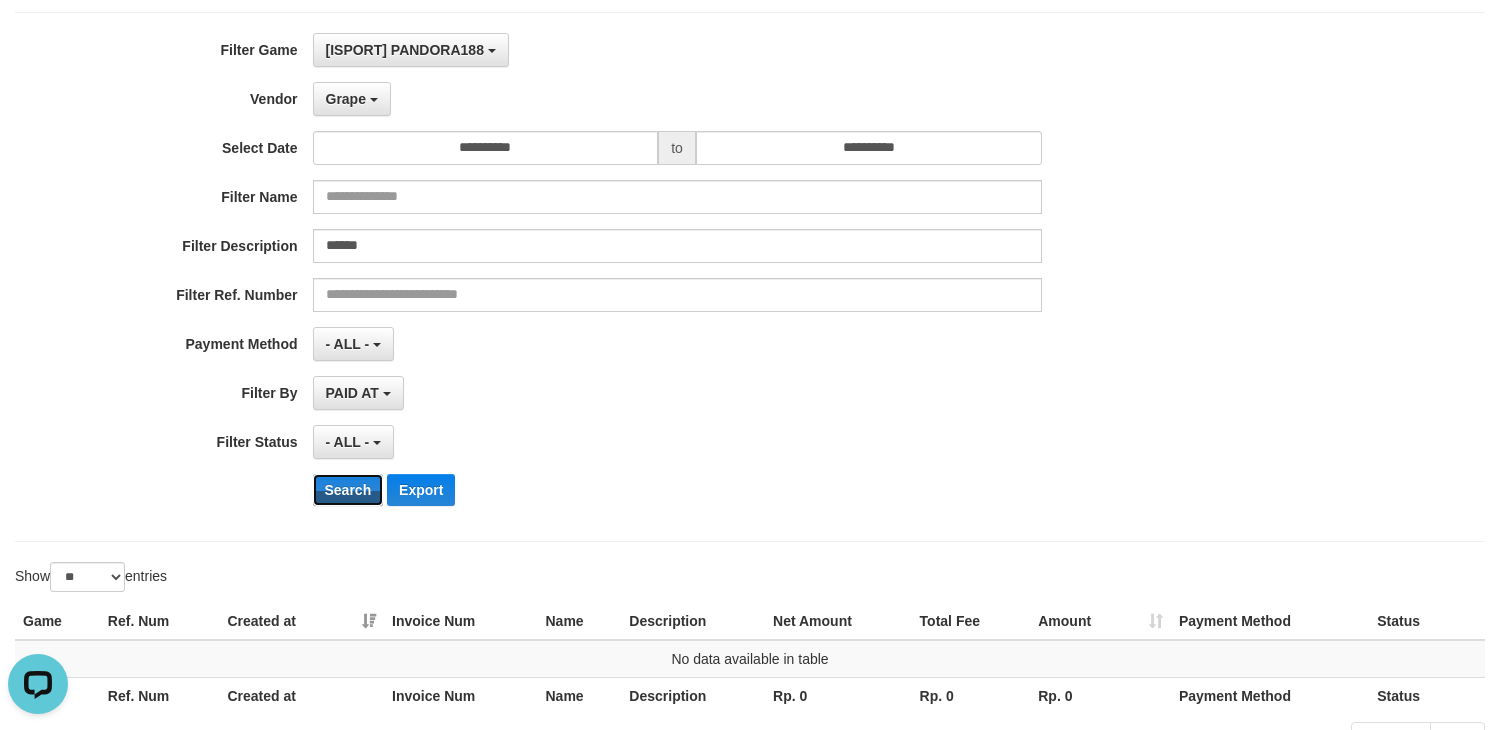 scroll, scrollTop: 37, scrollLeft: 0, axis: vertical 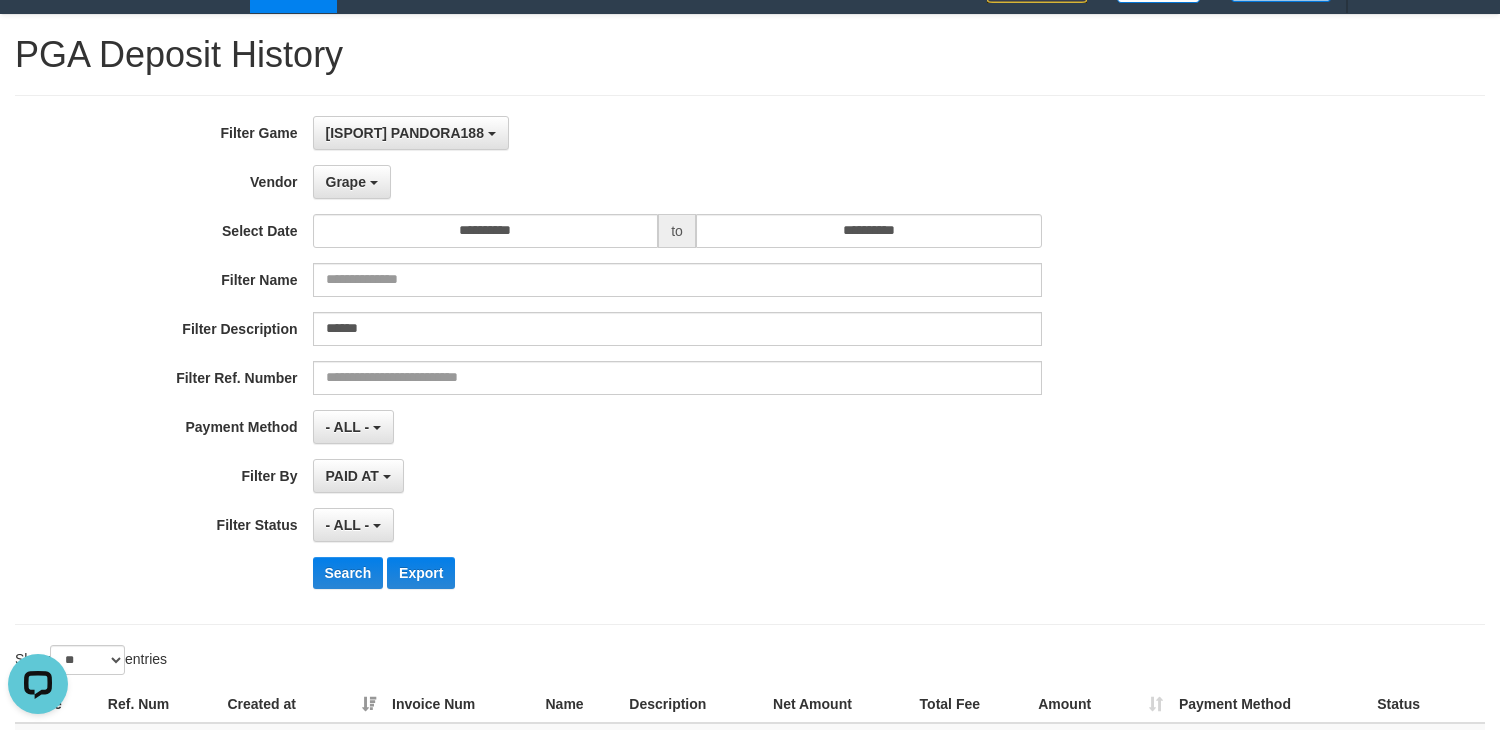 click on "**********" at bounding box center (625, 360) 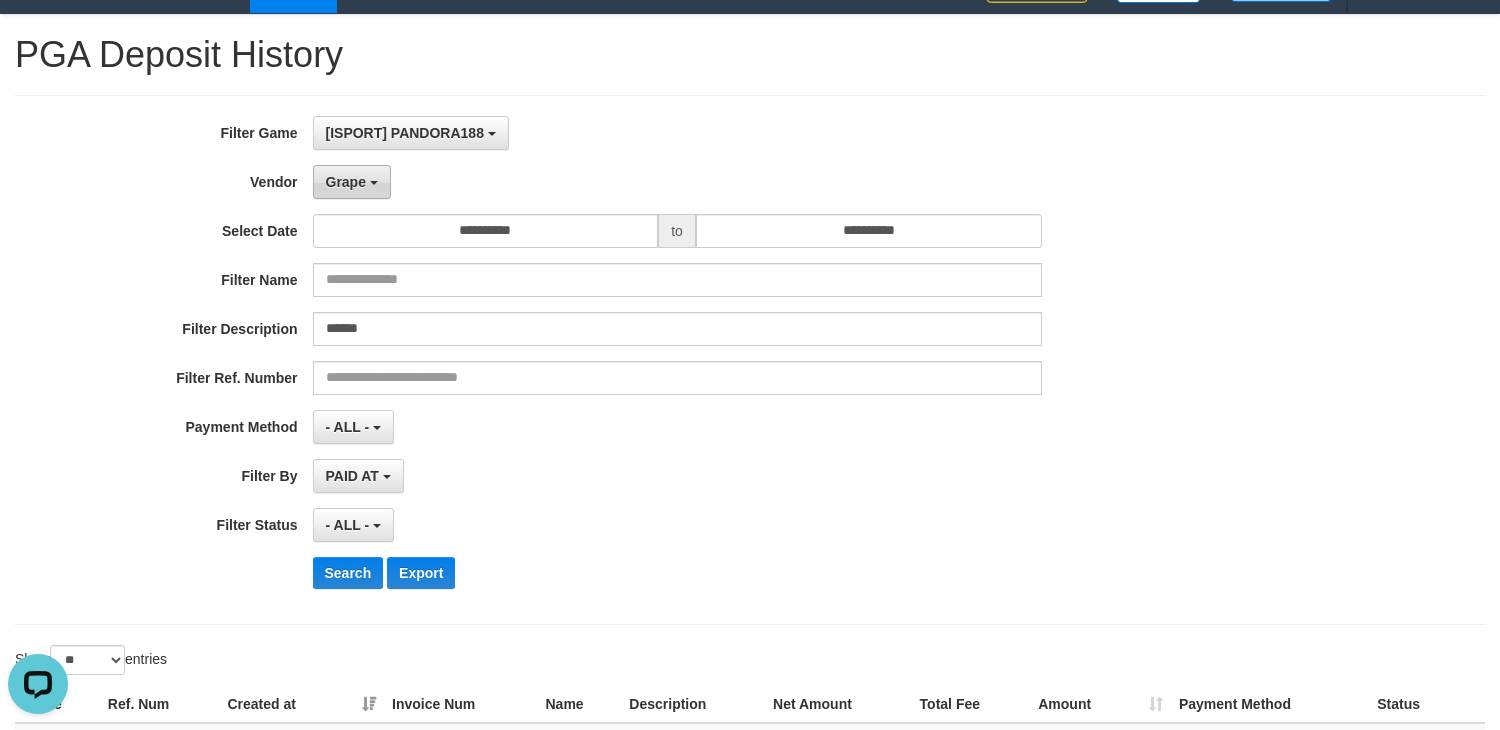 click on "Grape" at bounding box center [352, 182] 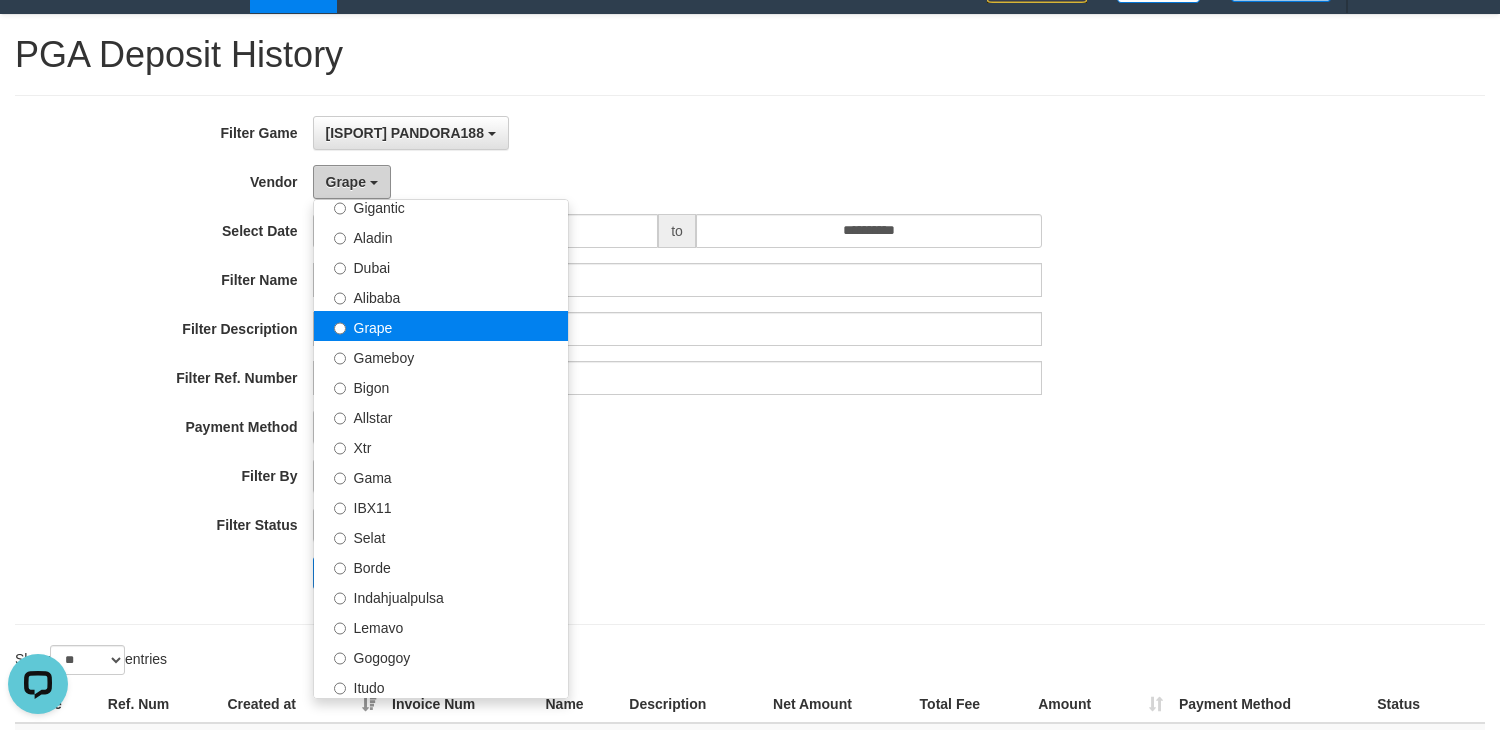 scroll, scrollTop: 291, scrollLeft: 0, axis: vertical 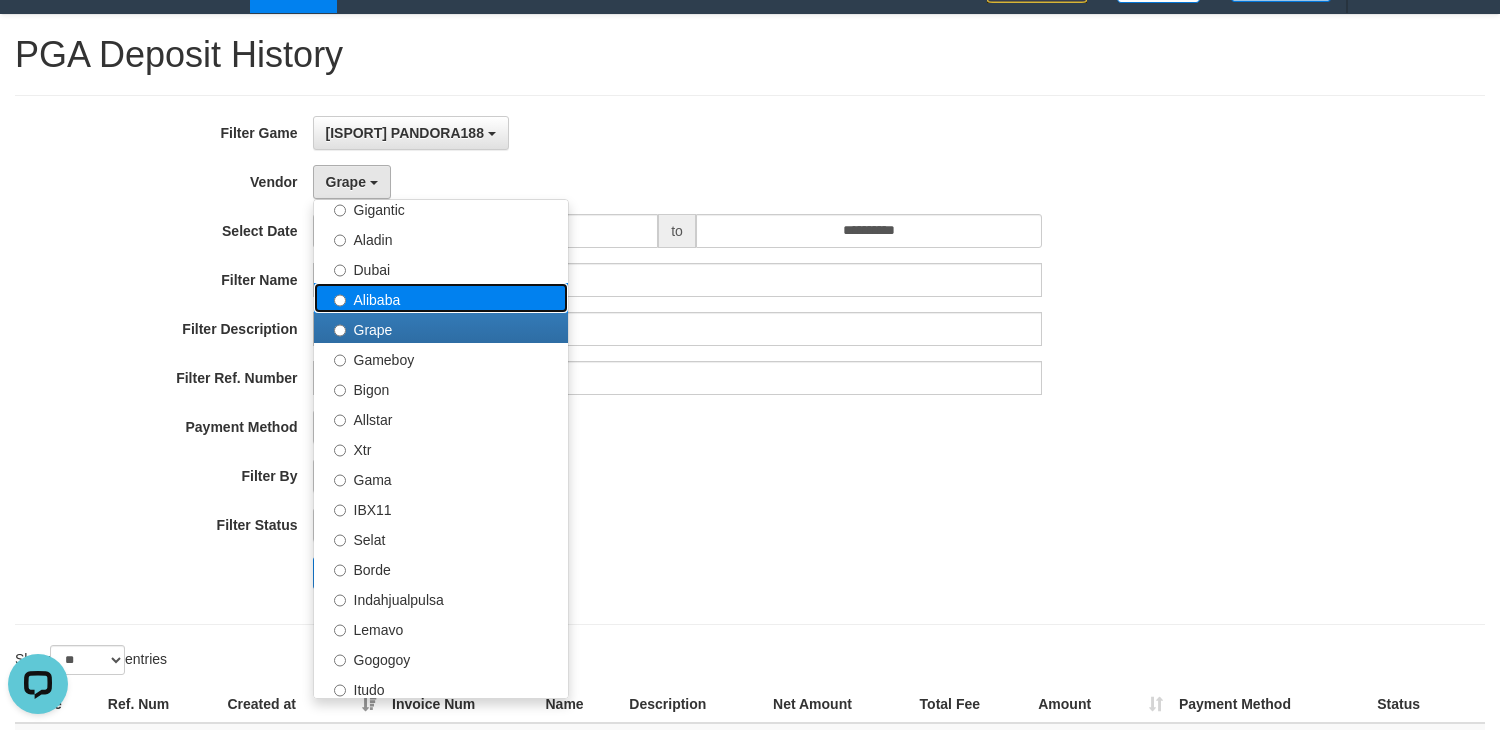 click on "Alibaba" at bounding box center [441, 298] 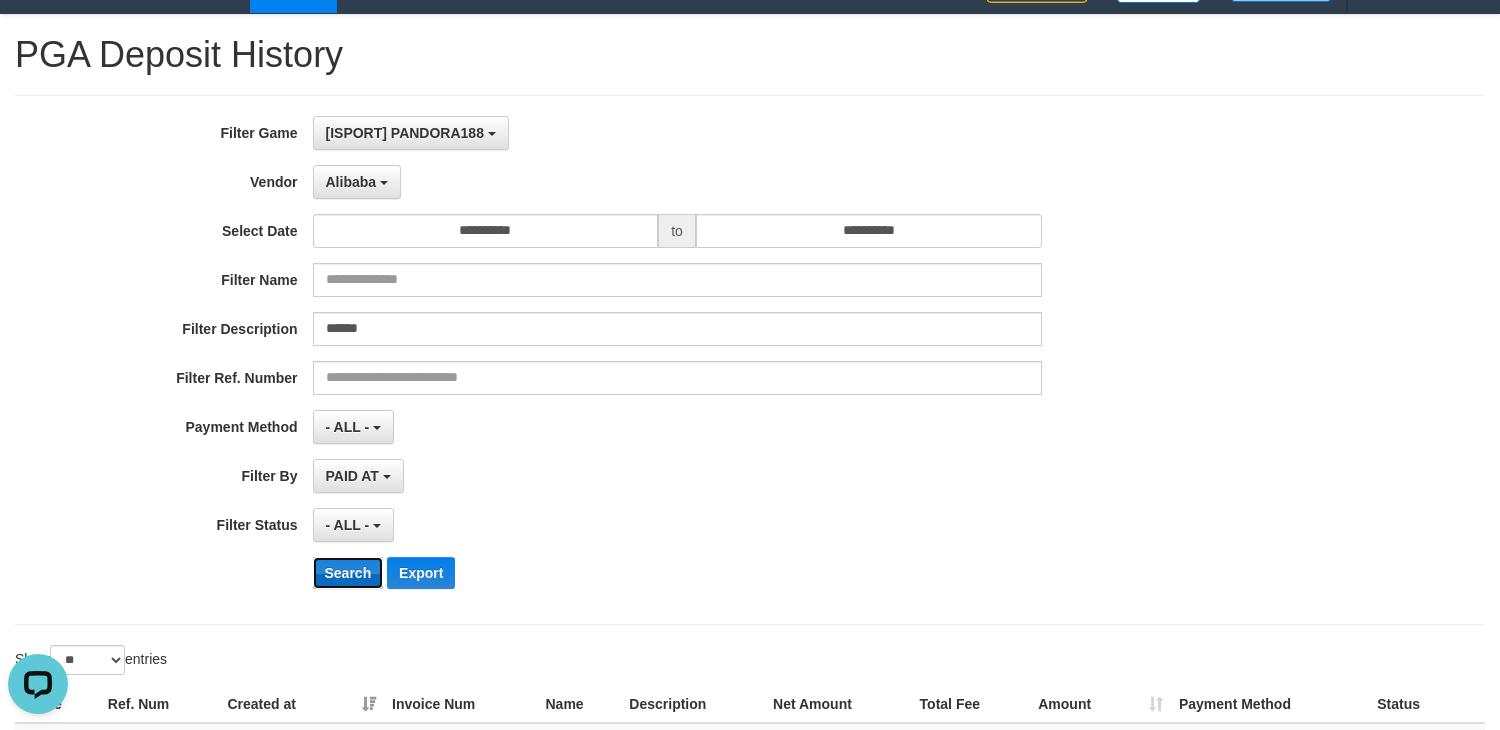 click on "Search" at bounding box center (348, 573) 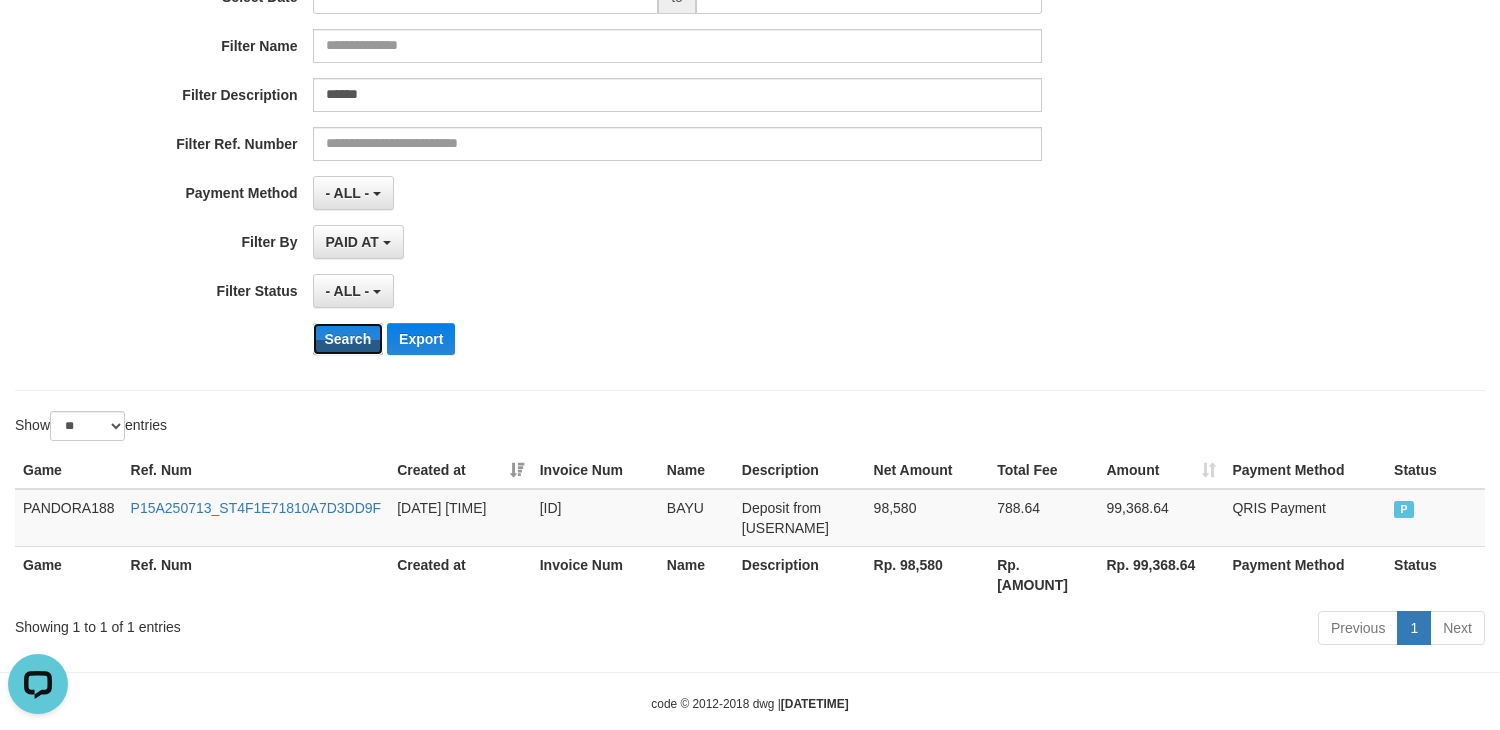 scroll, scrollTop: 287, scrollLeft: 0, axis: vertical 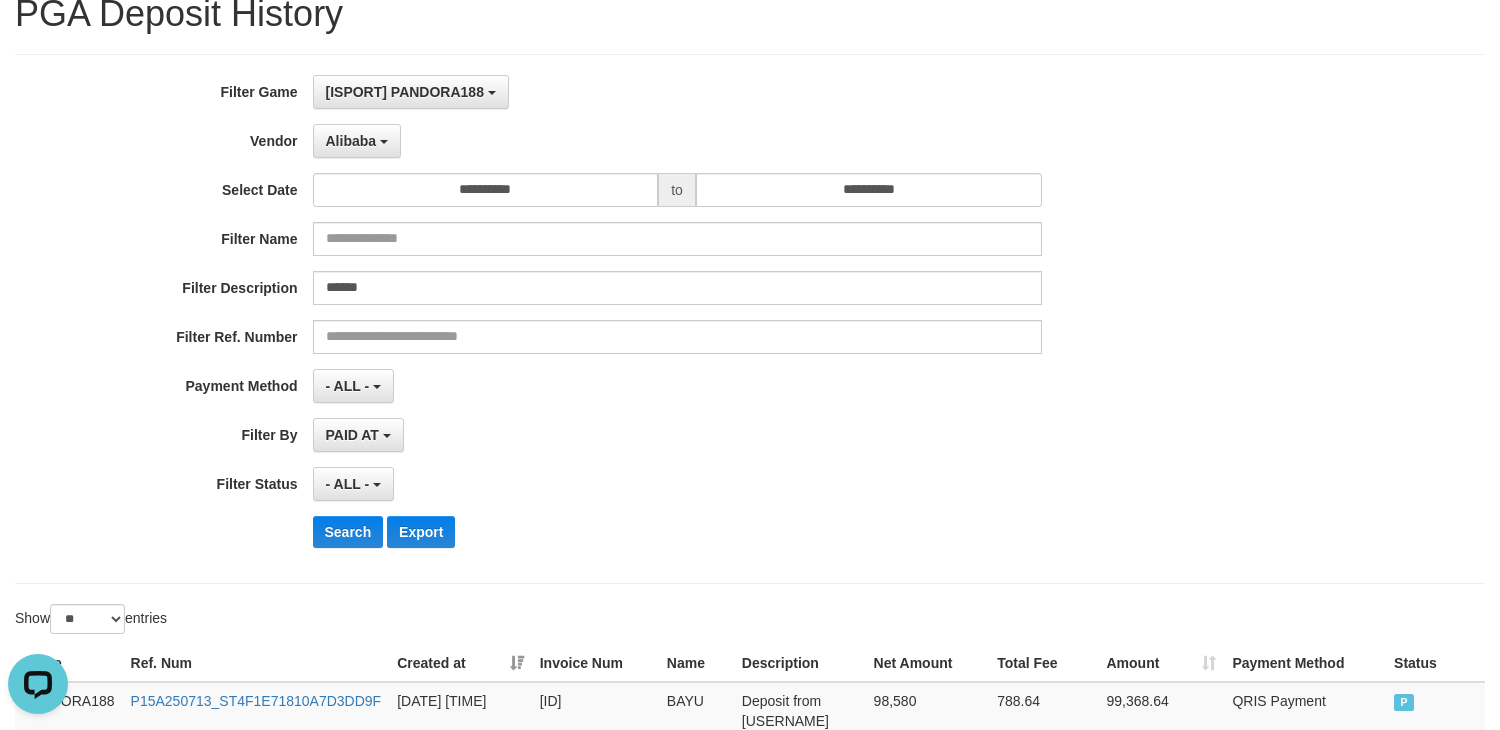 click on "**********" at bounding box center [625, 319] 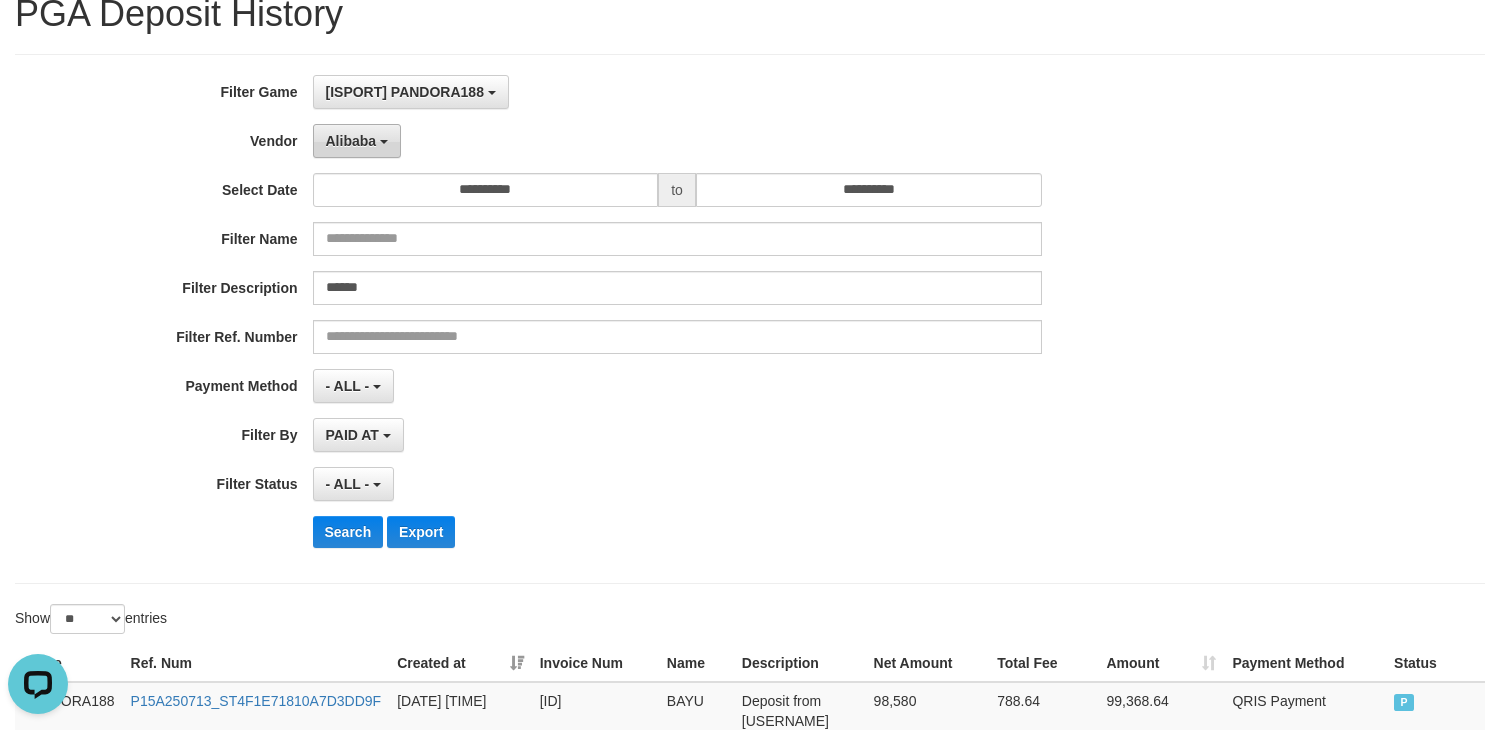 click on "Alibaba" at bounding box center (351, 141) 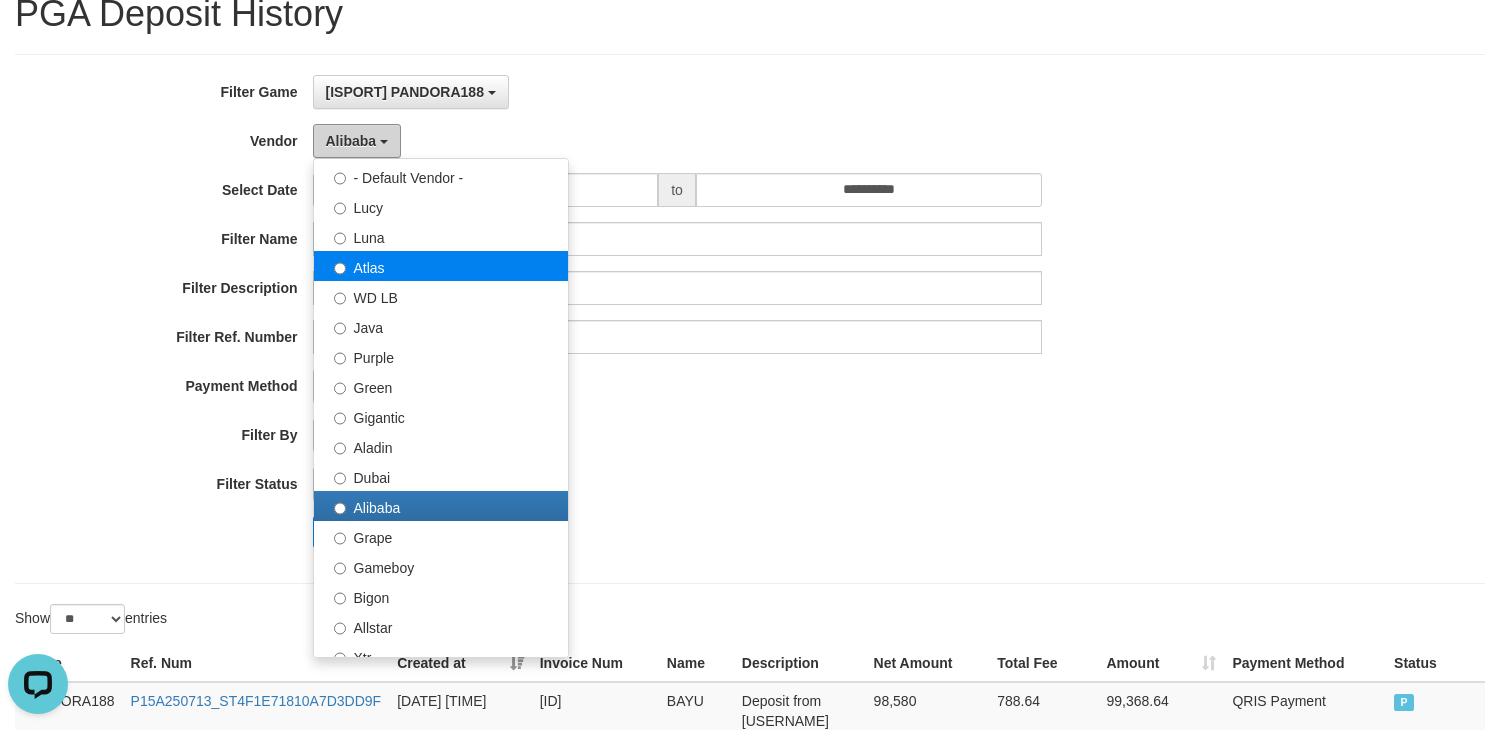 scroll, scrollTop: 0, scrollLeft: 0, axis: both 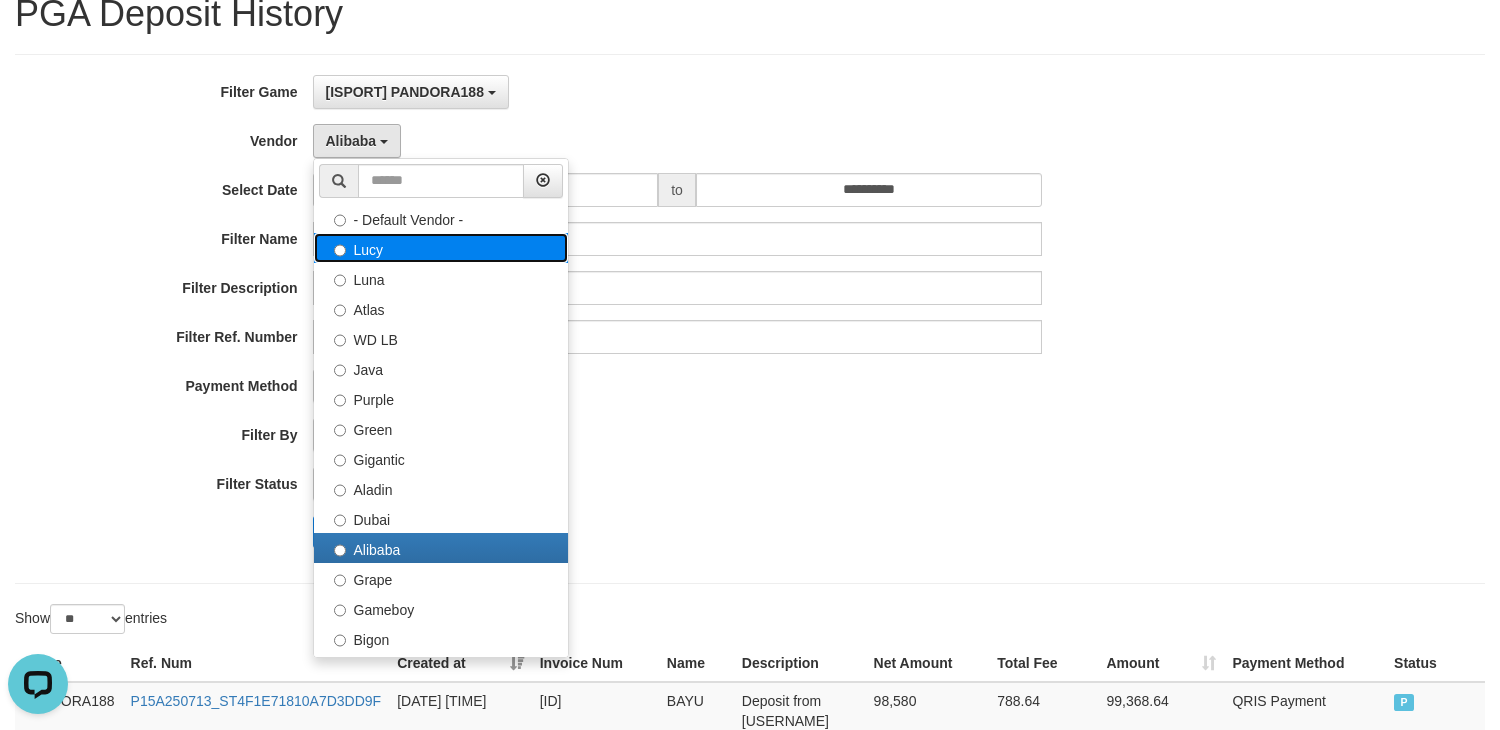click on "Lucy" at bounding box center (441, 248) 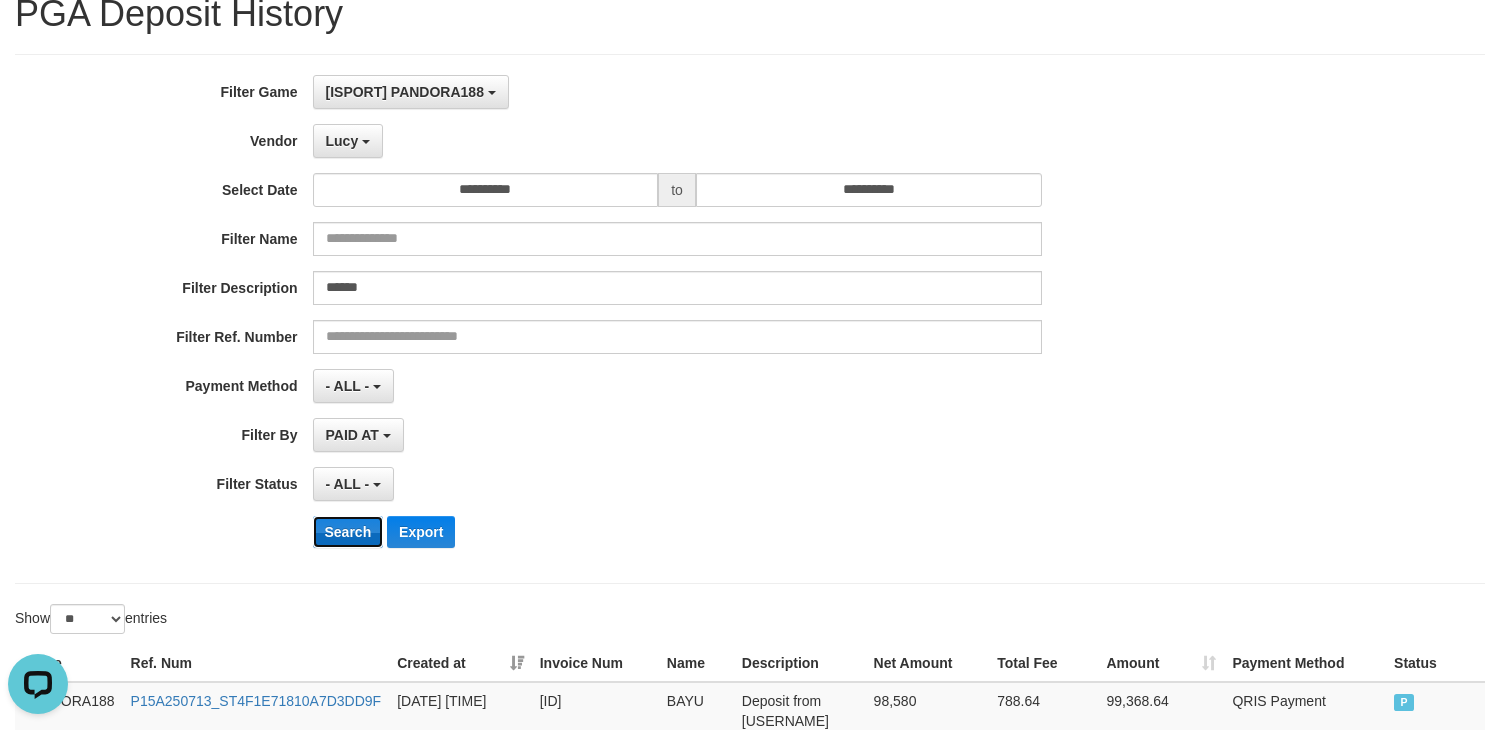 click on "Search" at bounding box center (348, 532) 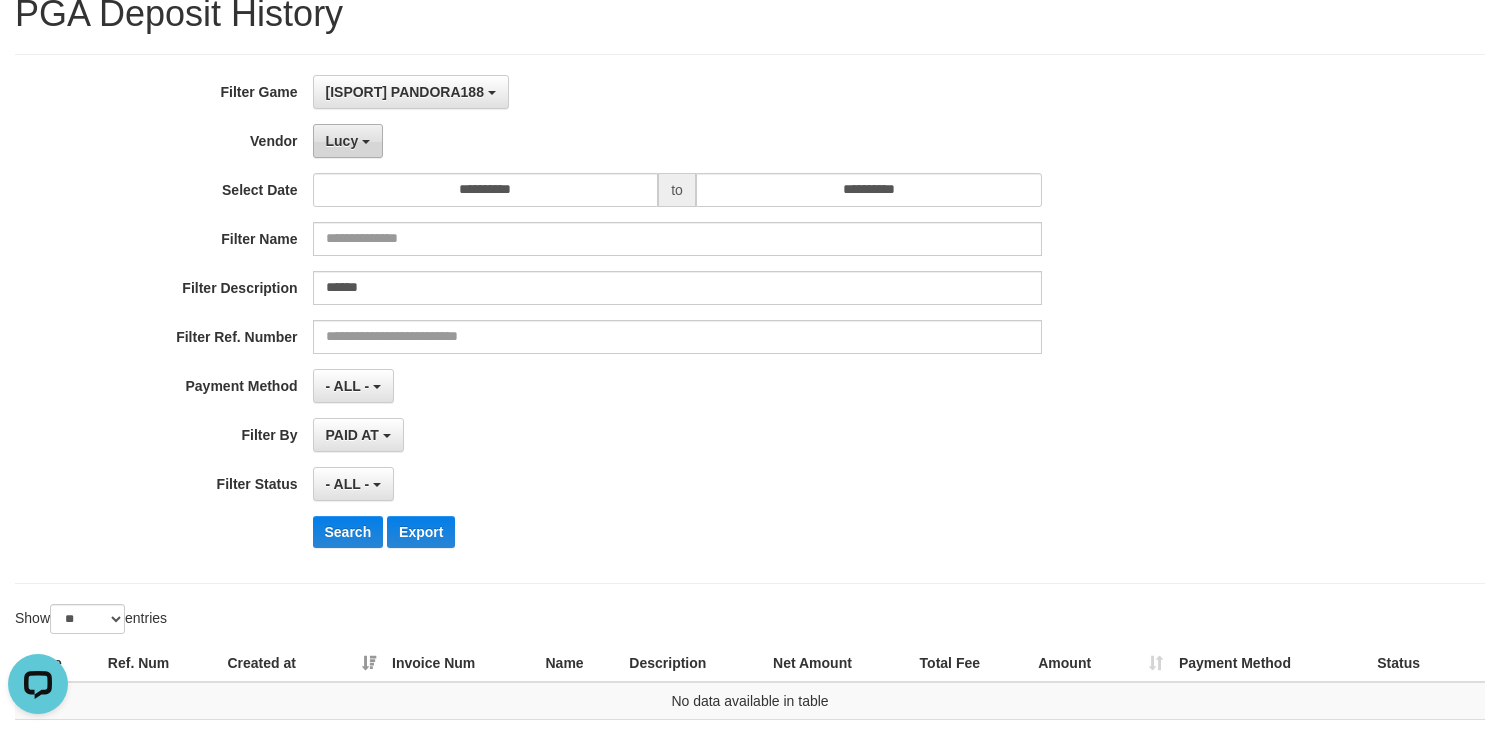 drag, startPoint x: 358, startPoint y: 152, endPoint x: 355, endPoint y: 175, distance: 23.194826 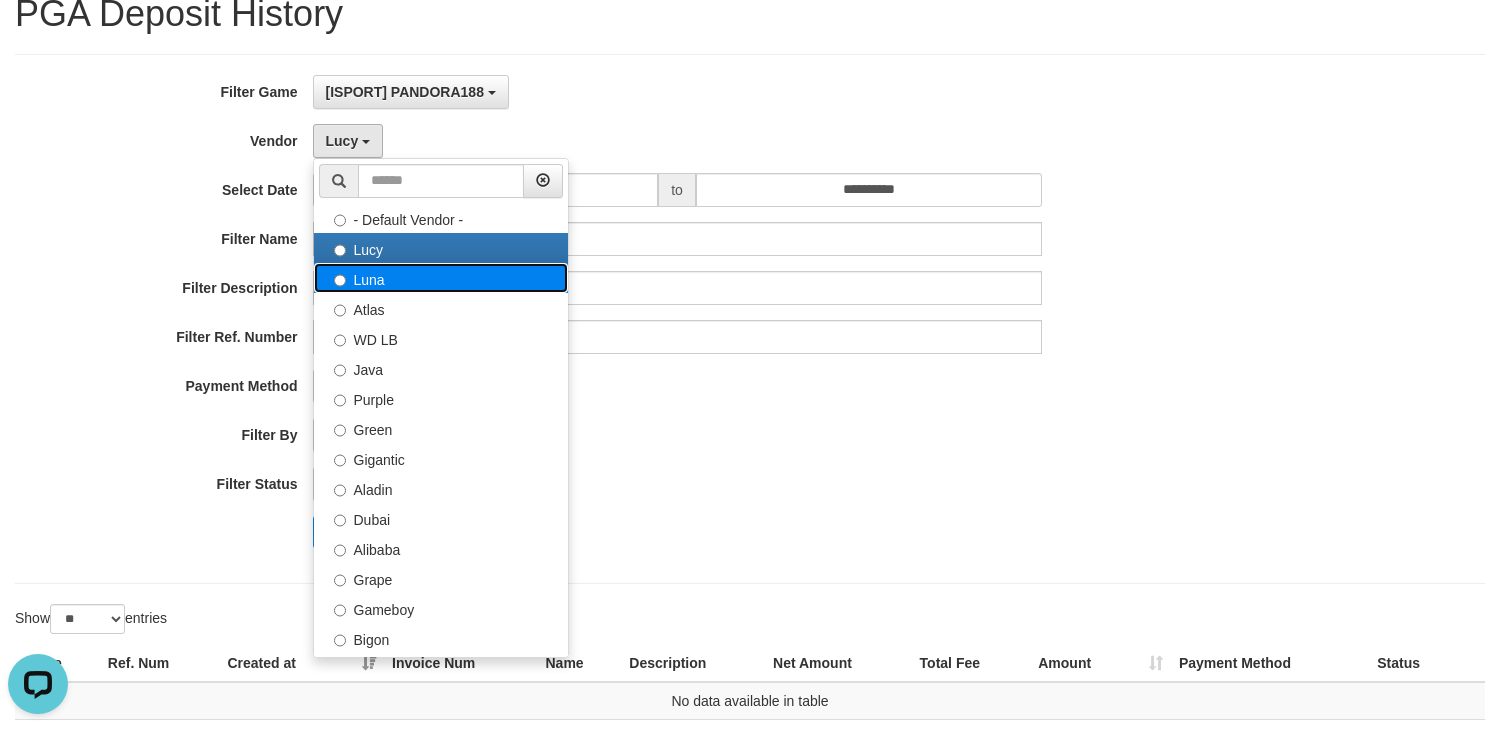 click on "Luna" at bounding box center [441, 278] 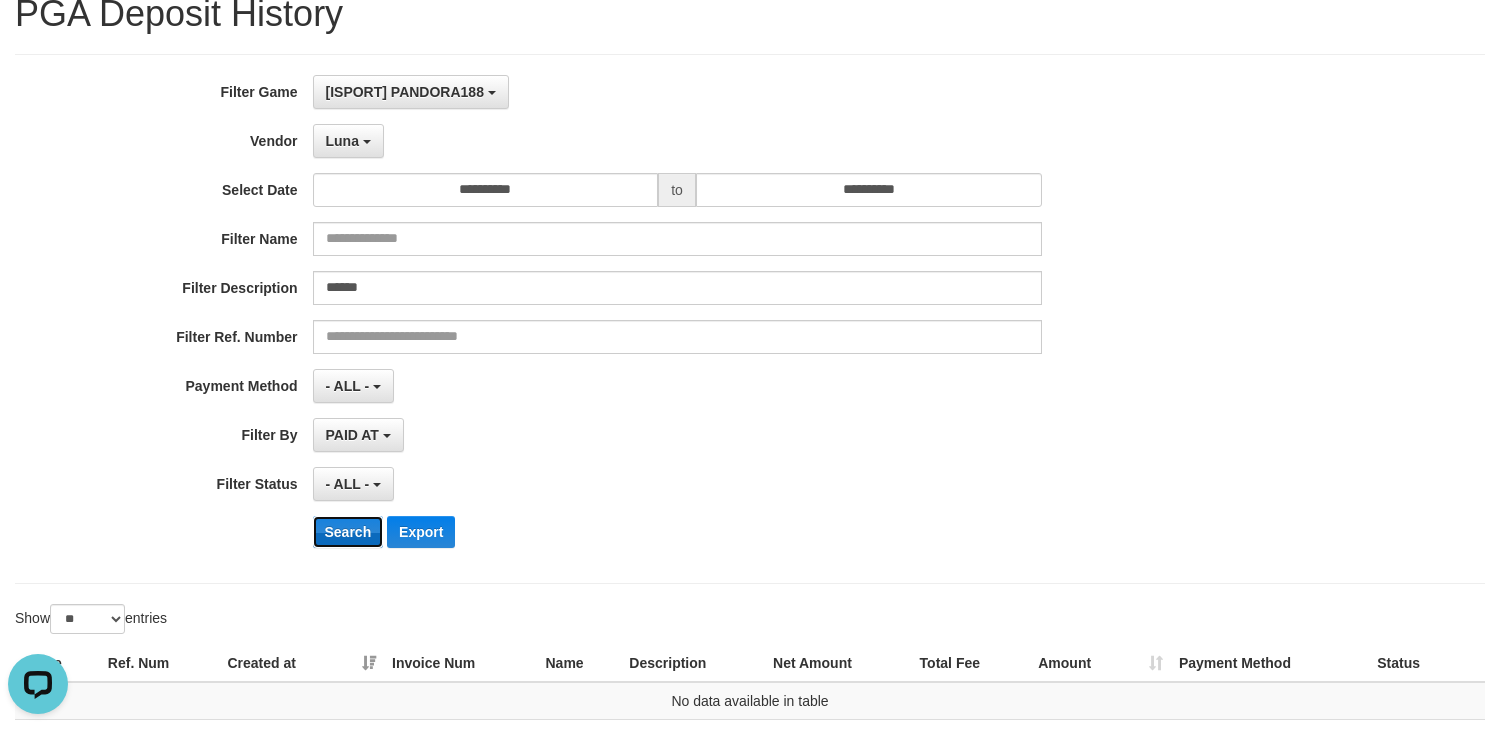 click on "Search" at bounding box center [348, 532] 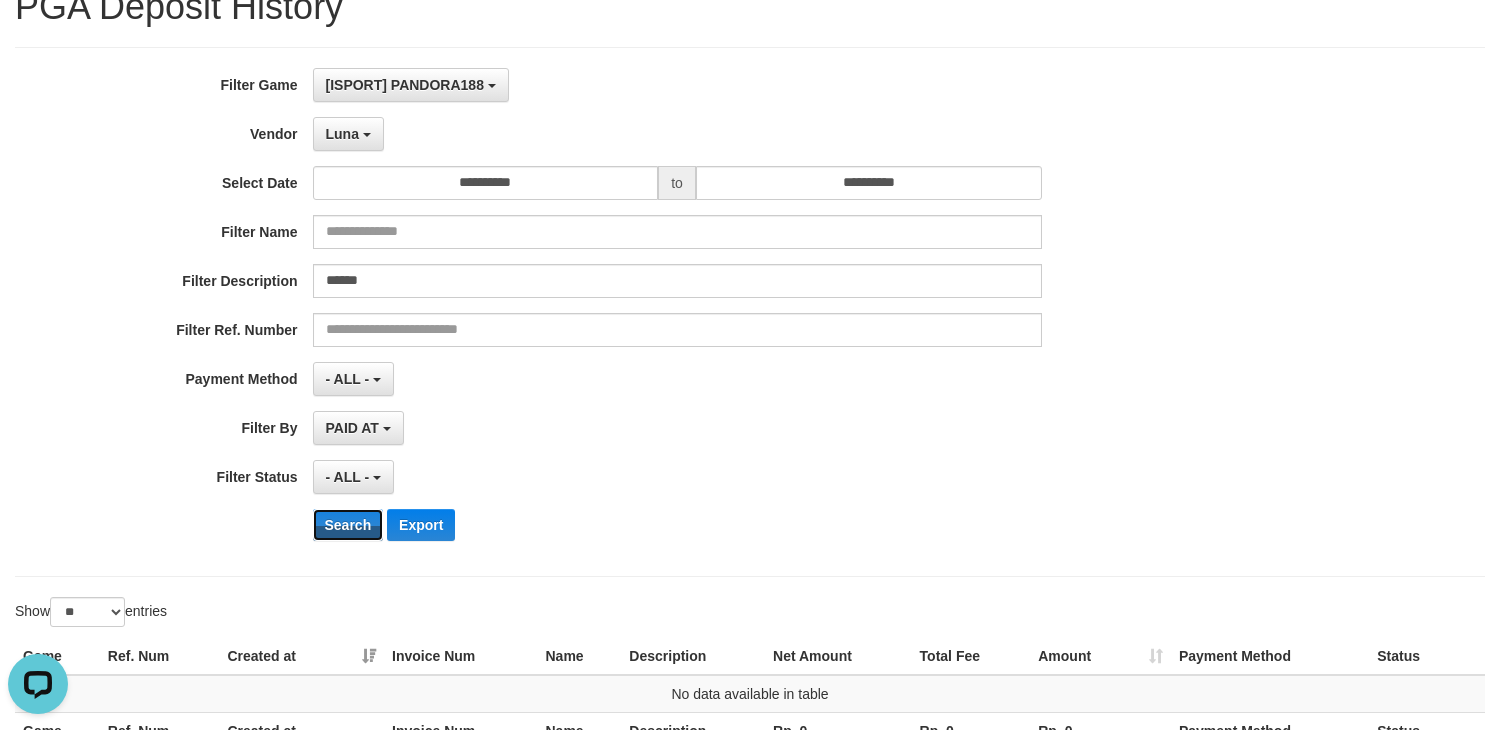 scroll, scrollTop: 78, scrollLeft: 0, axis: vertical 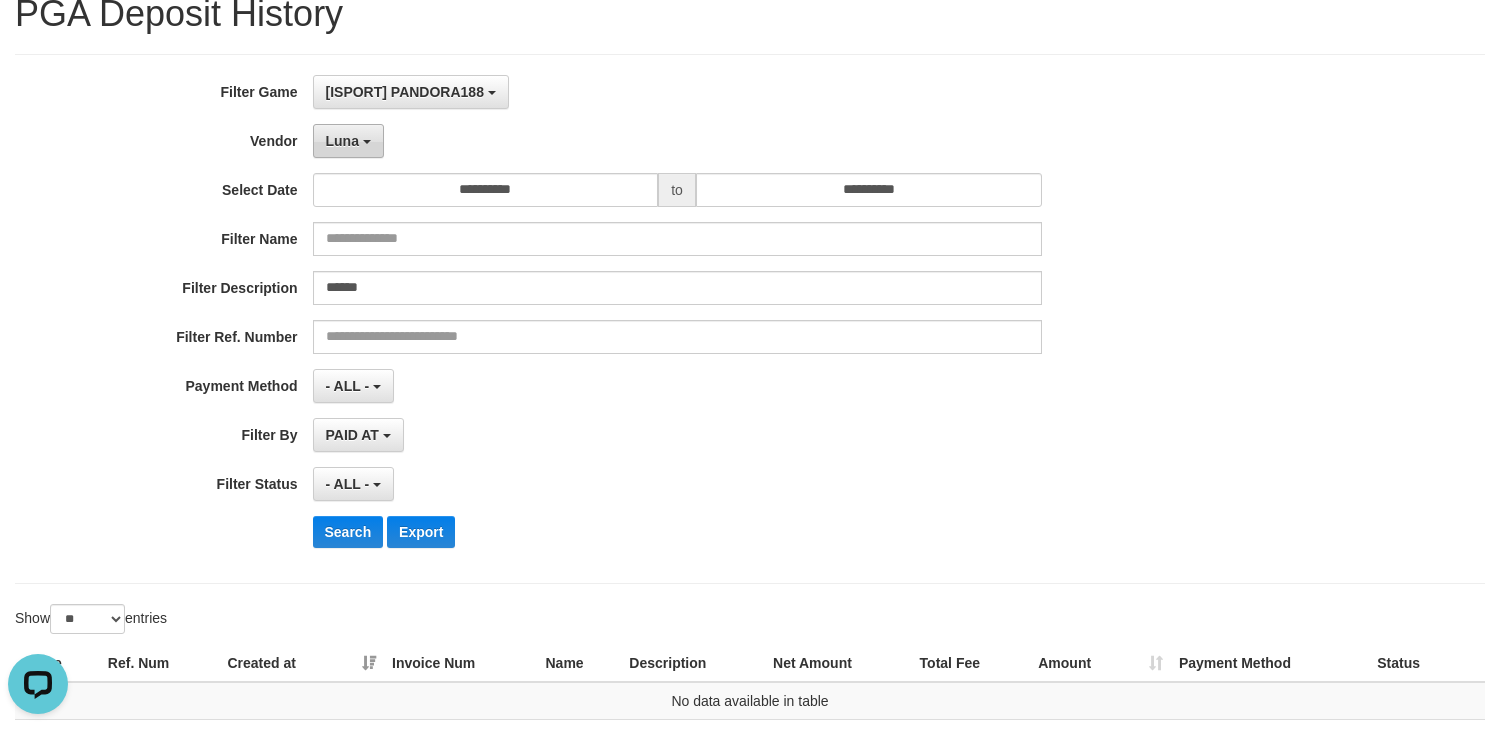 click on "Luna" at bounding box center [348, 141] 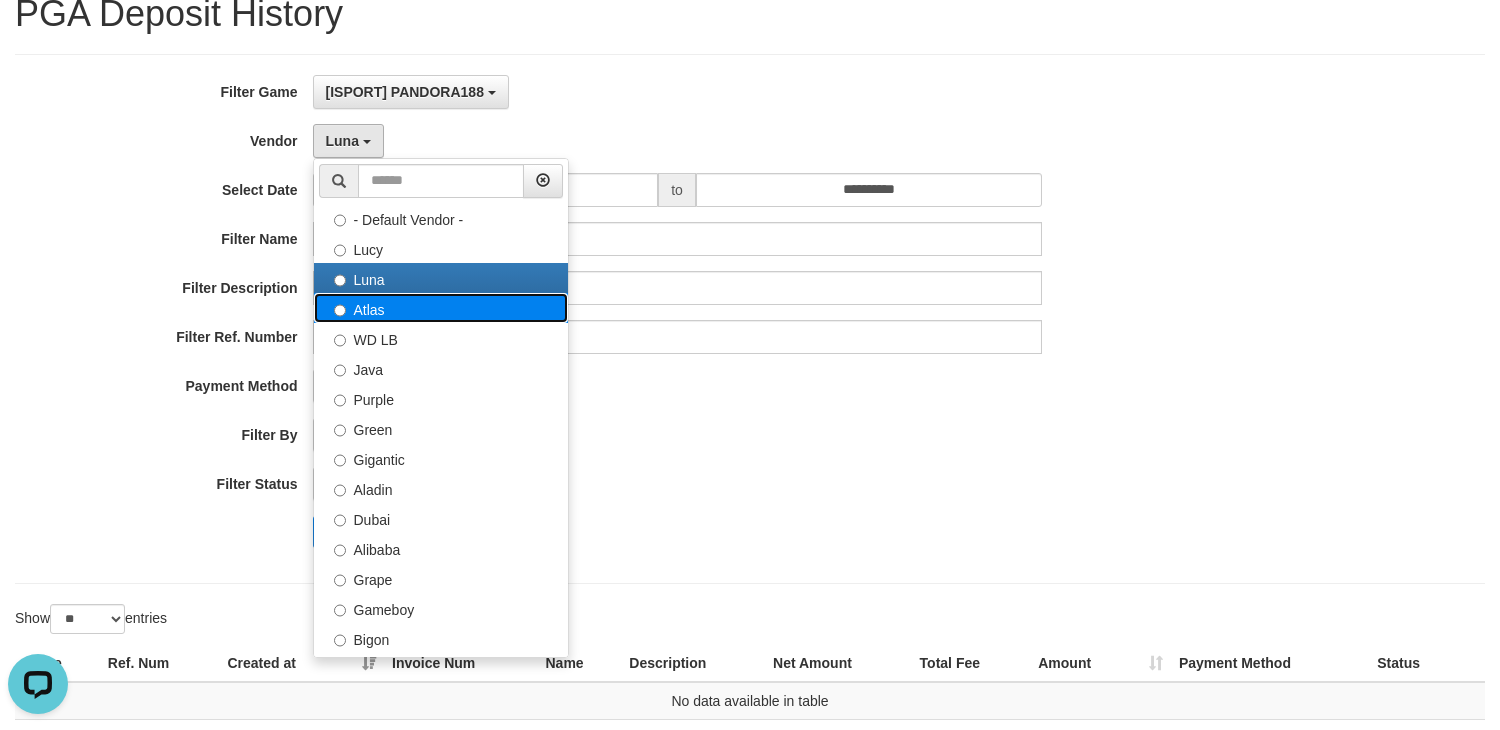 click on "Atlas" at bounding box center (441, 308) 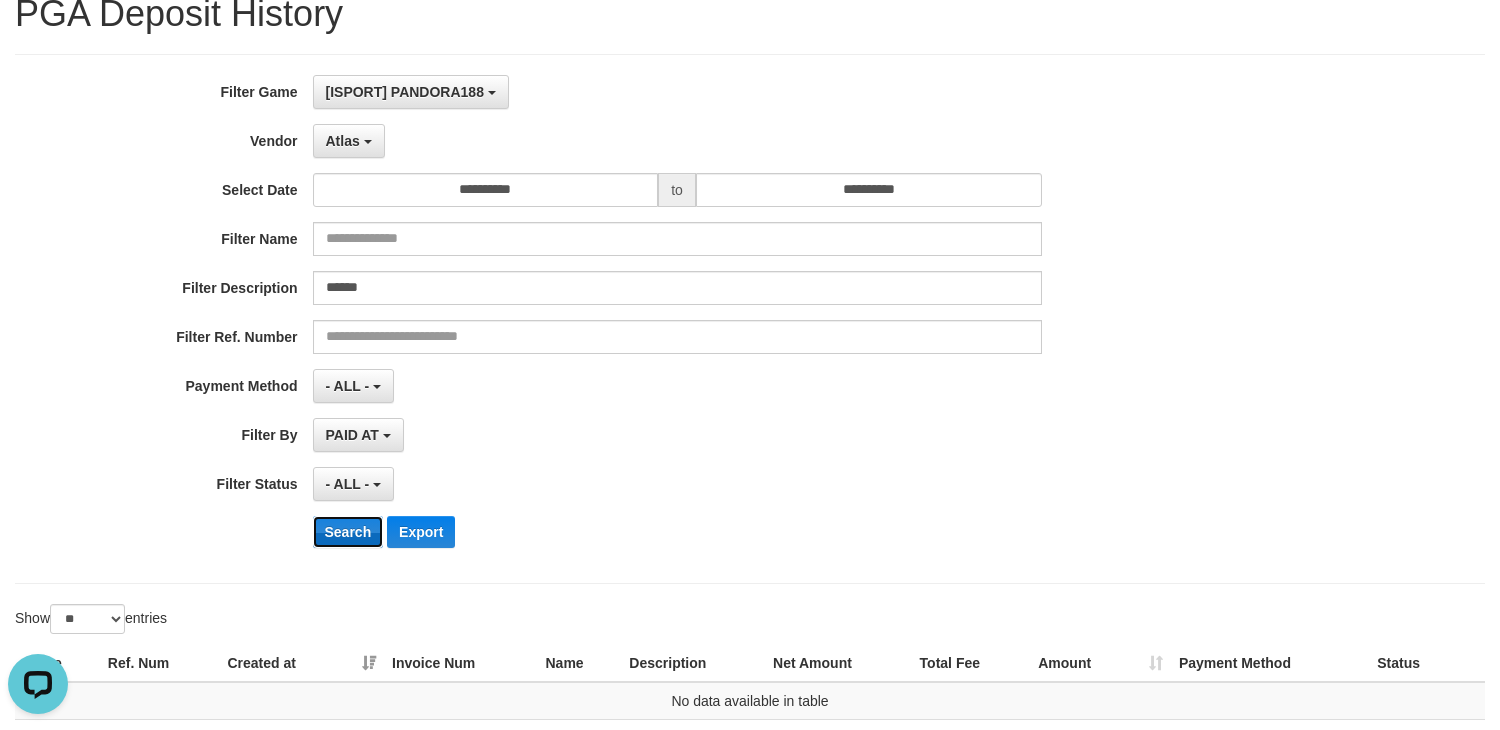 click on "Search" at bounding box center (348, 532) 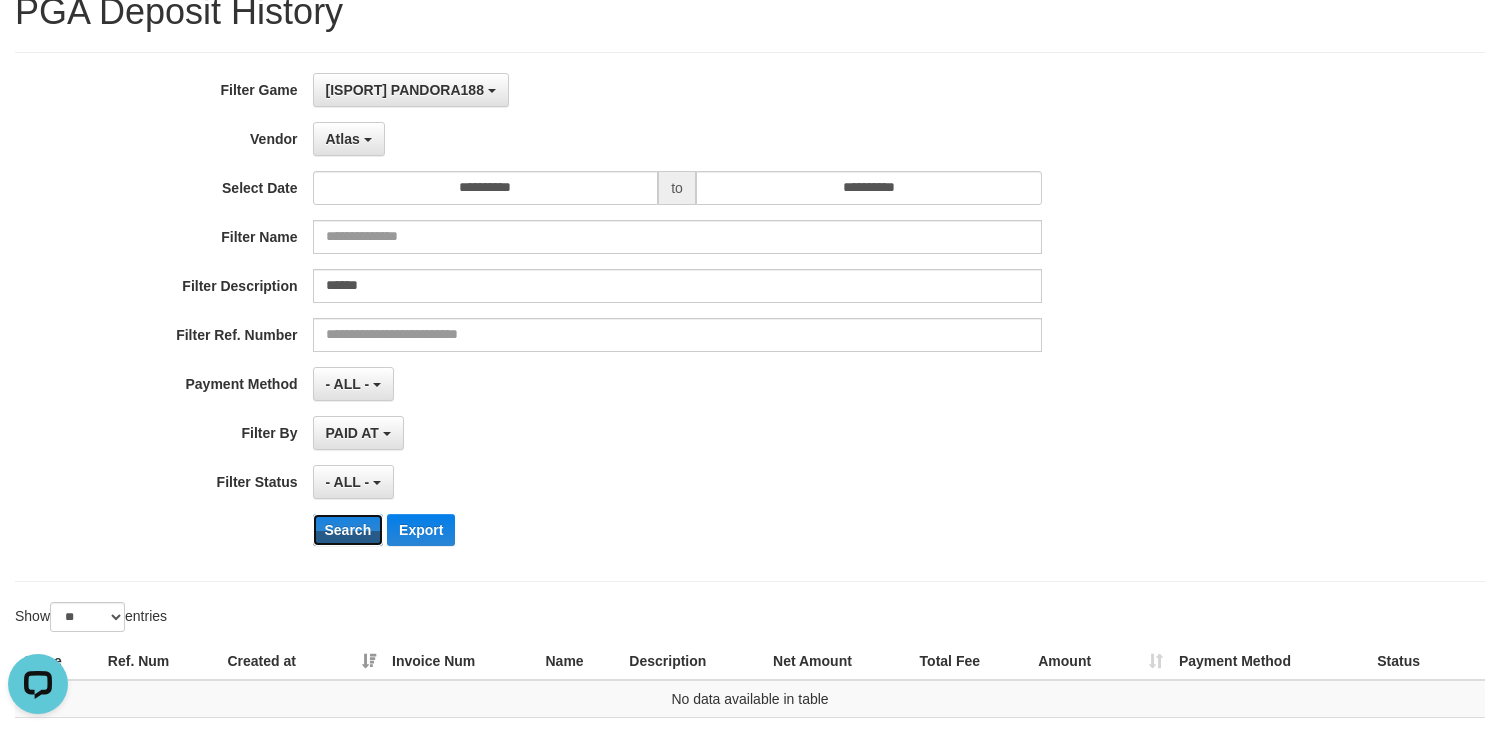 scroll, scrollTop: 78, scrollLeft: 0, axis: vertical 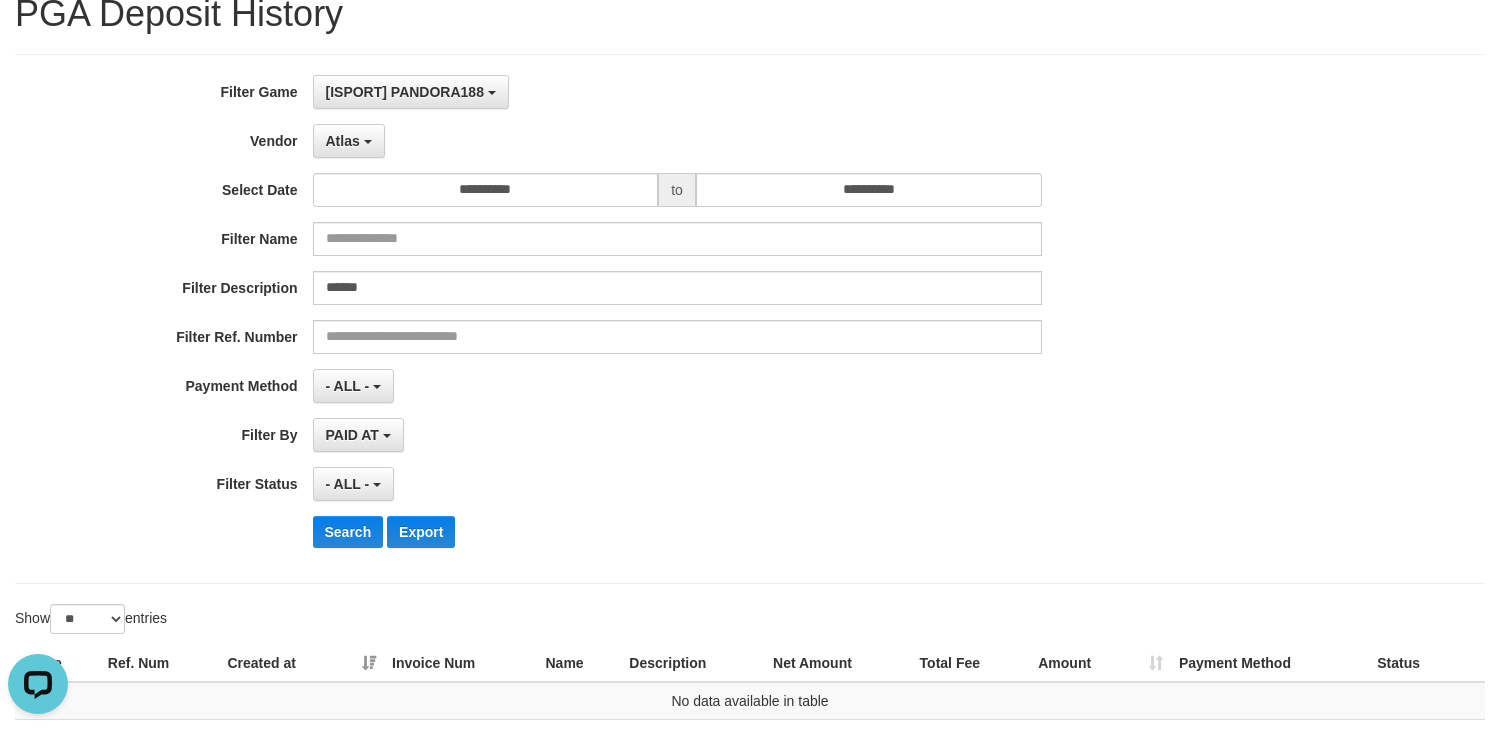 click on "**********" at bounding box center [625, 319] 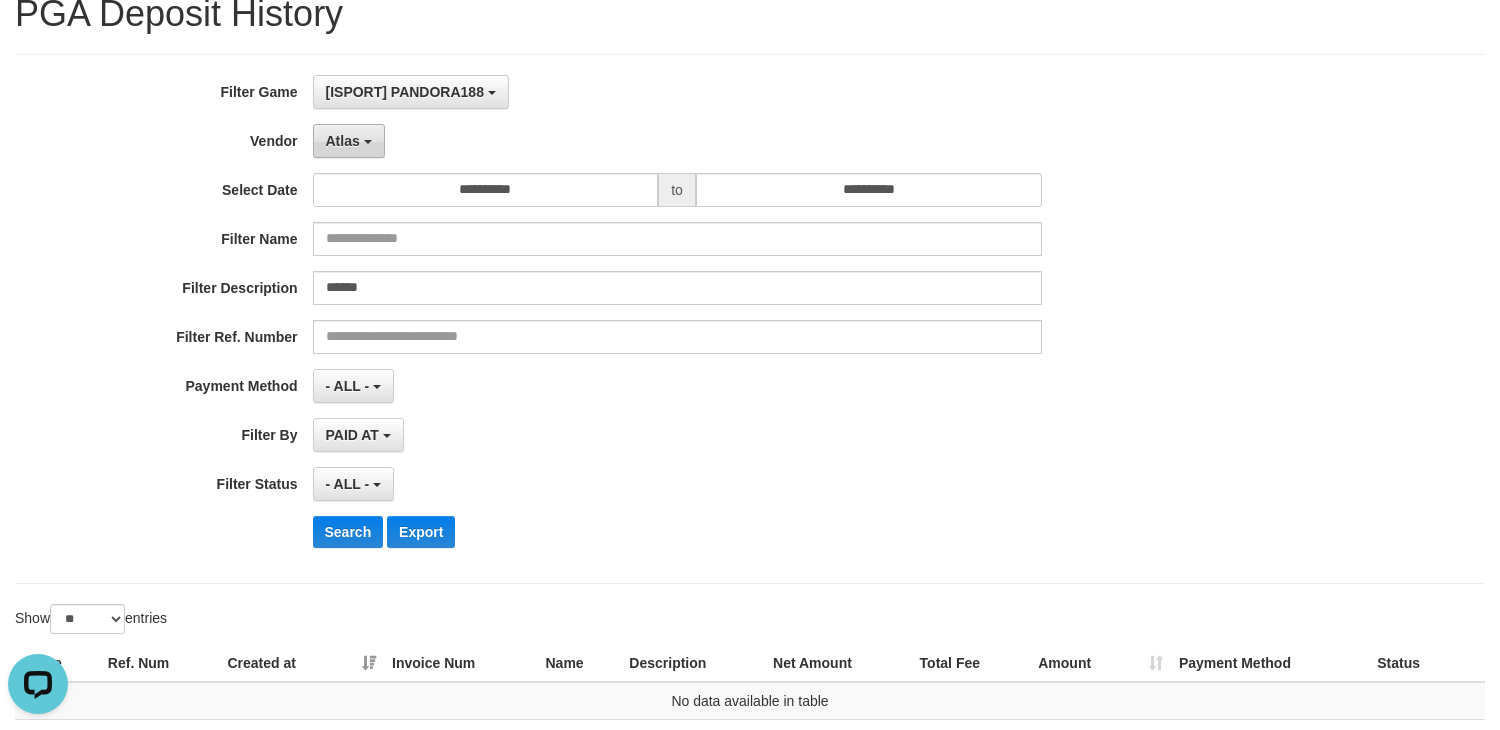 click on "Atlas" at bounding box center [343, 141] 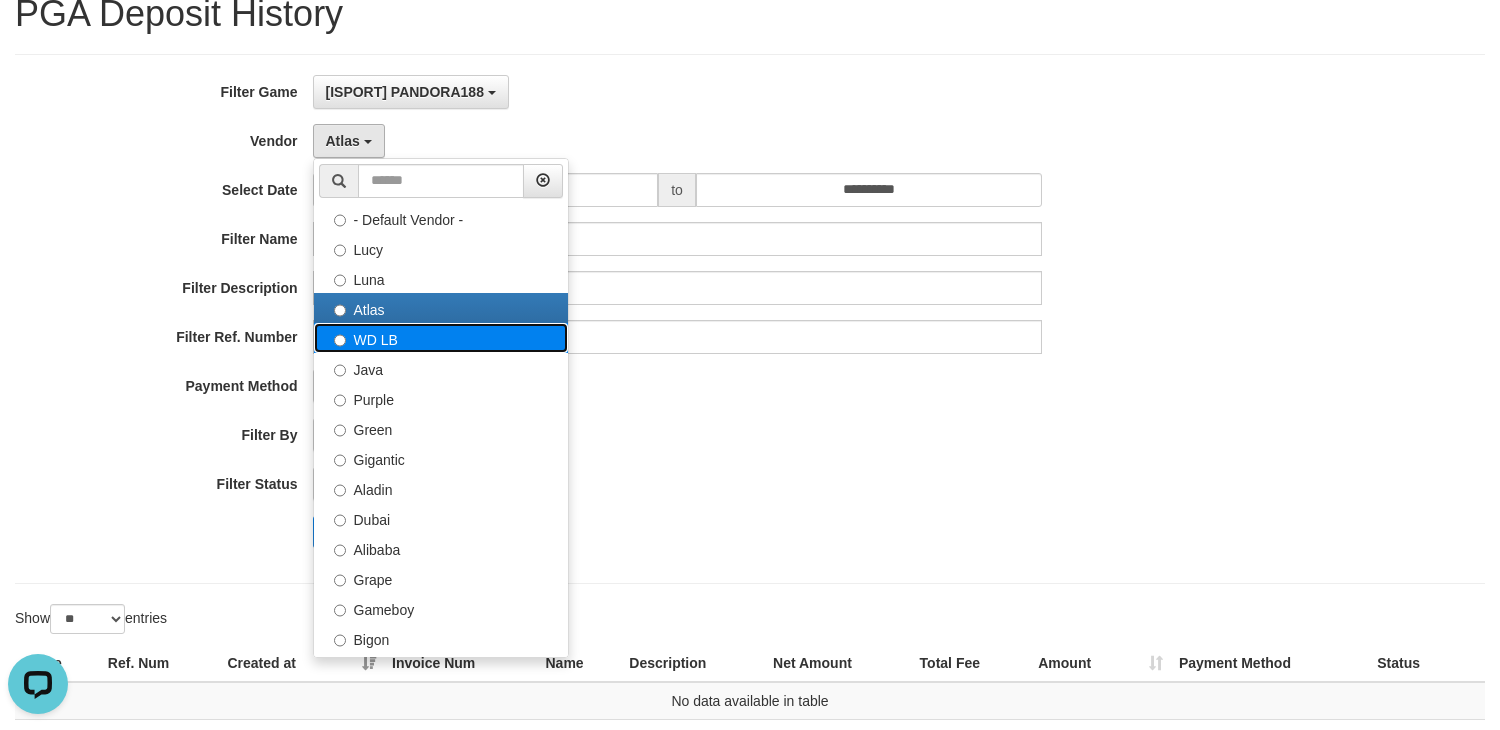 click on "WD LB" at bounding box center [441, 338] 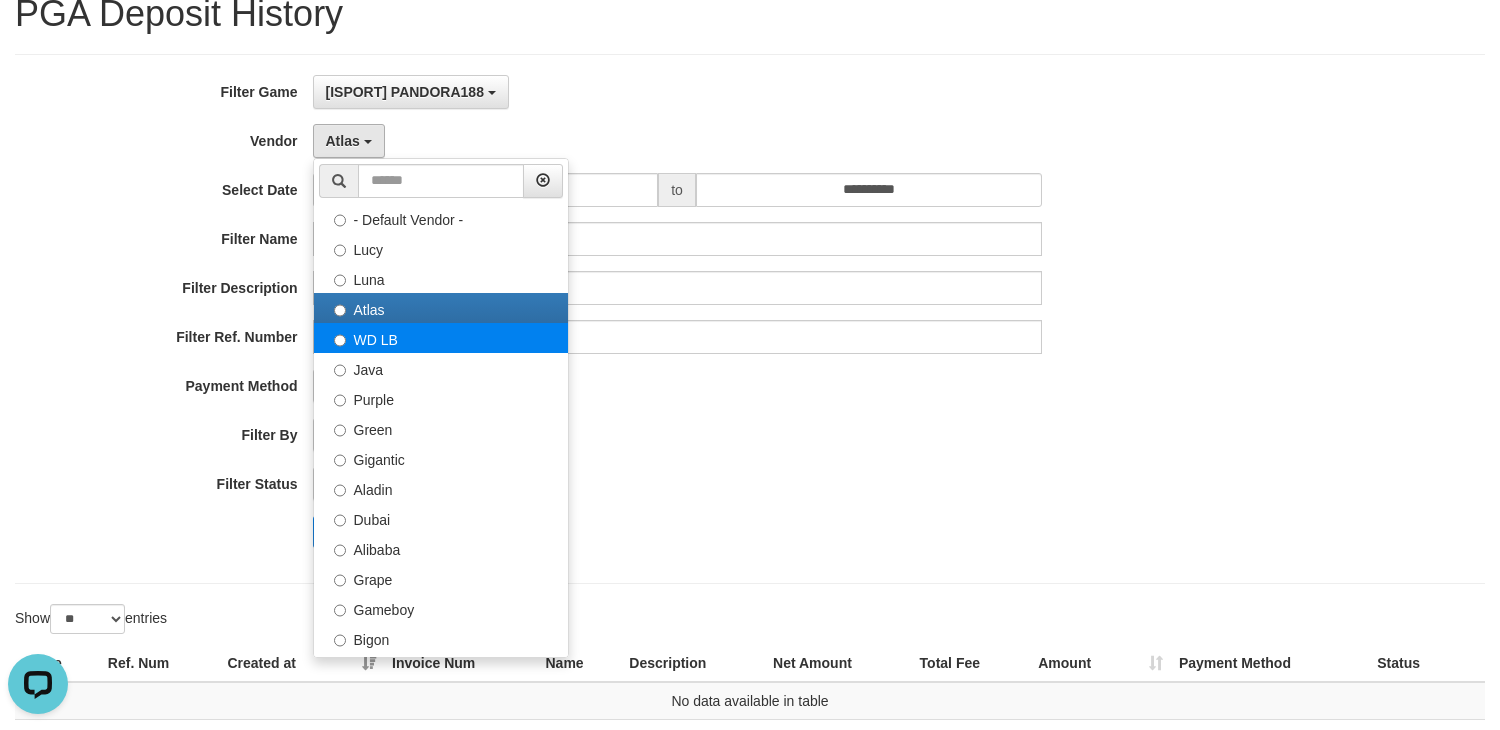 select on "**********" 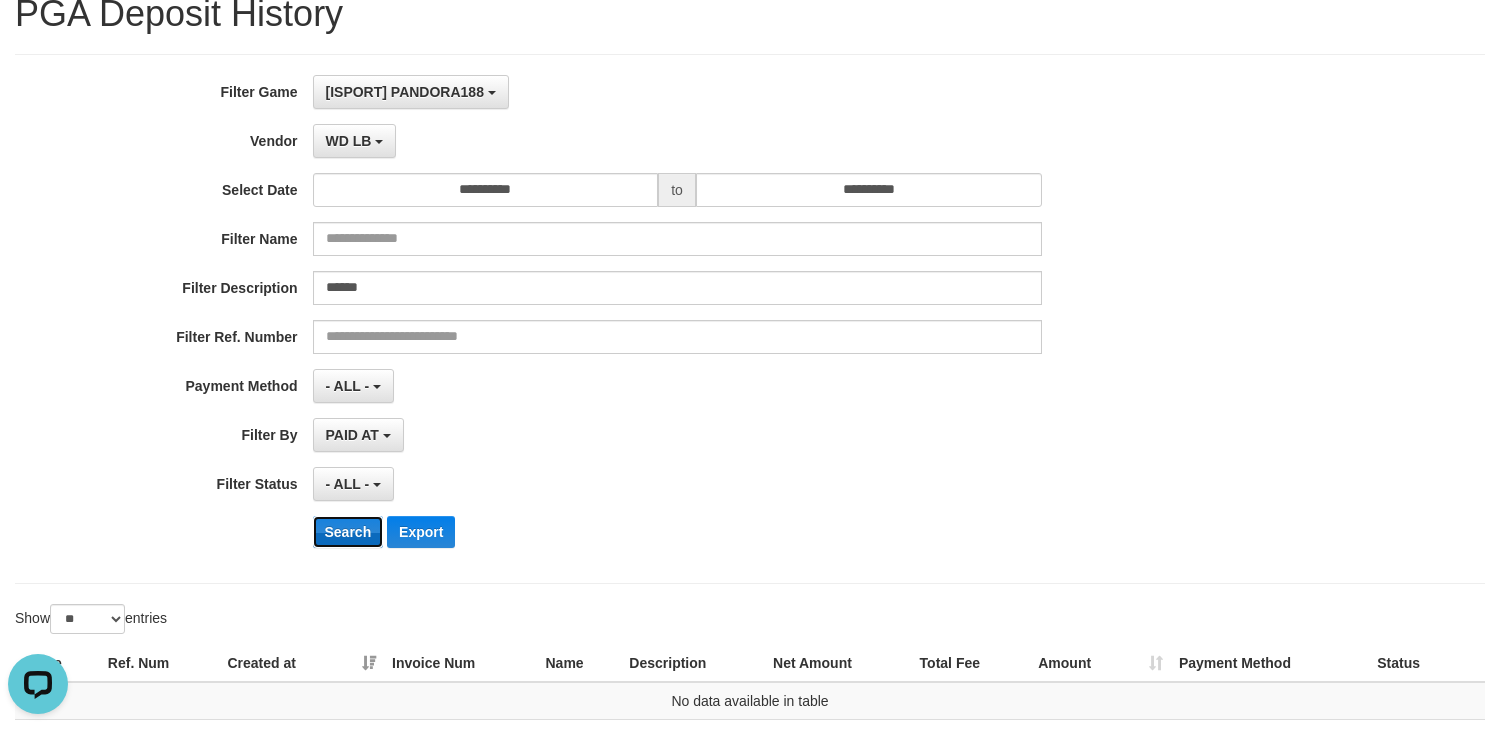 click on "Search" at bounding box center [348, 532] 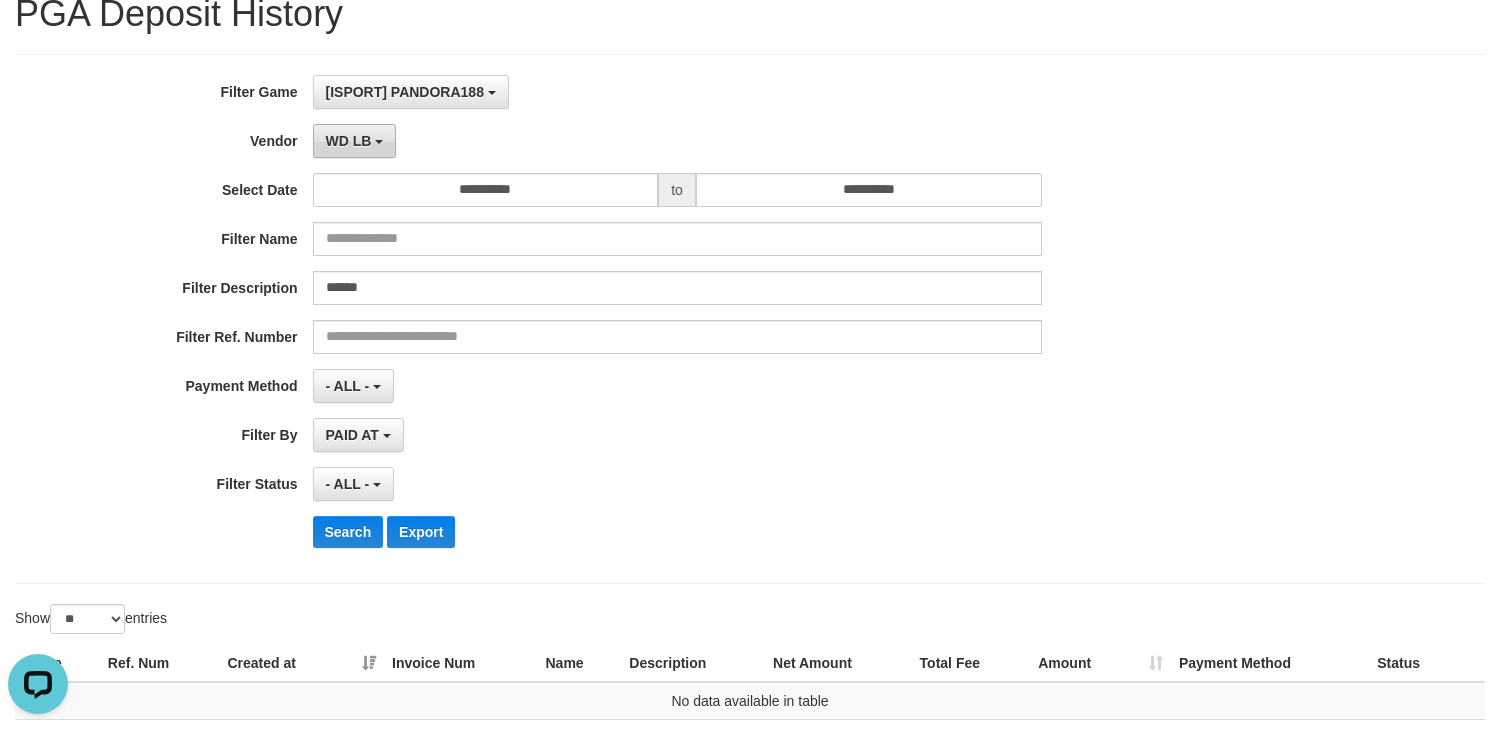 click on "WD LB" at bounding box center [355, 141] 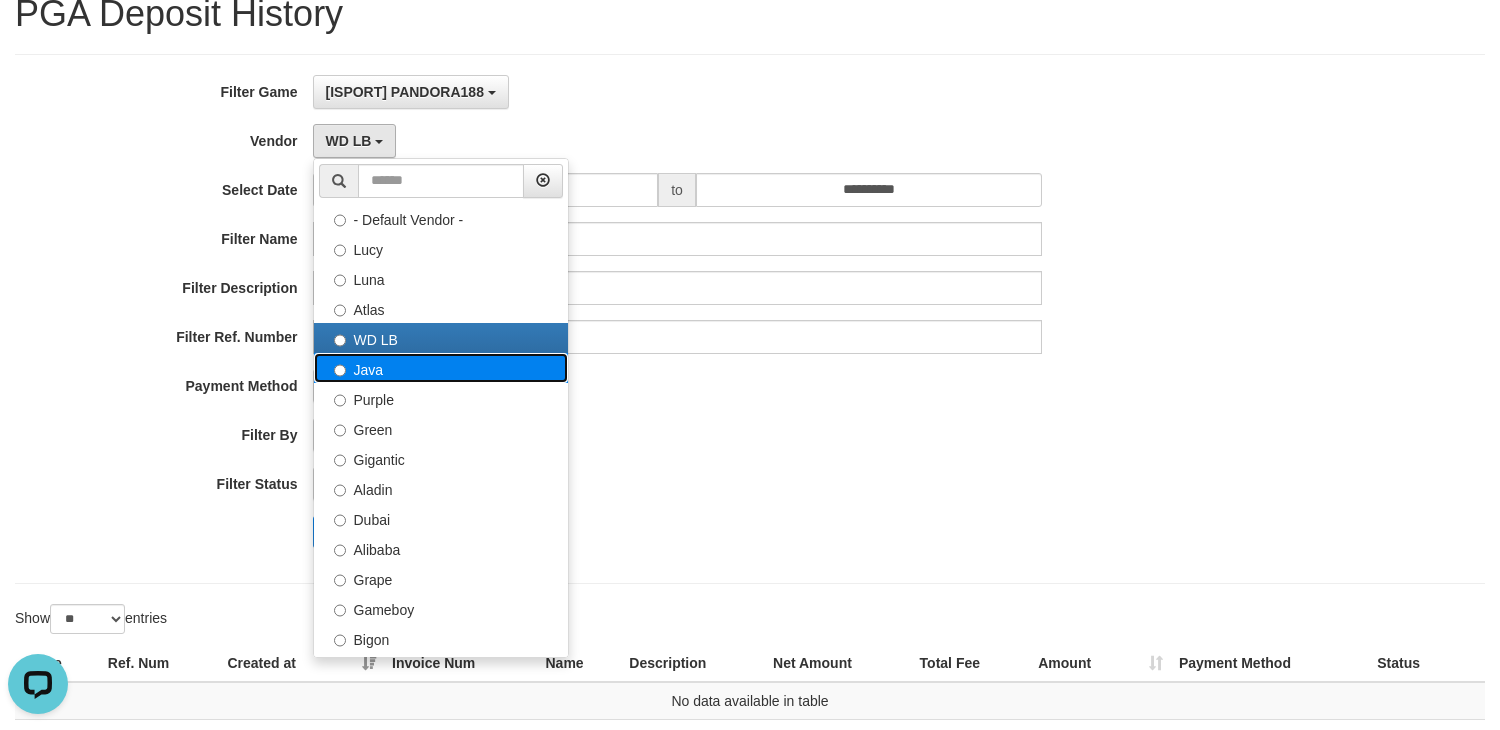 click on "Java" at bounding box center [441, 368] 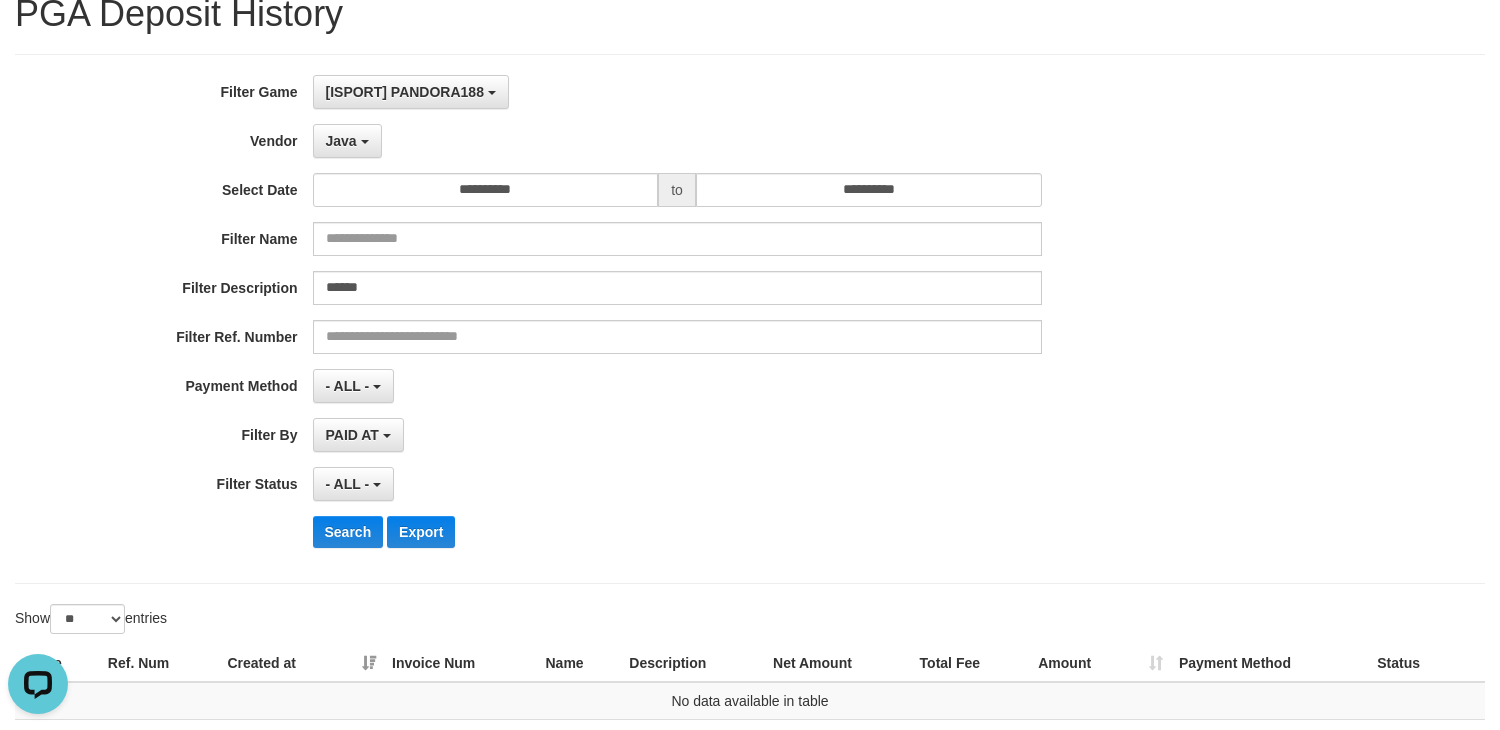 click on "**********" at bounding box center (625, 319) 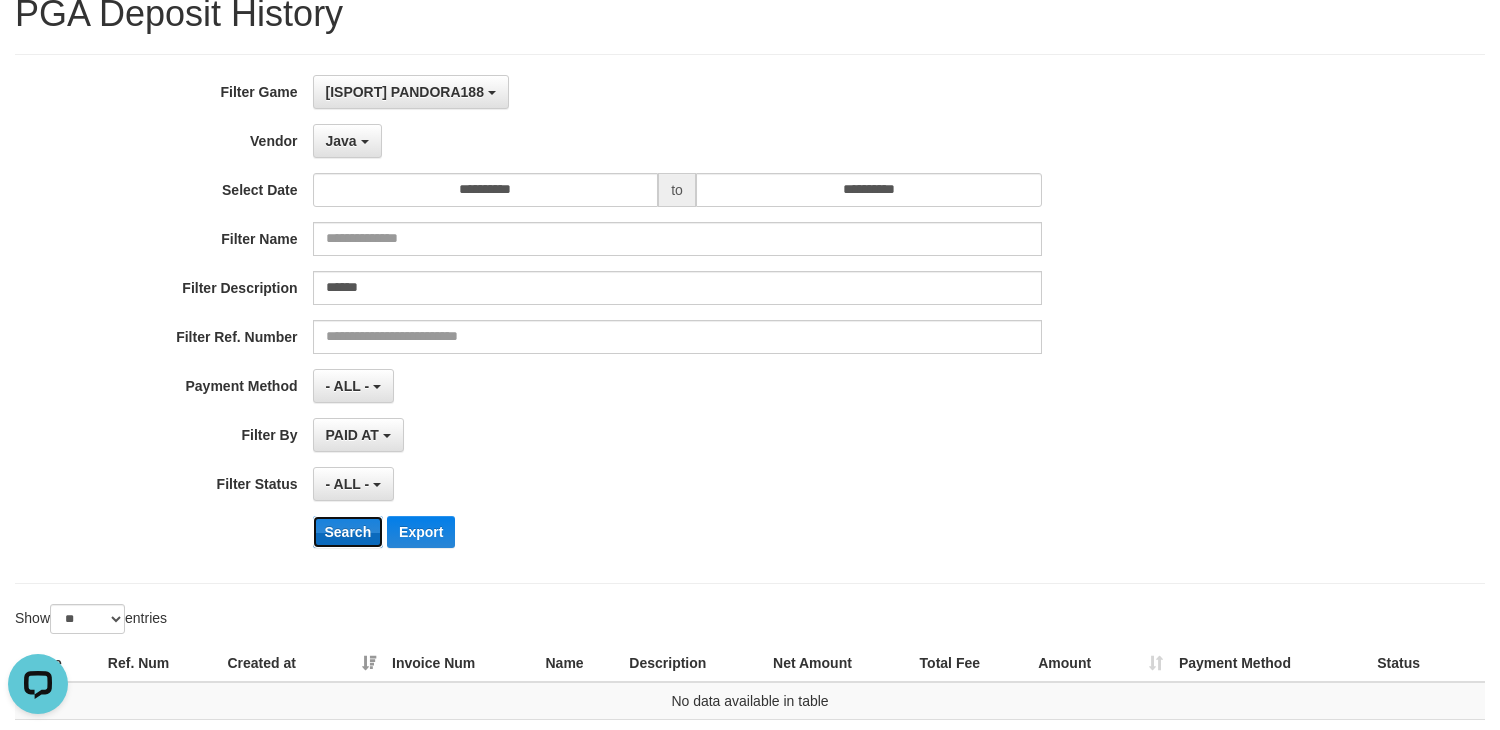 click on "Search" at bounding box center (348, 532) 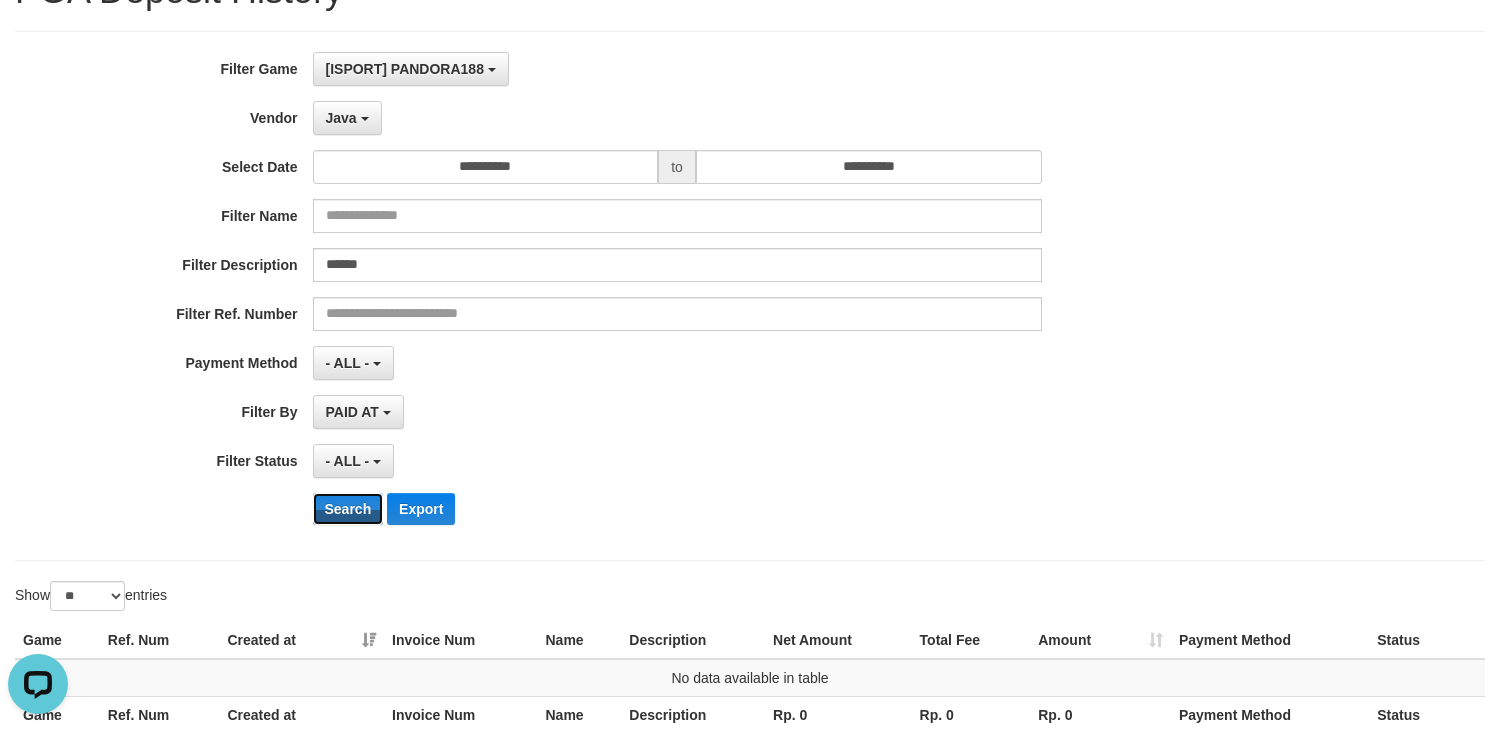 scroll, scrollTop: 78, scrollLeft: 0, axis: vertical 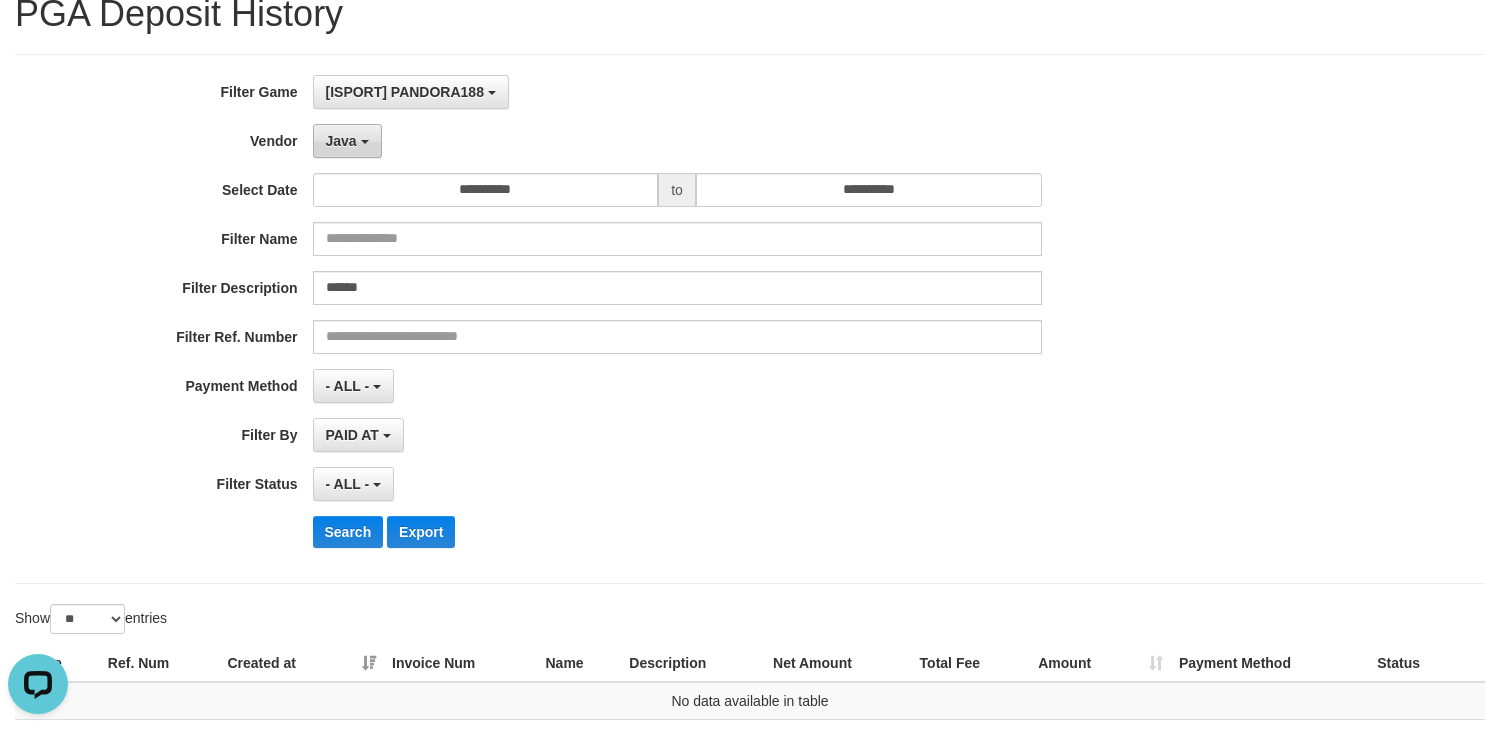 click on "Java" at bounding box center (347, 141) 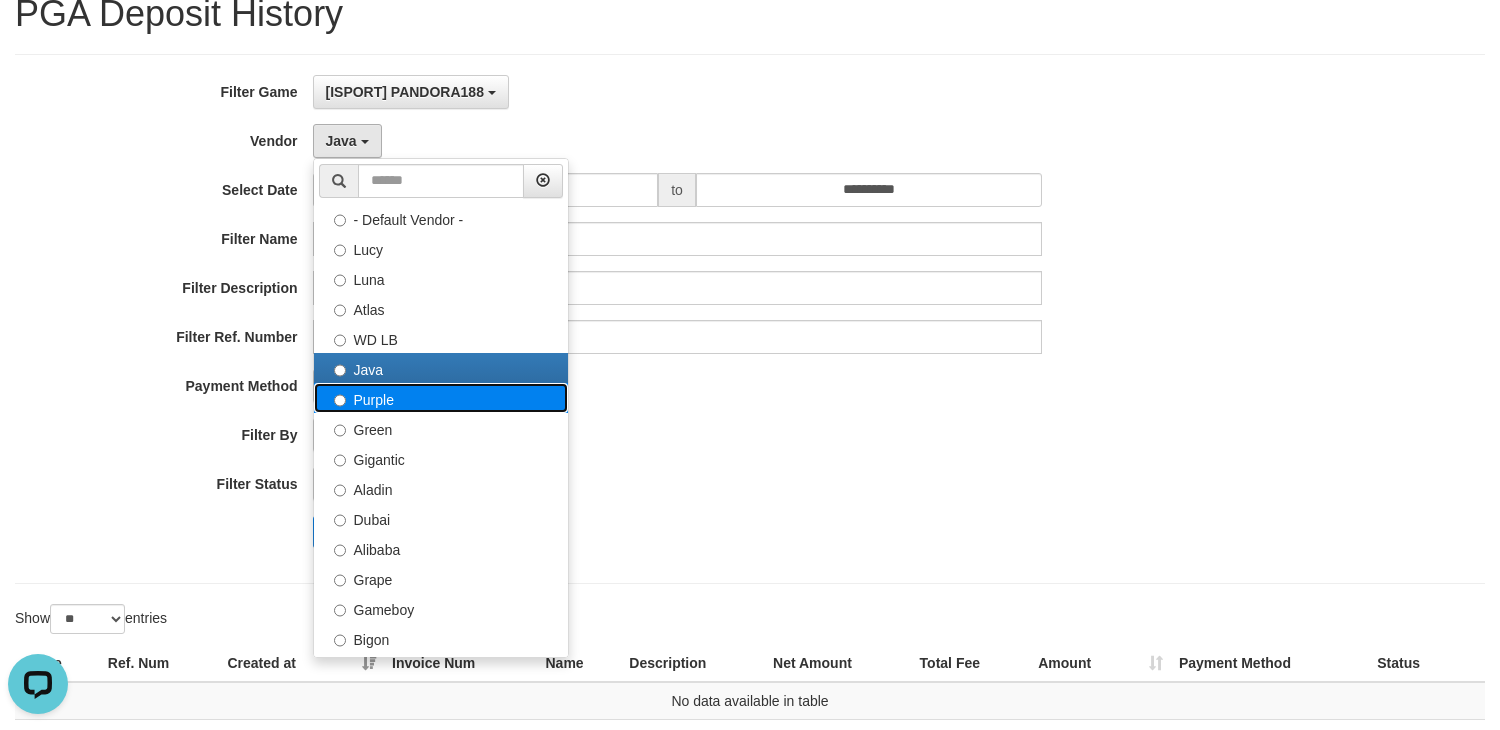 click on "Purple" at bounding box center [441, 398] 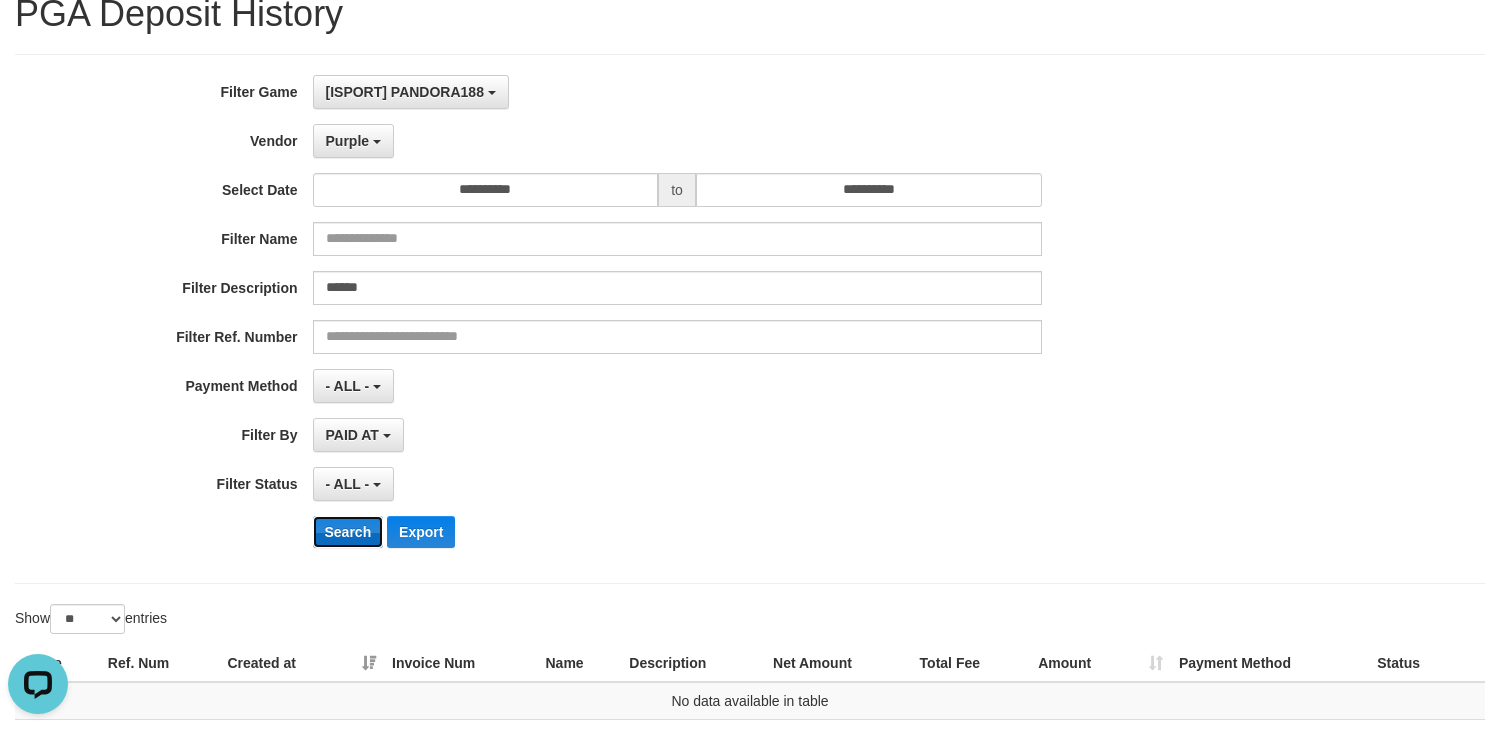 click on "Search" at bounding box center [348, 532] 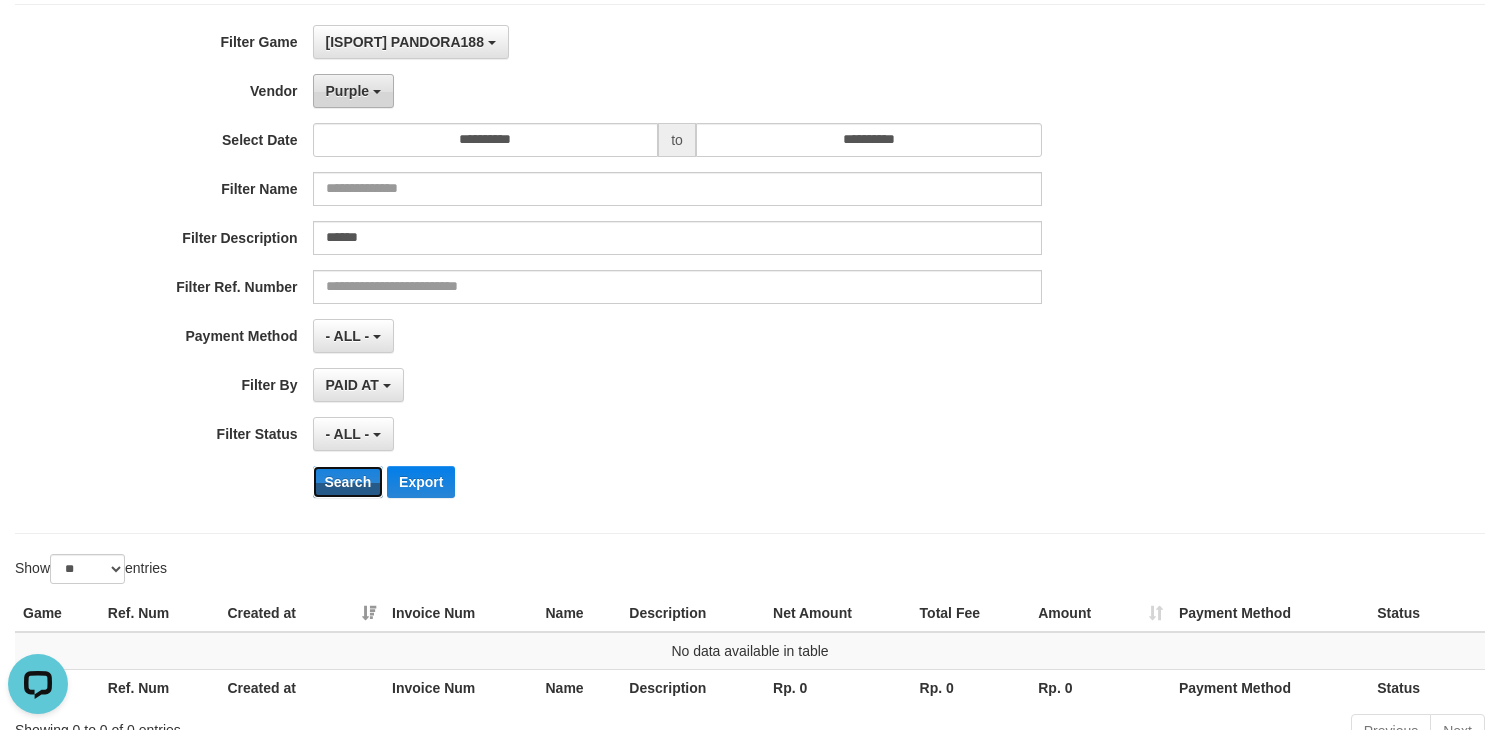scroll, scrollTop: 121, scrollLeft: 0, axis: vertical 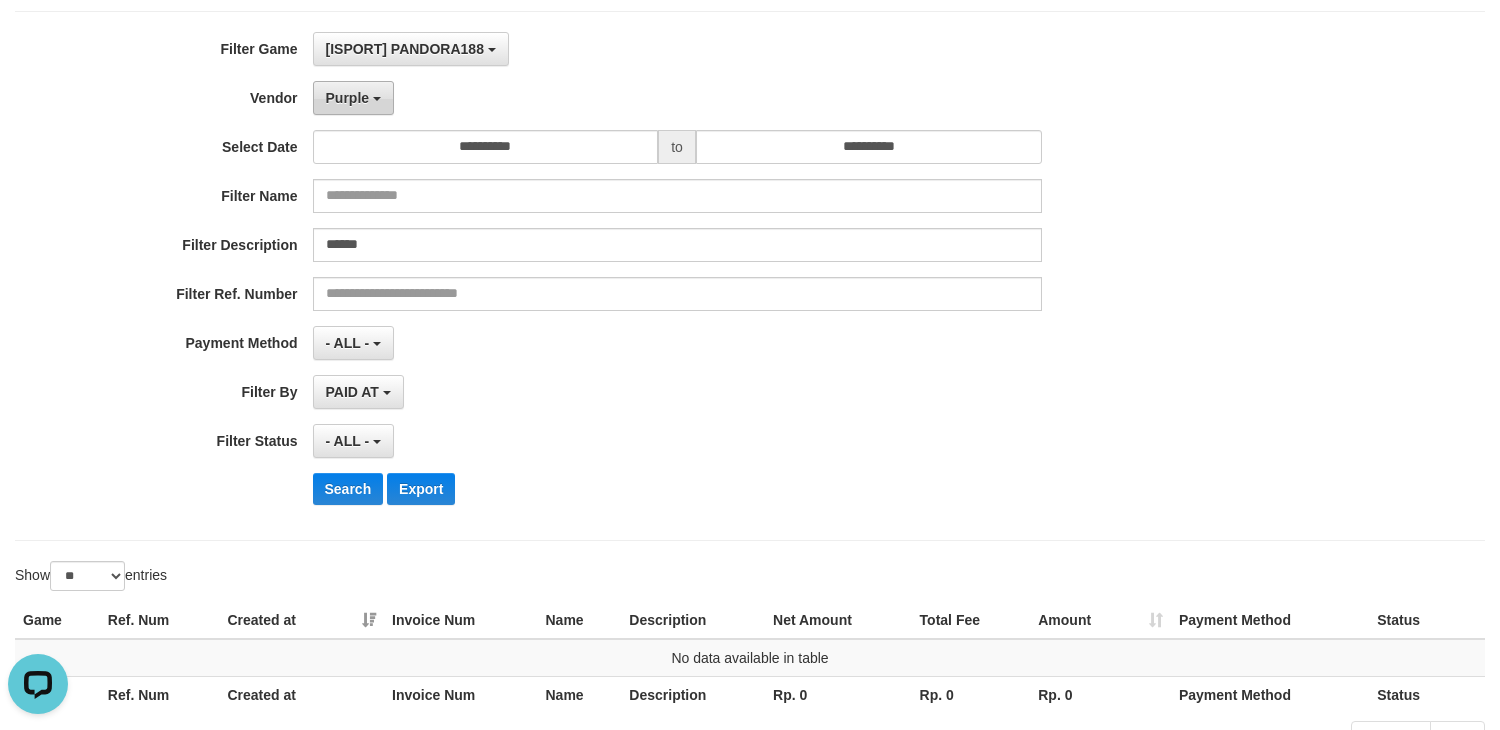 click on "Purple" at bounding box center (353, 98) 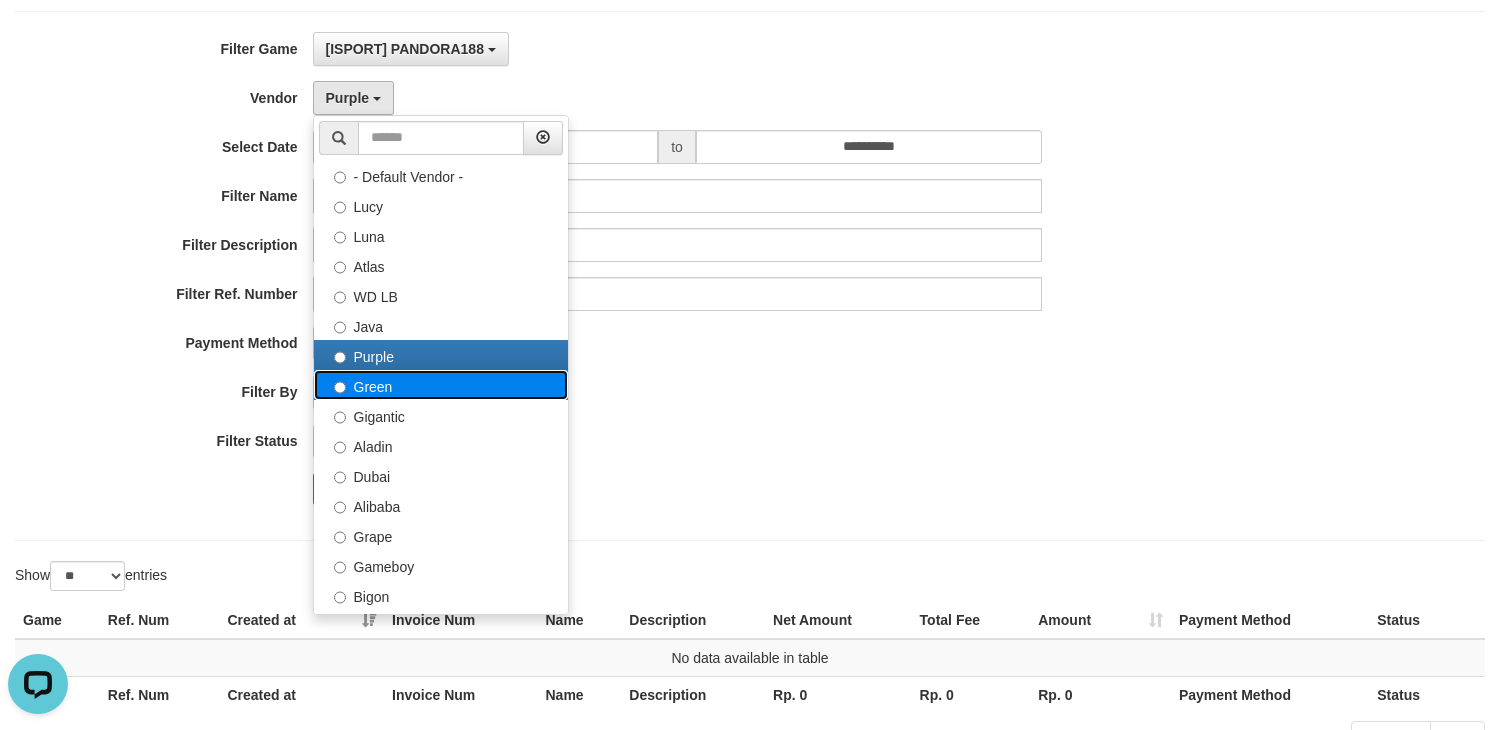 click on "Green" at bounding box center [441, 385] 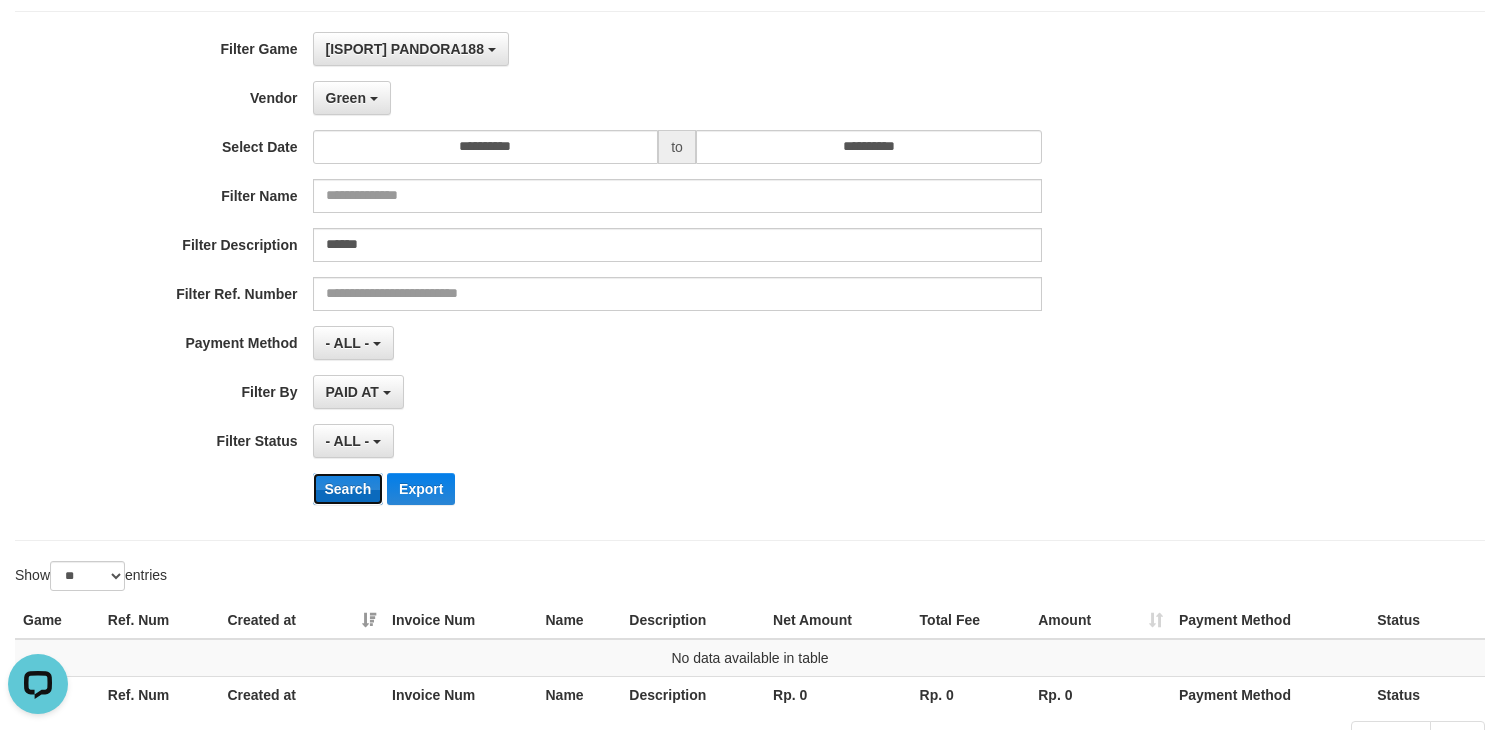 click on "Search" at bounding box center (348, 489) 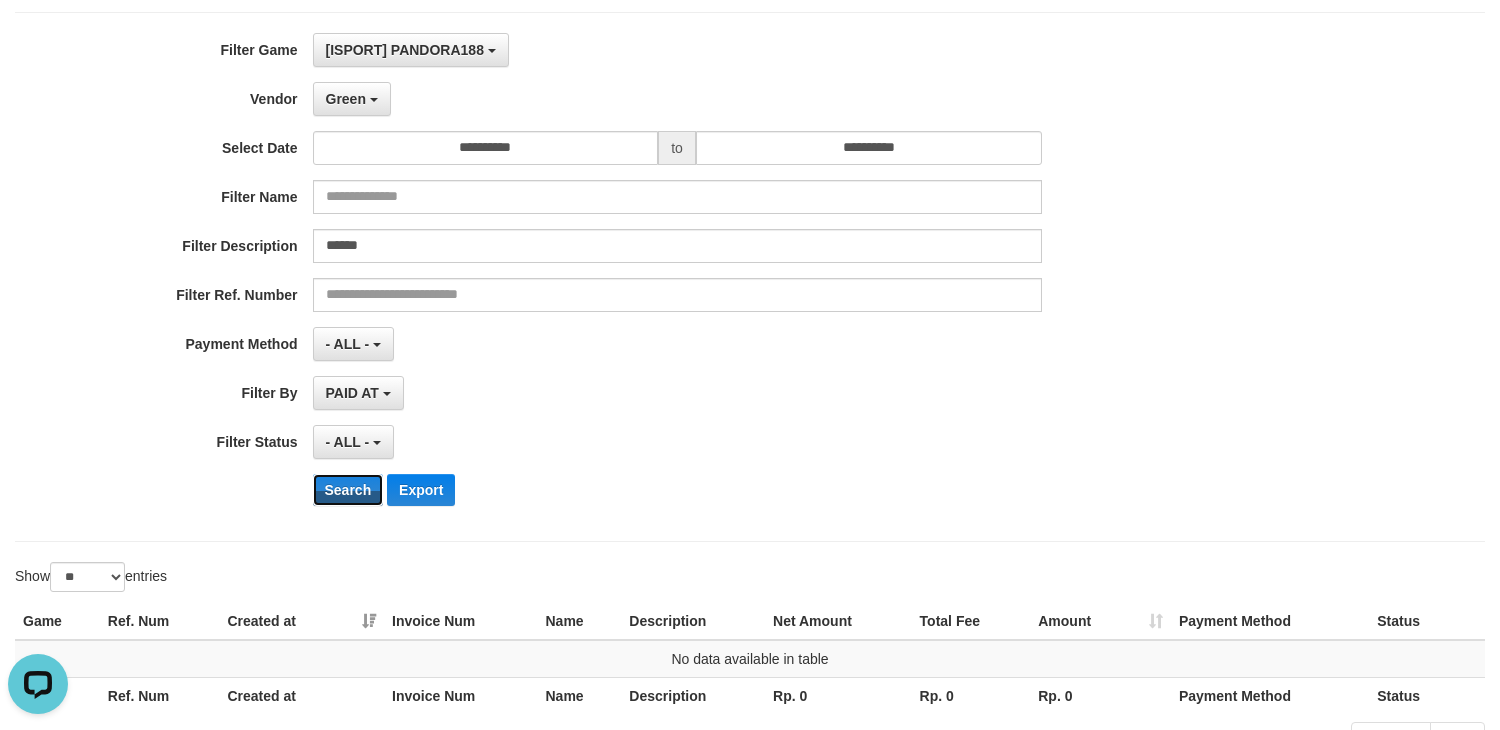 scroll, scrollTop: 78, scrollLeft: 0, axis: vertical 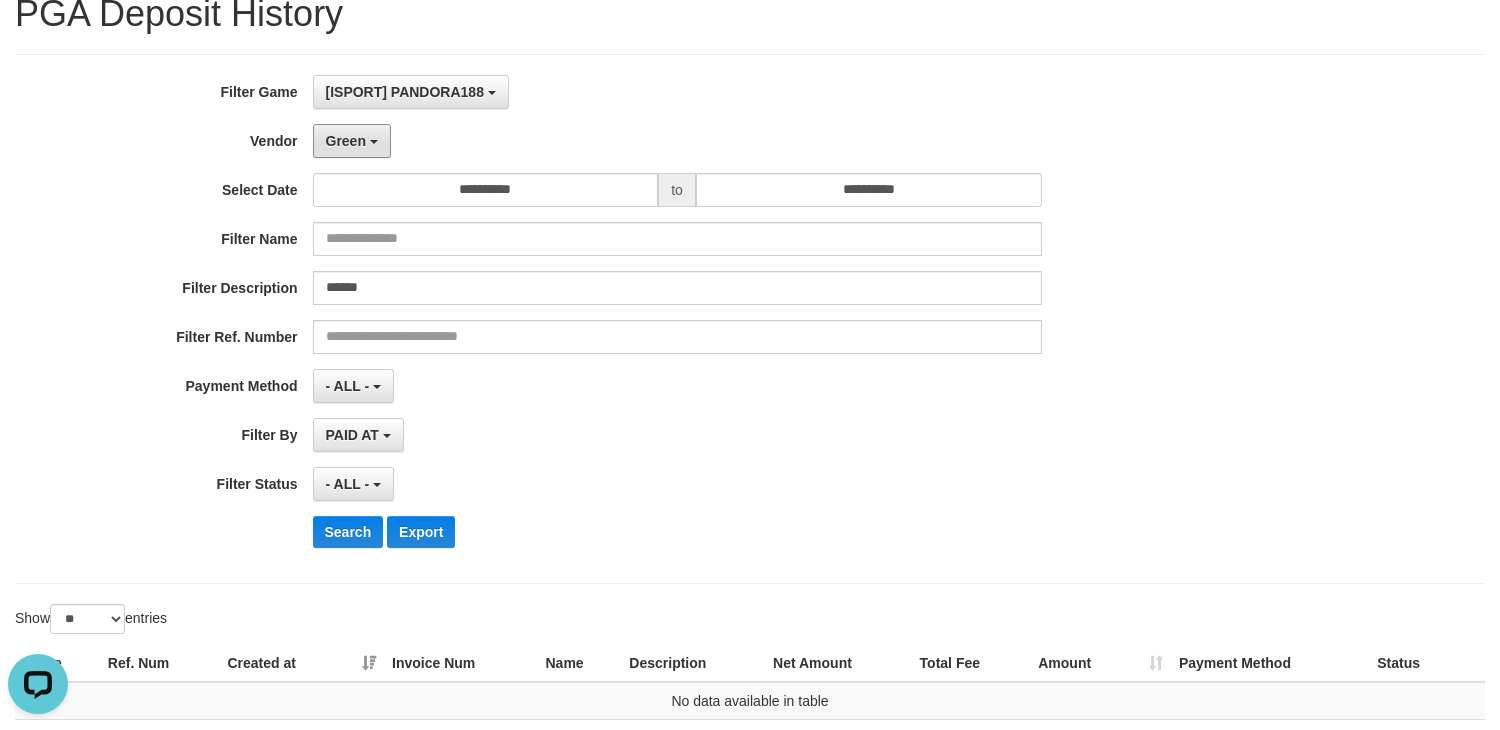 drag, startPoint x: 347, startPoint y: 135, endPoint x: 411, endPoint y: 227, distance: 112.0714 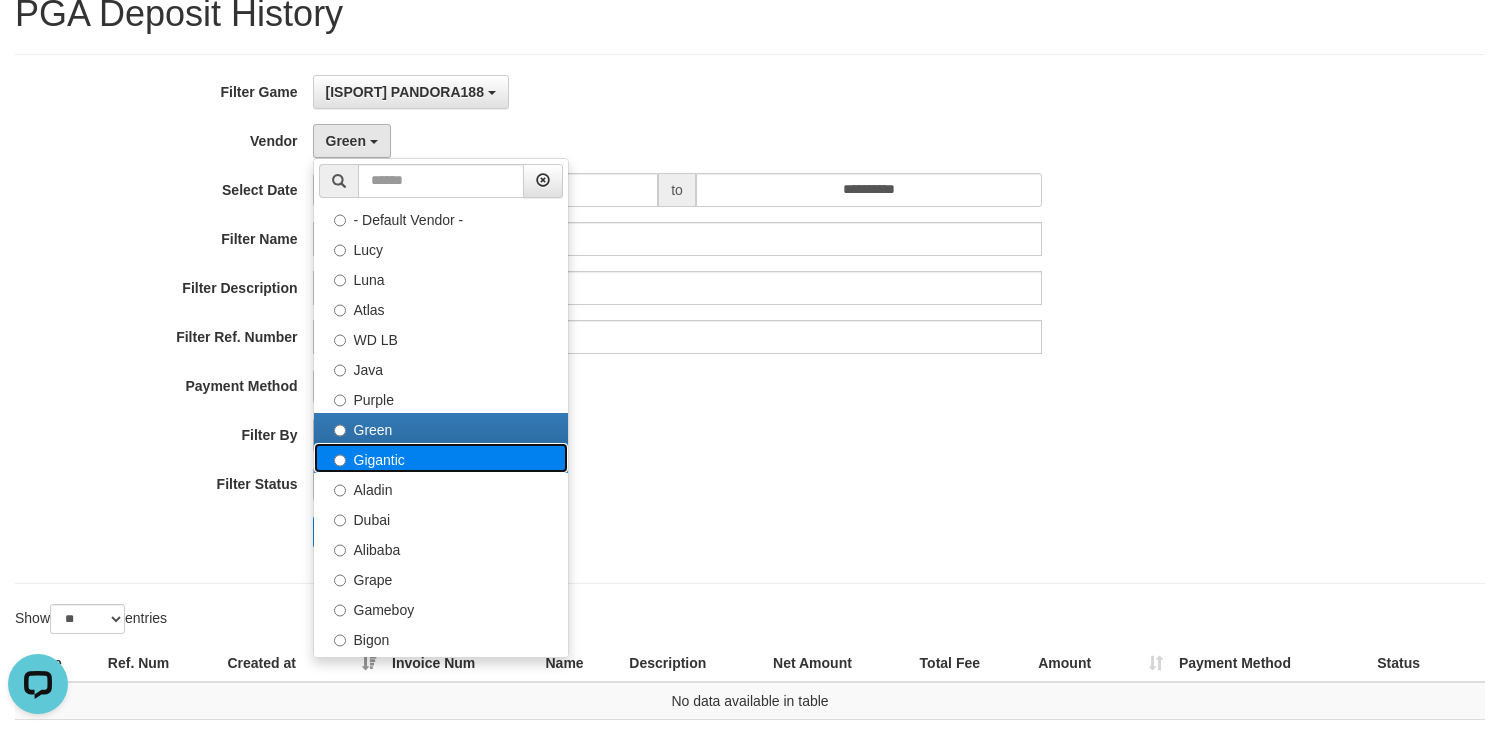 click on "Gigantic" at bounding box center (441, 458) 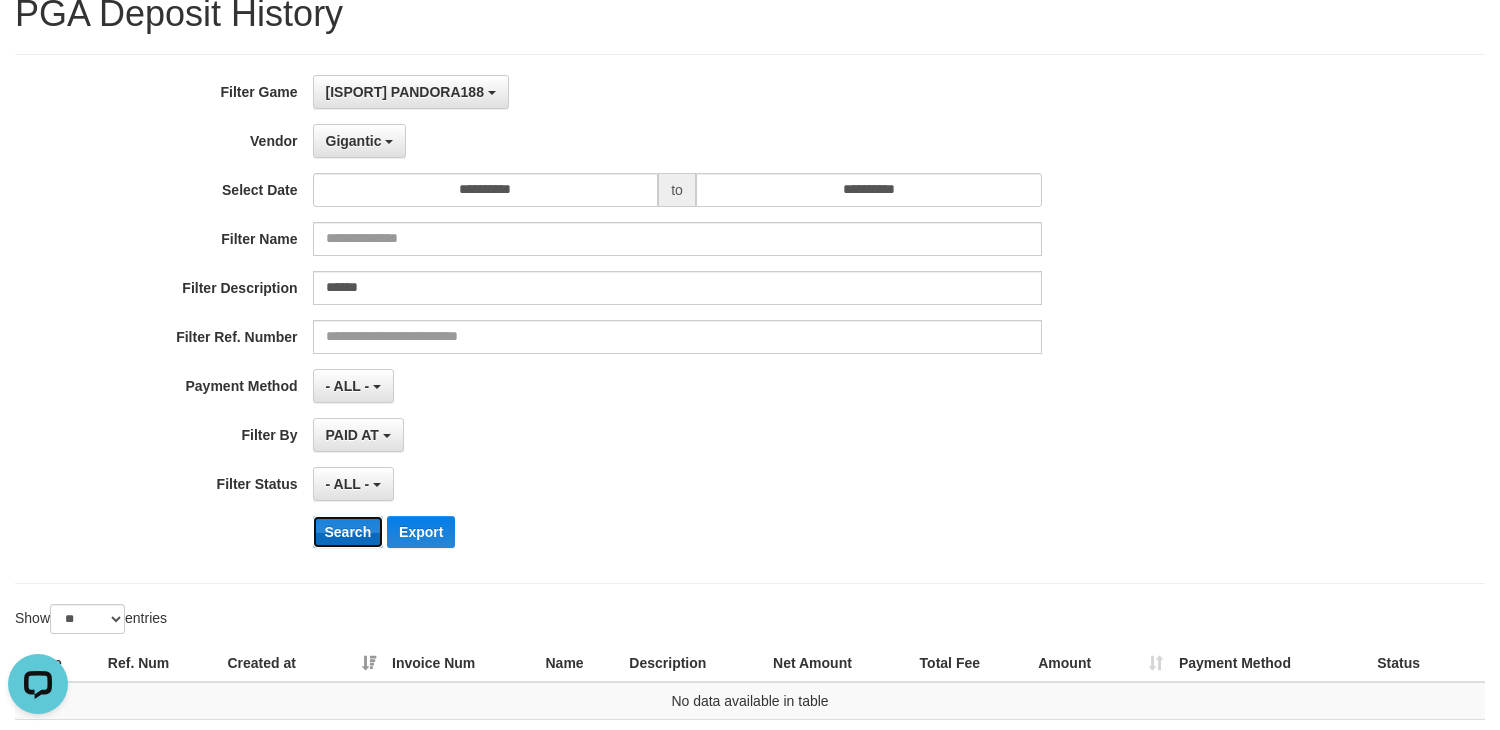 click on "Search" at bounding box center [348, 532] 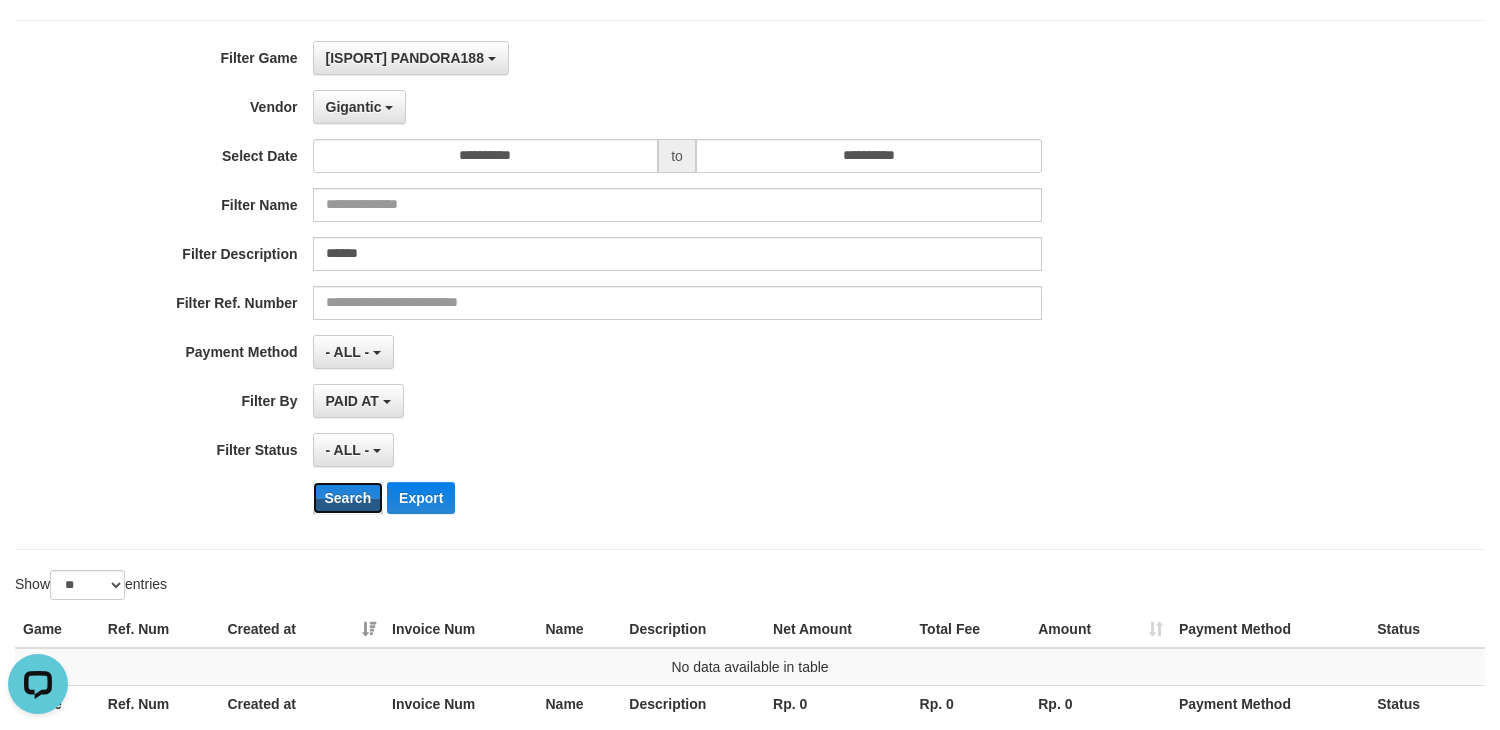 scroll, scrollTop: 58, scrollLeft: 0, axis: vertical 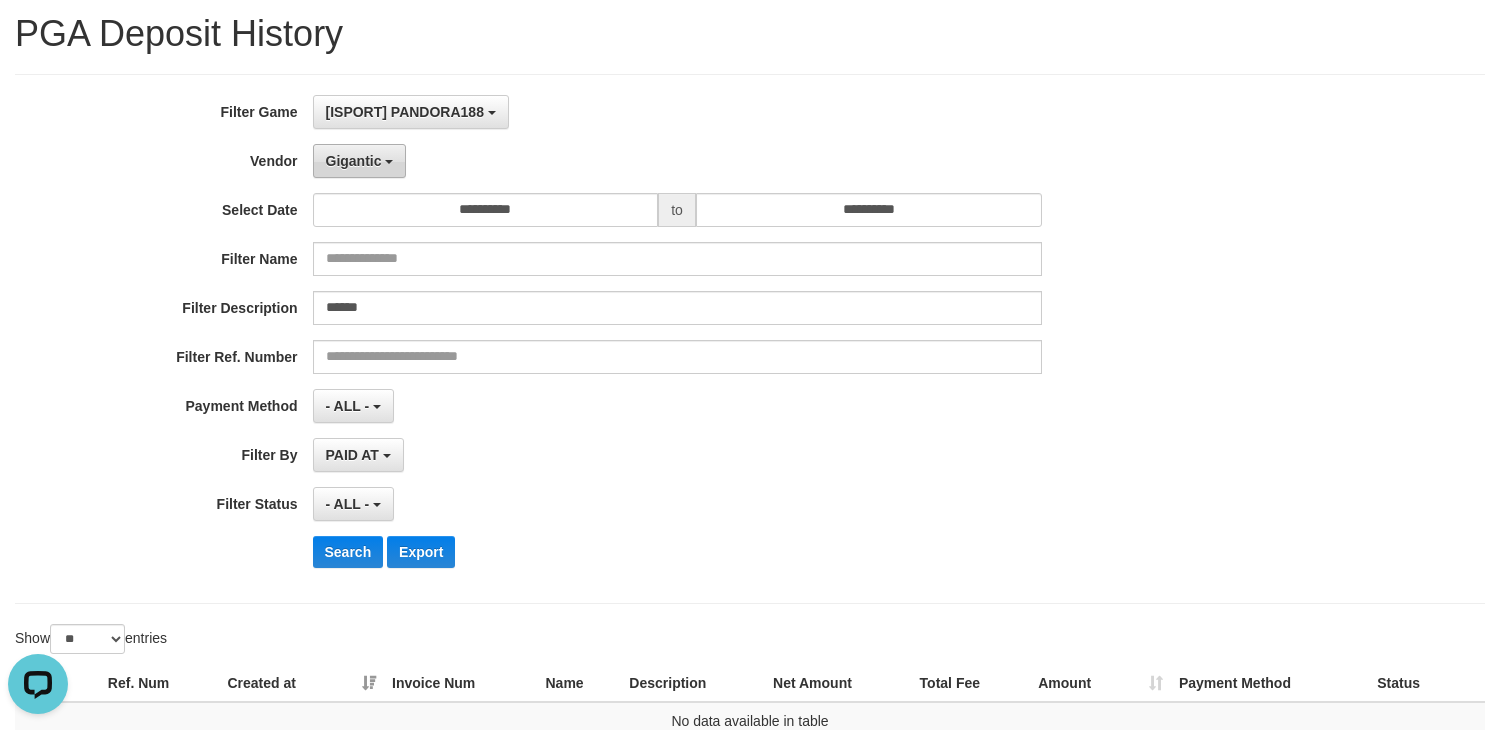 click on "Gigantic" at bounding box center [360, 161] 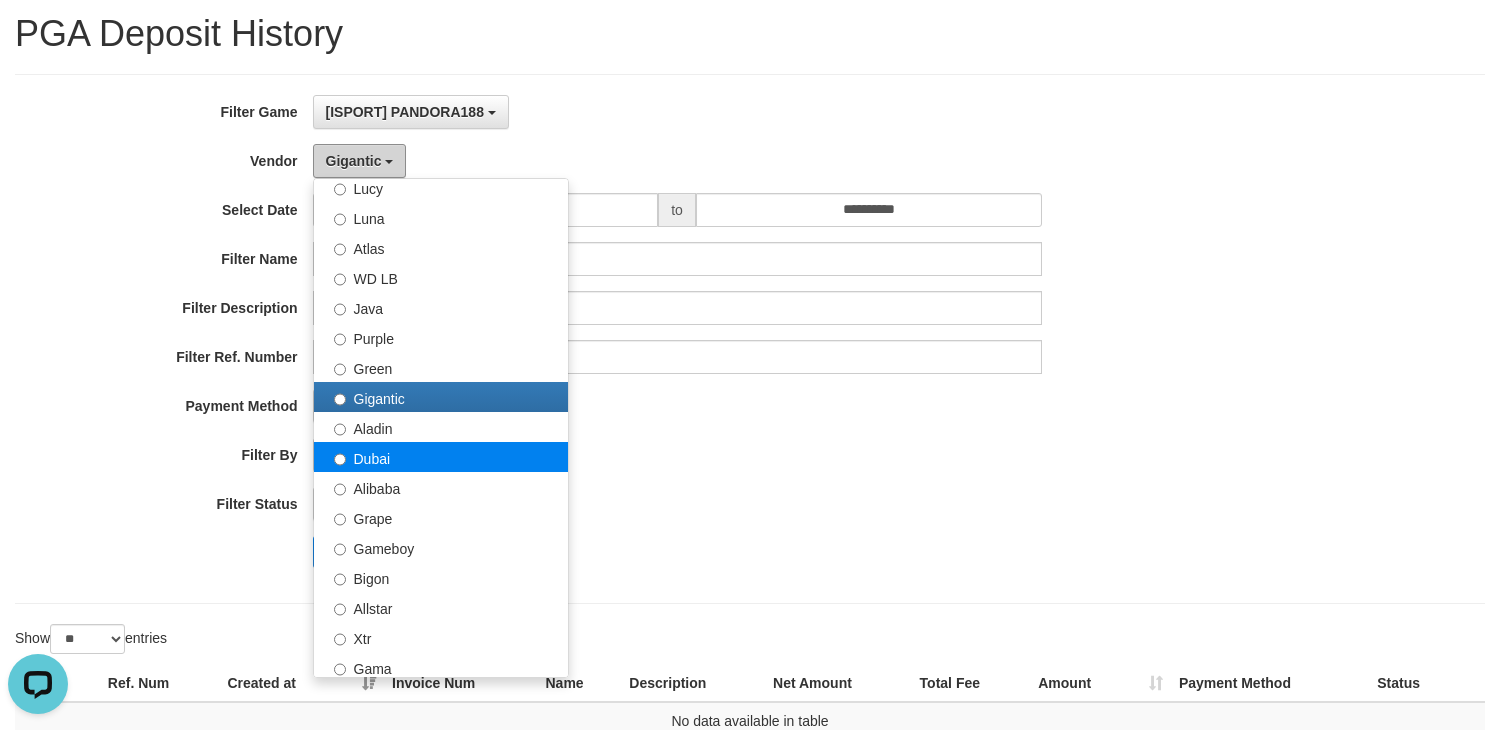scroll, scrollTop: 83, scrollLeft: 0, axis: vertical 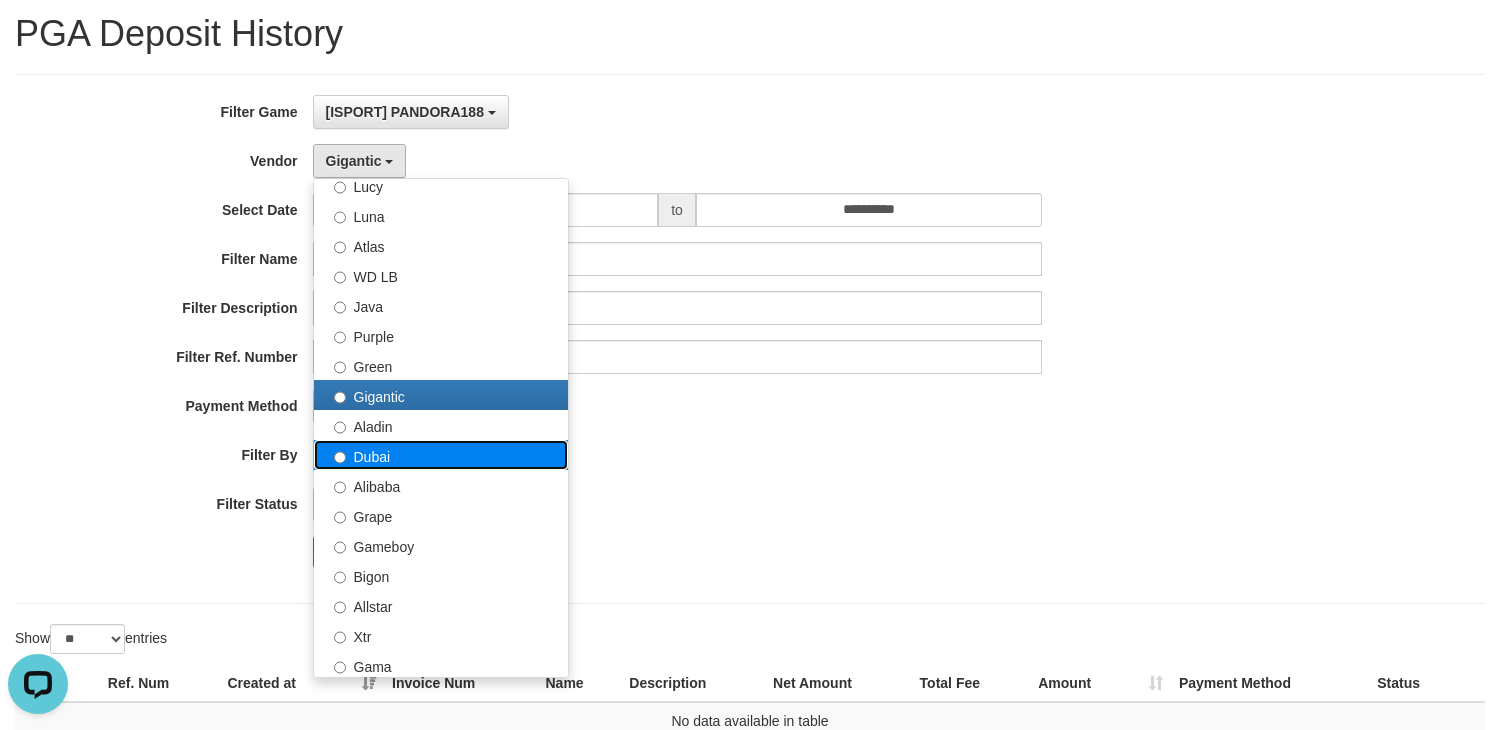 click on "Dubai" at bounding box center [441, 455] 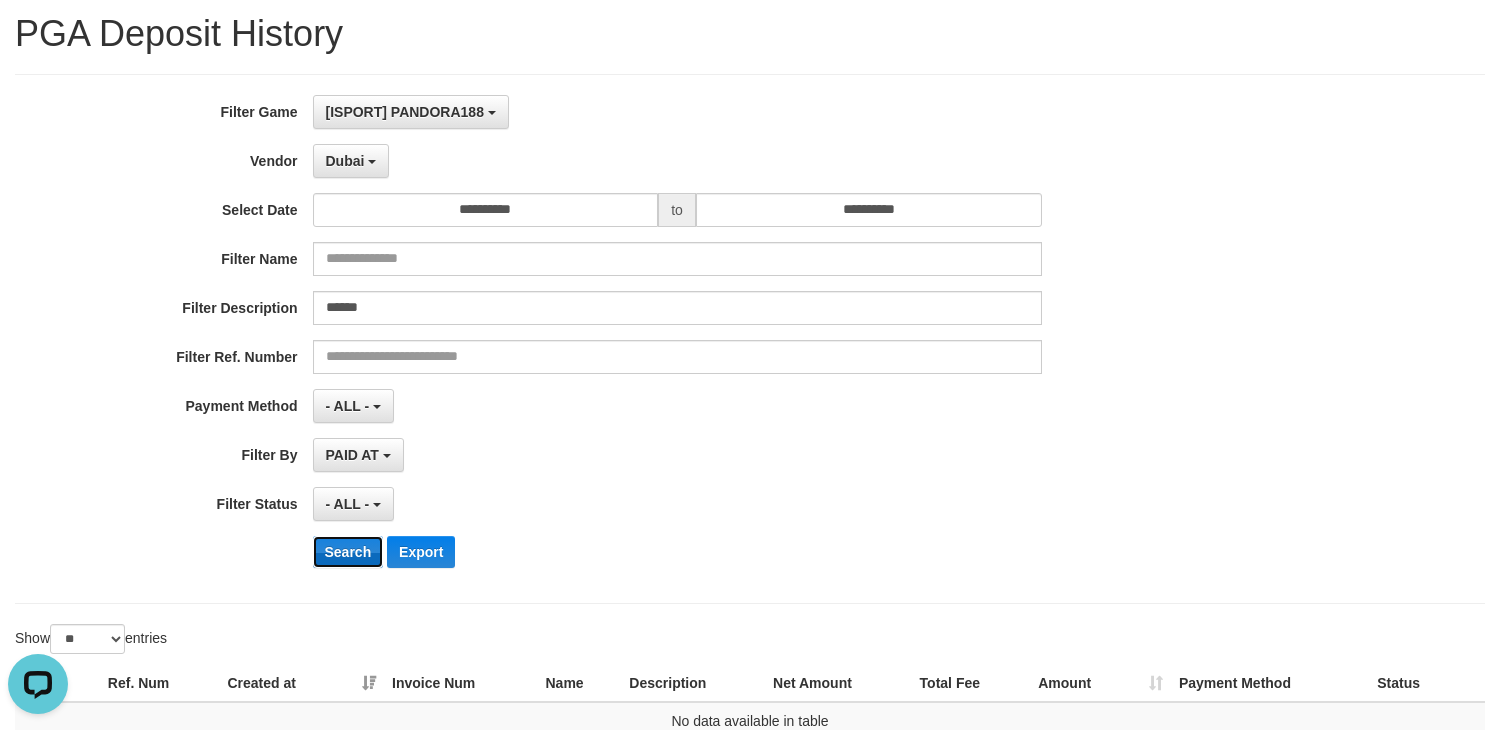 click on "Search" at bounding box center [348, 552] 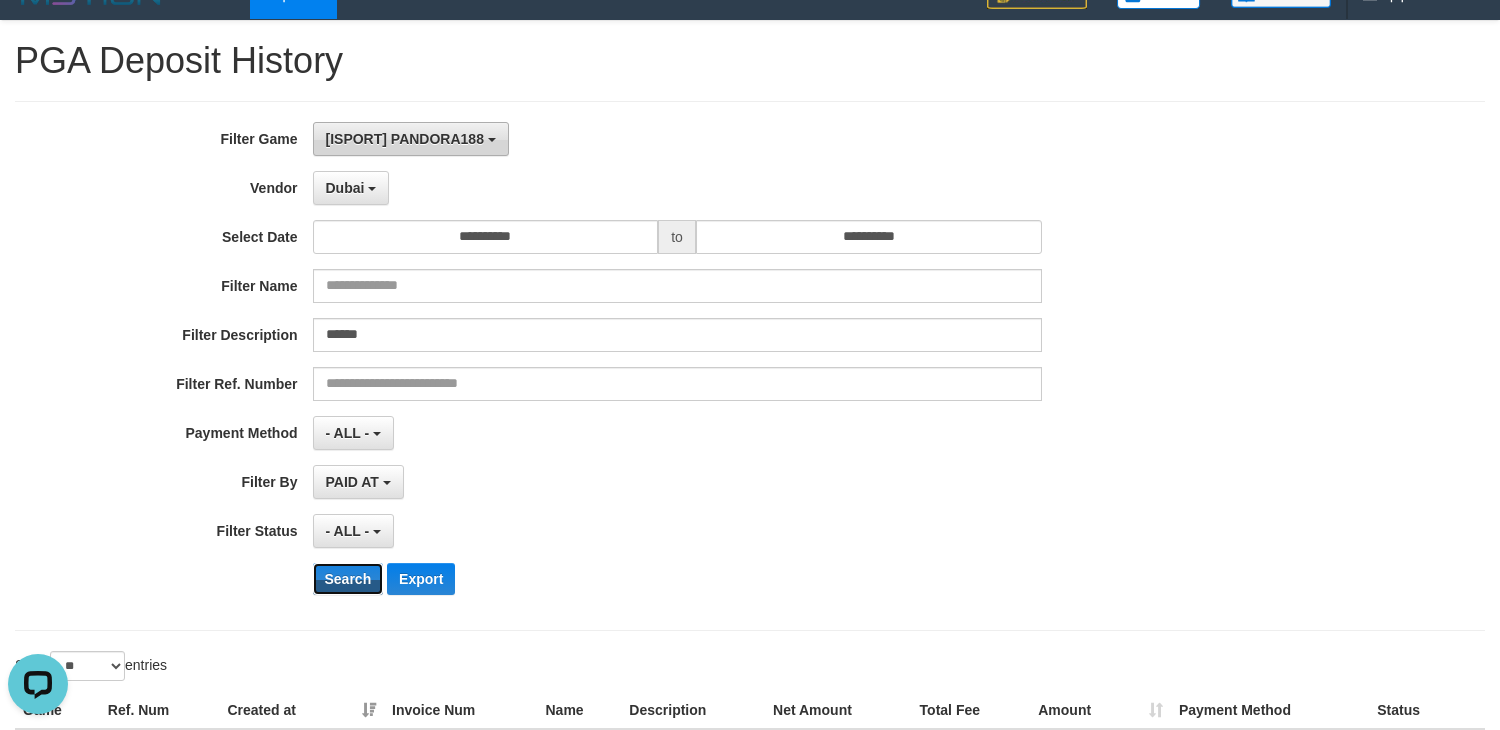 scroll, scrollTop: 17, scrollLeft: 0, axis: vertical 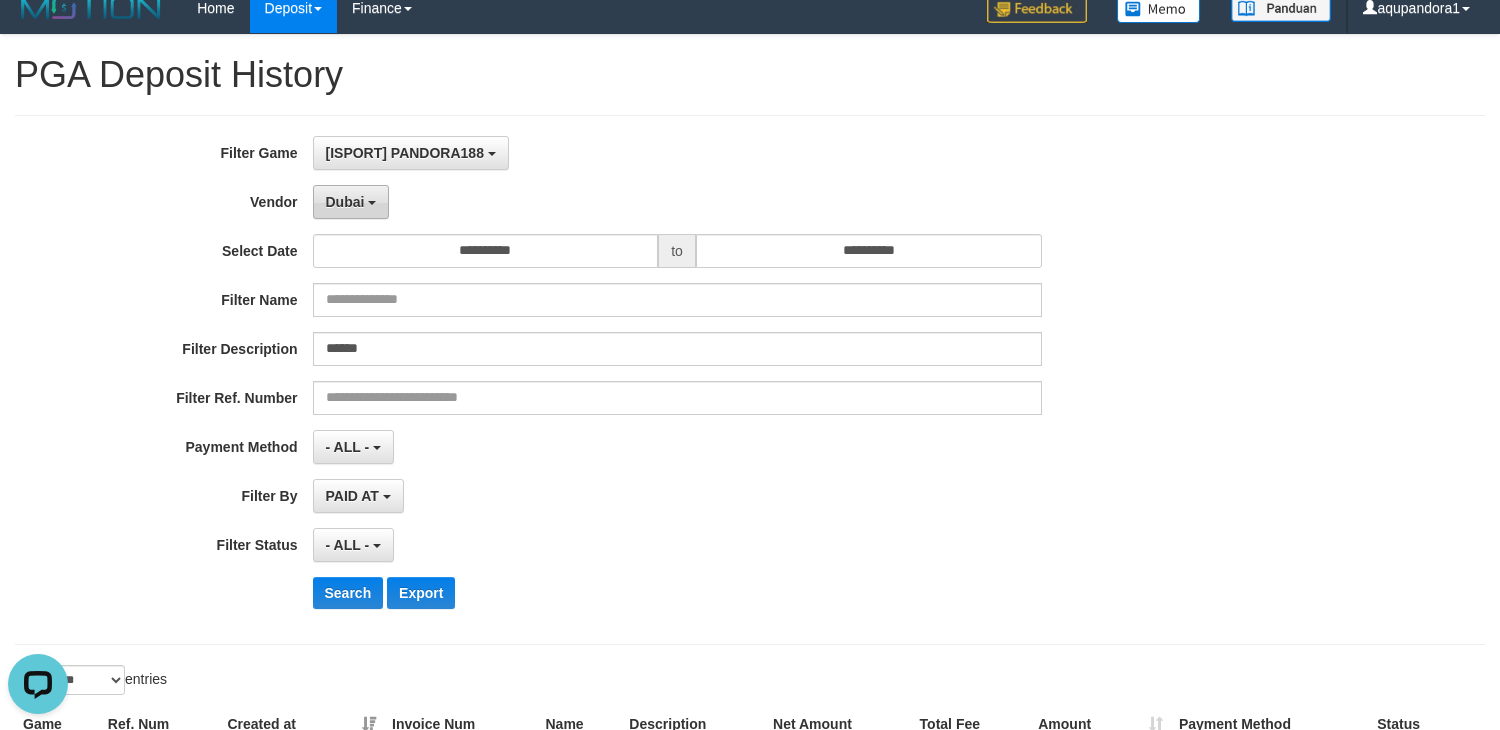 click on "Dubai" at bounding box center [351, 202] 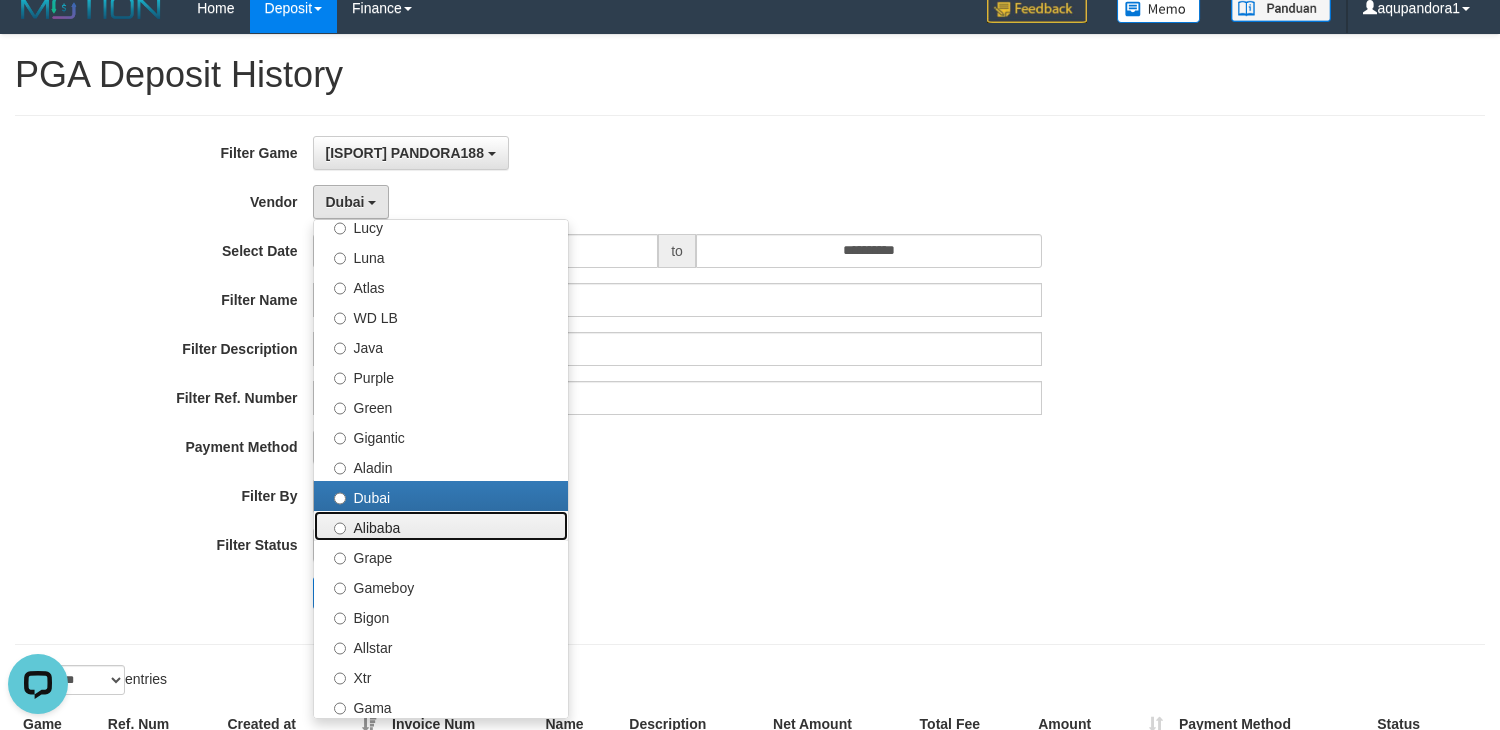 click on "Alibaba" at bounding box center [441, 526] 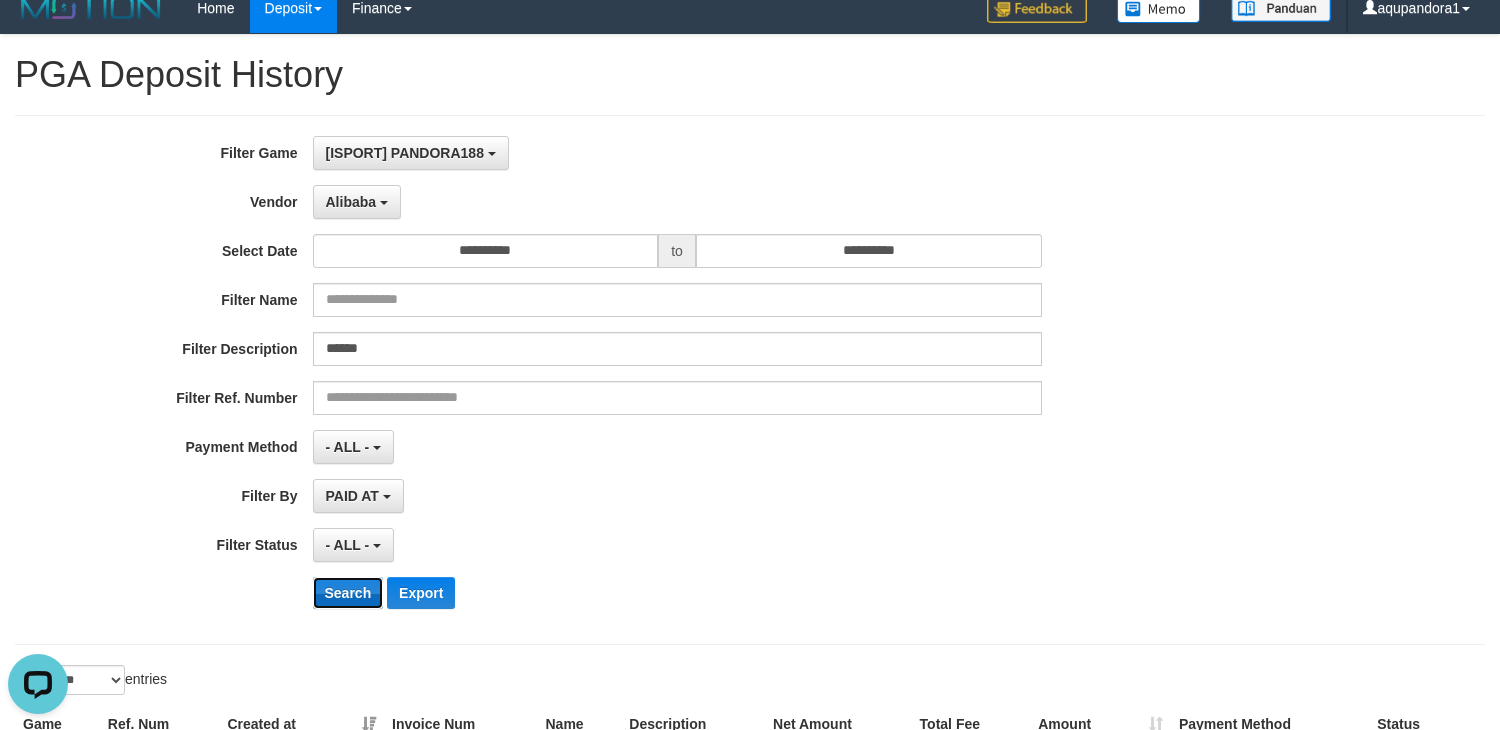 drag, startPoint x: 358, startPoint y: 595, endPoint x: 318, endPoint y: 607, distance: 41.761227 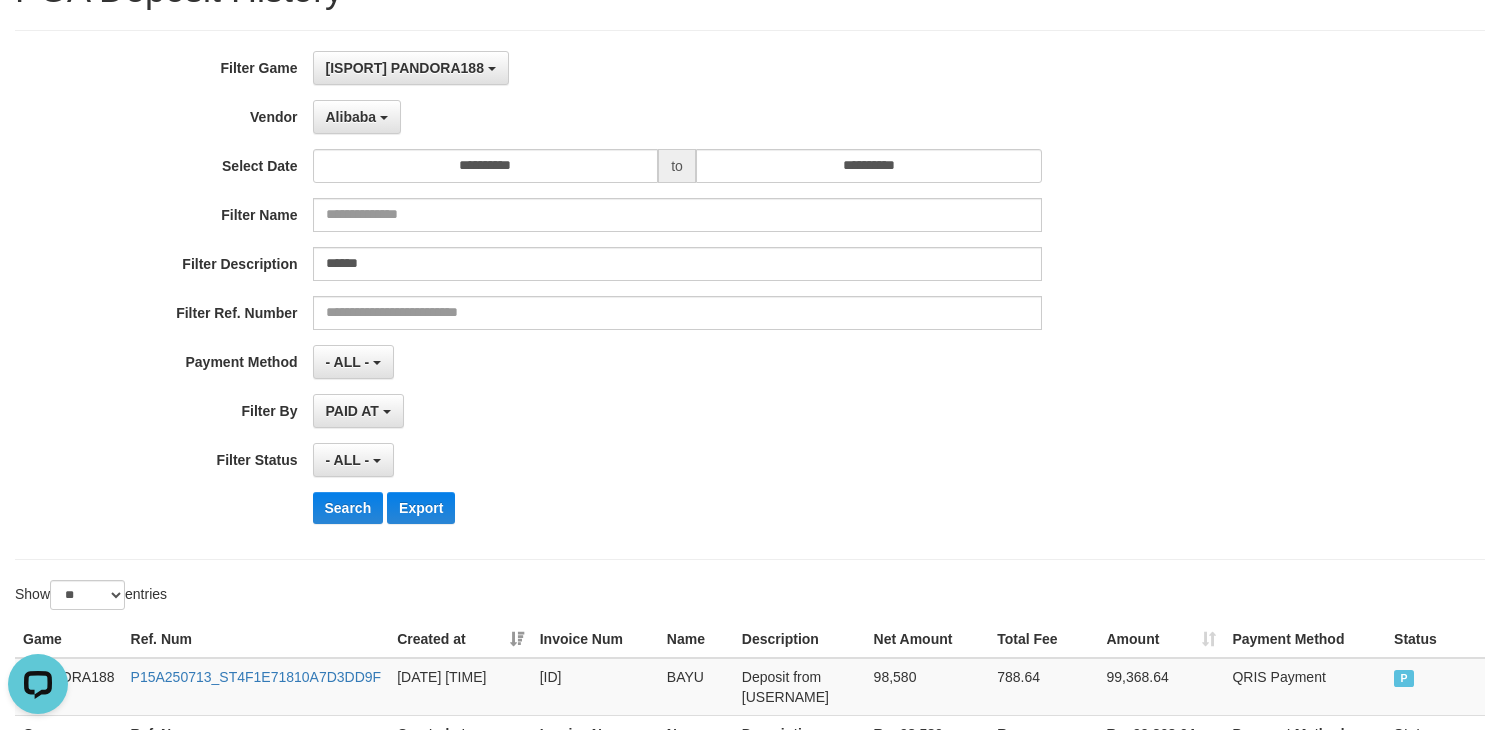 scroll, scrollTop: 101, scrollLeft: 0, axis: vertical 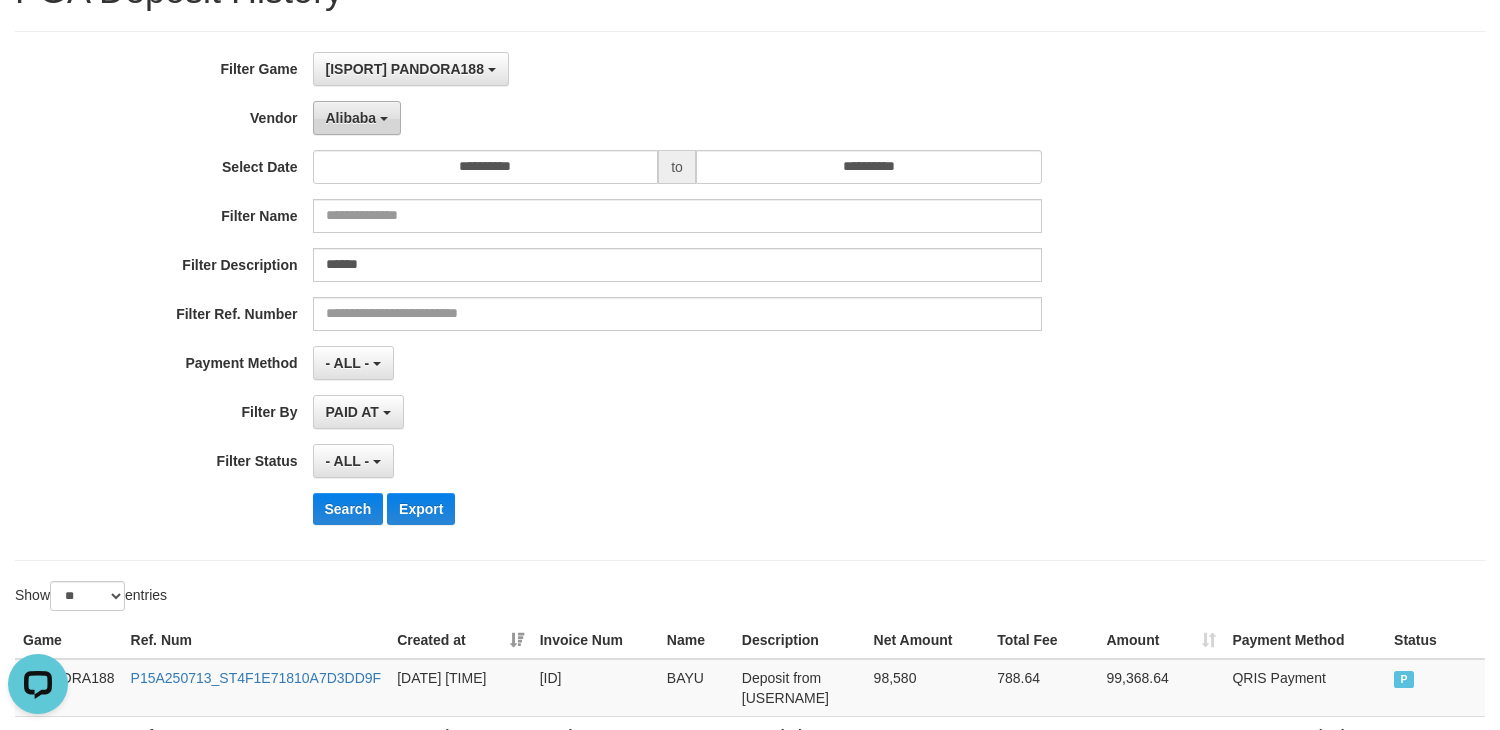 click at bounding box center (384, 119) 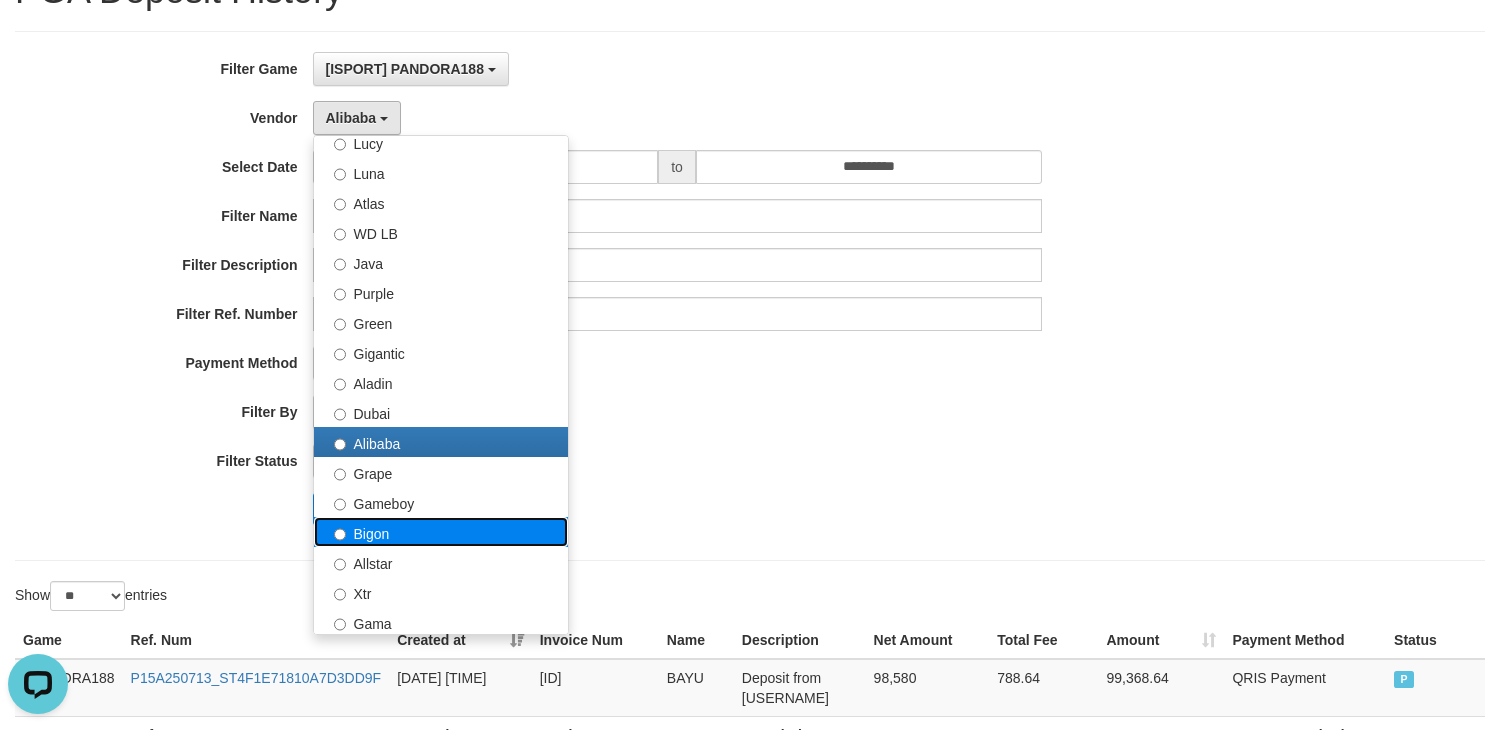 click on "Bigon" at bounding box center (441, 532) 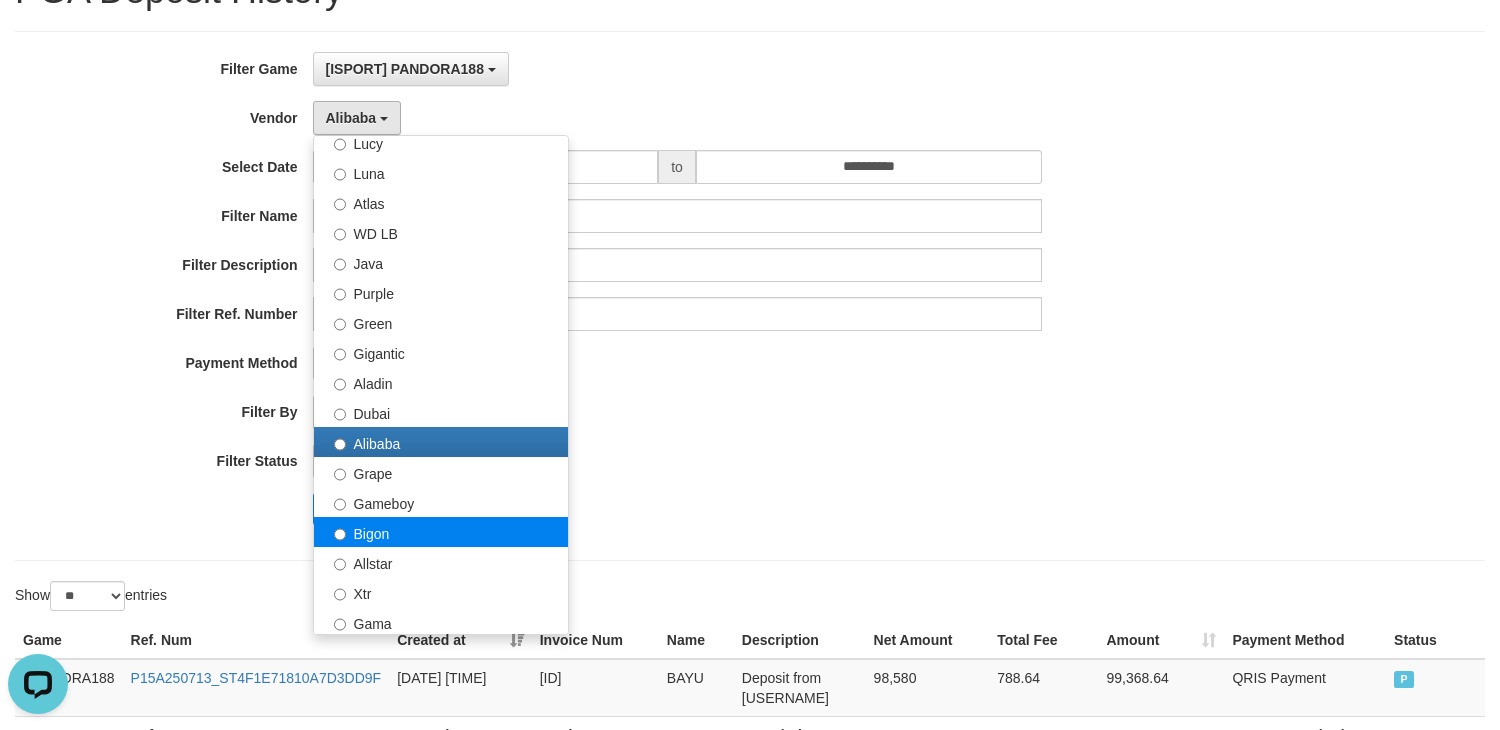select on "**********" 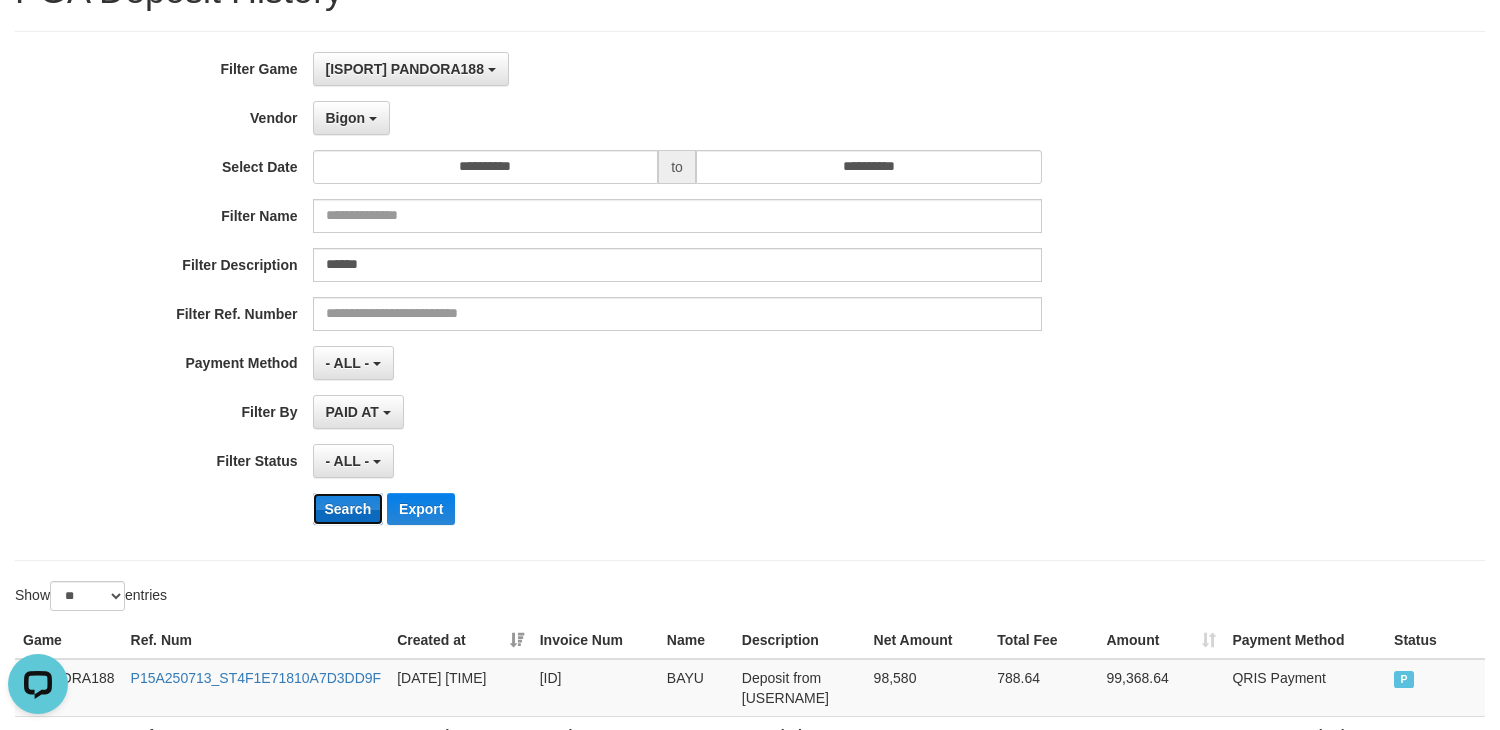 click on "Search" at bounding box center (348, 509) 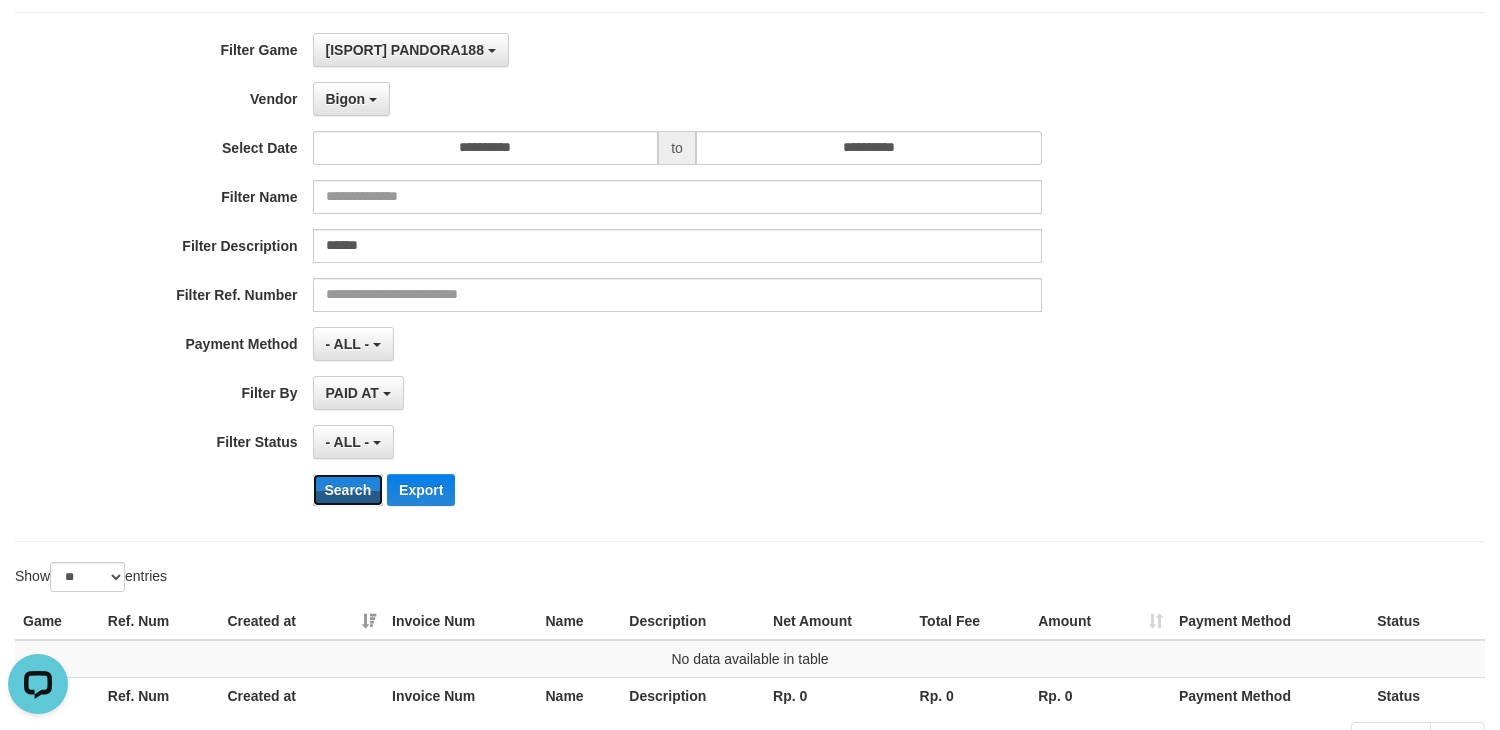 scroll, scrollTop: 101, scrollLeft: 0, axis: vertical 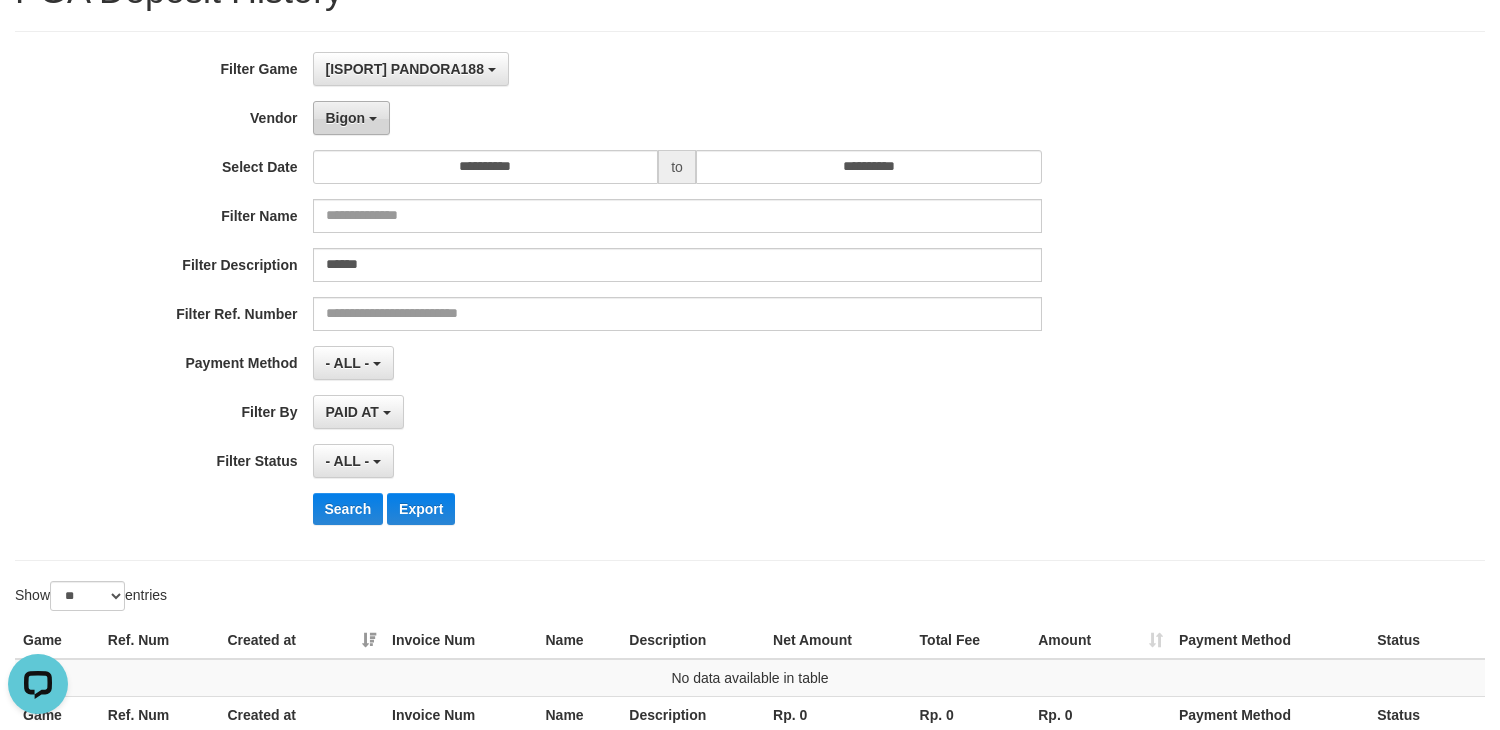 click on "Bigon" at bounding box center (346, 118) 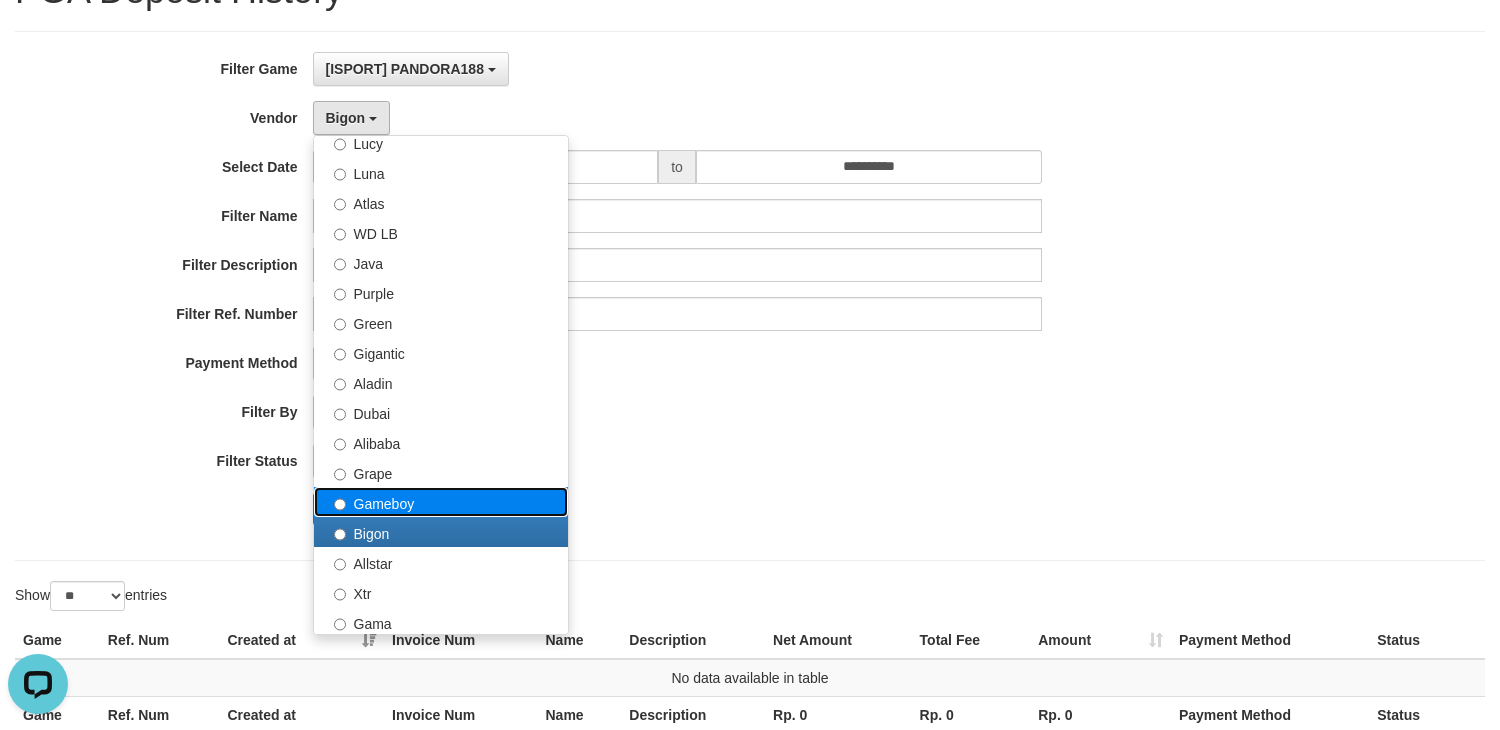 click on "Gameboy" at bounding box center (441, 502) 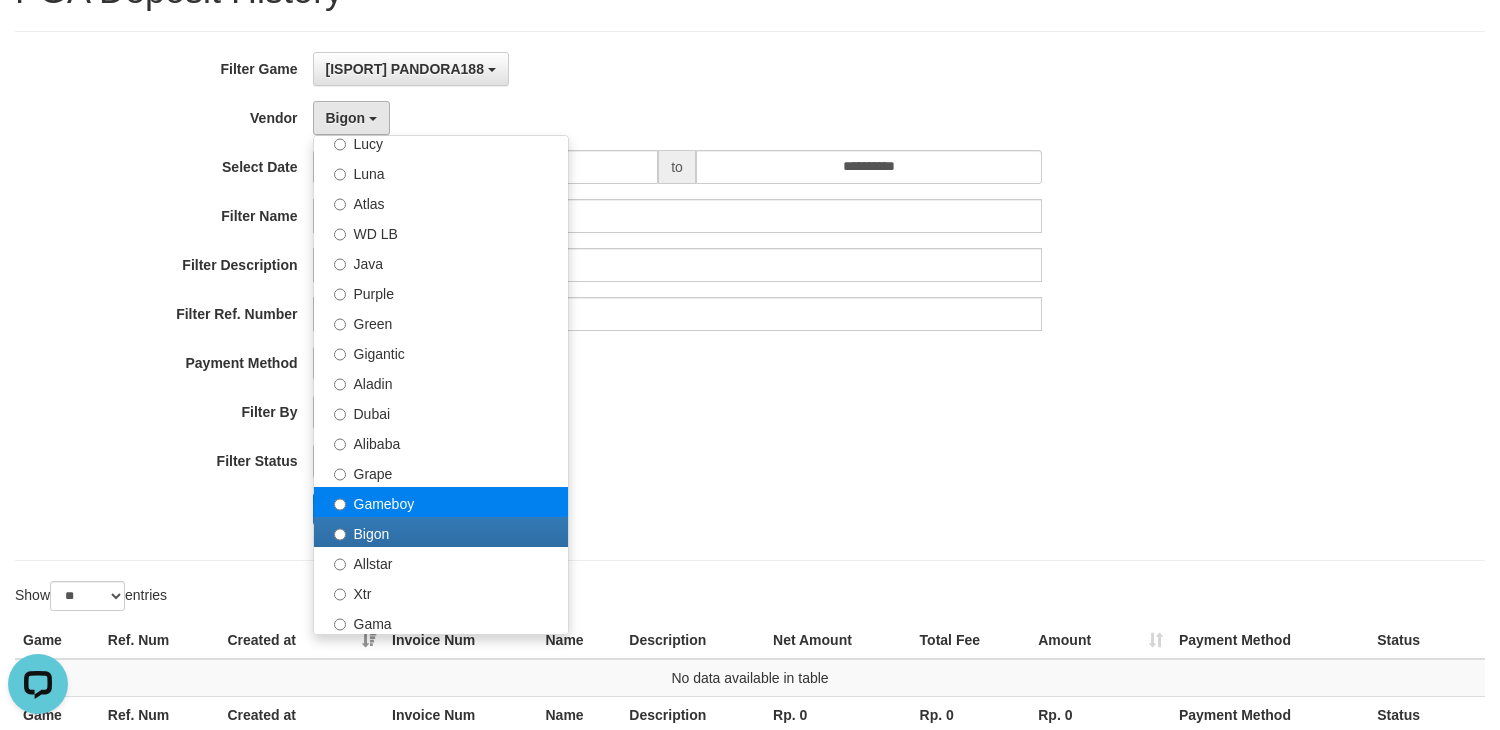 select on "**********" 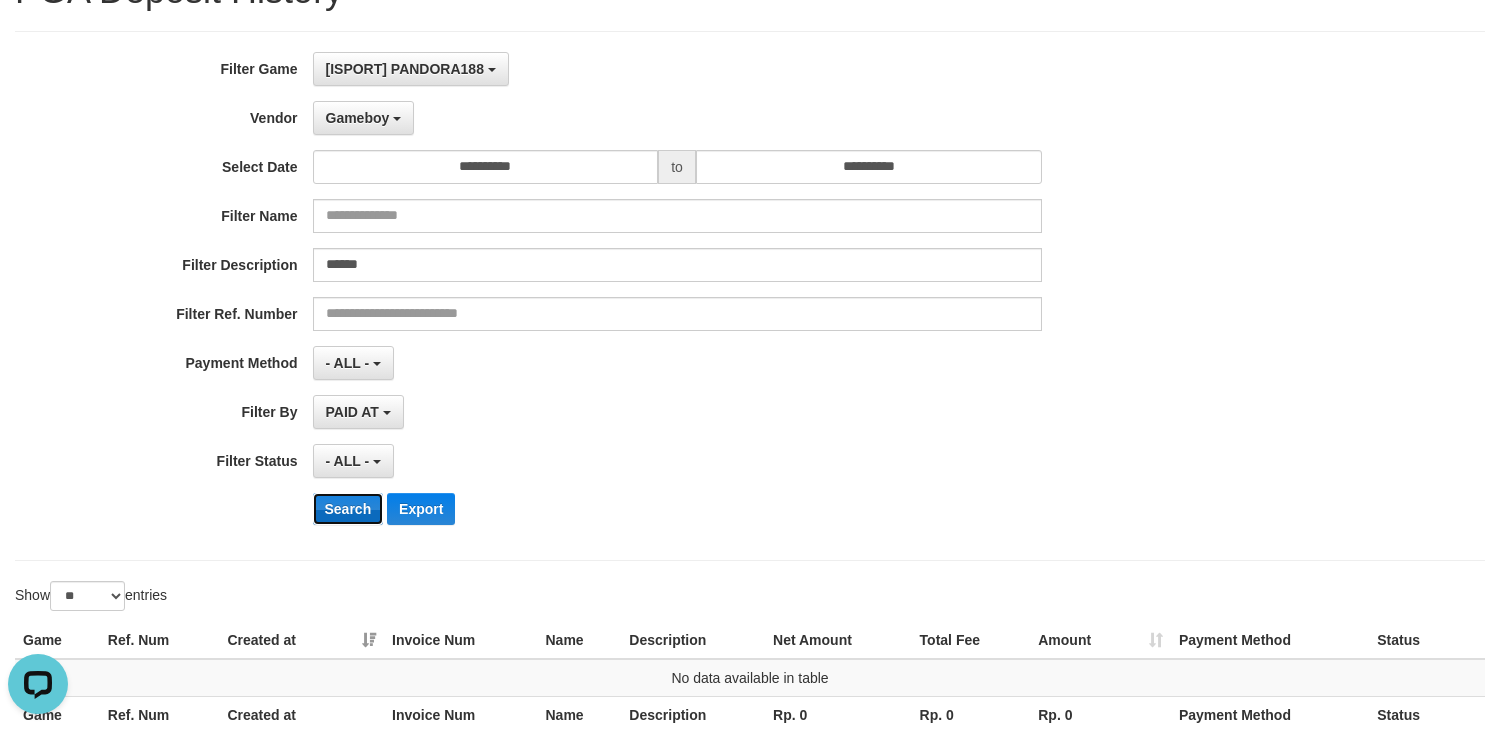 click on "Search" at bounding box center (348, 509) 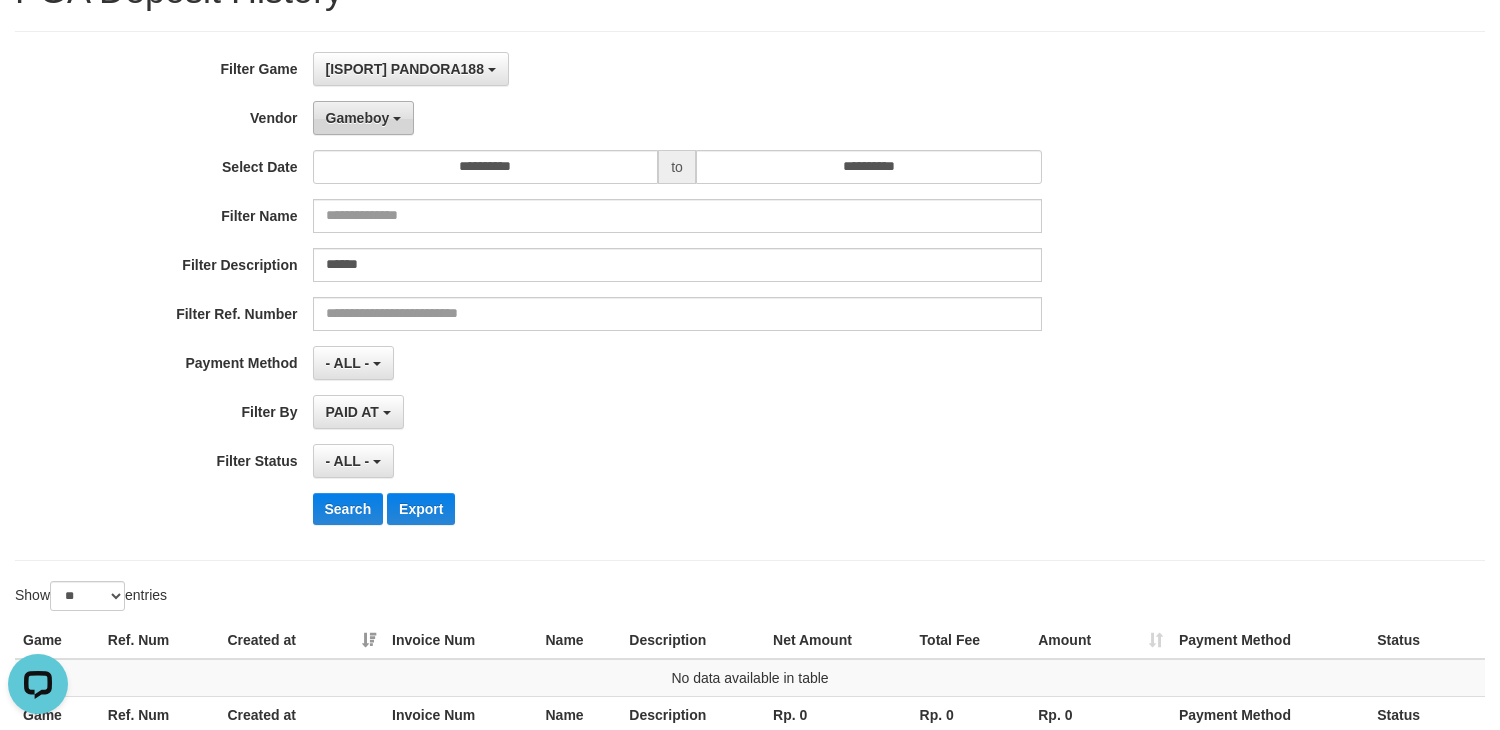 click on "Gameboy" at bounding box center (358, 118) 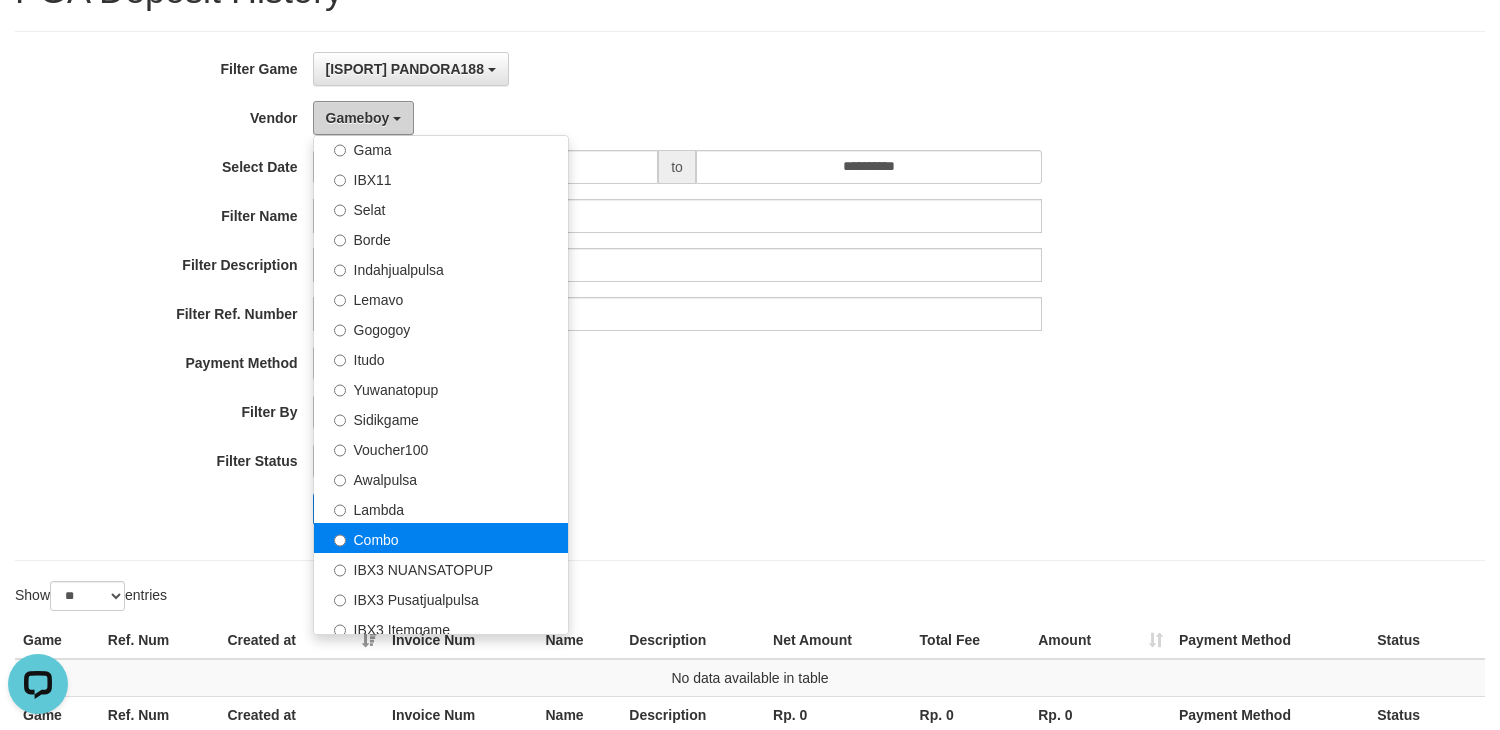 scroll, scrollTop: 686, scrollLeft: 0, axis: vertical 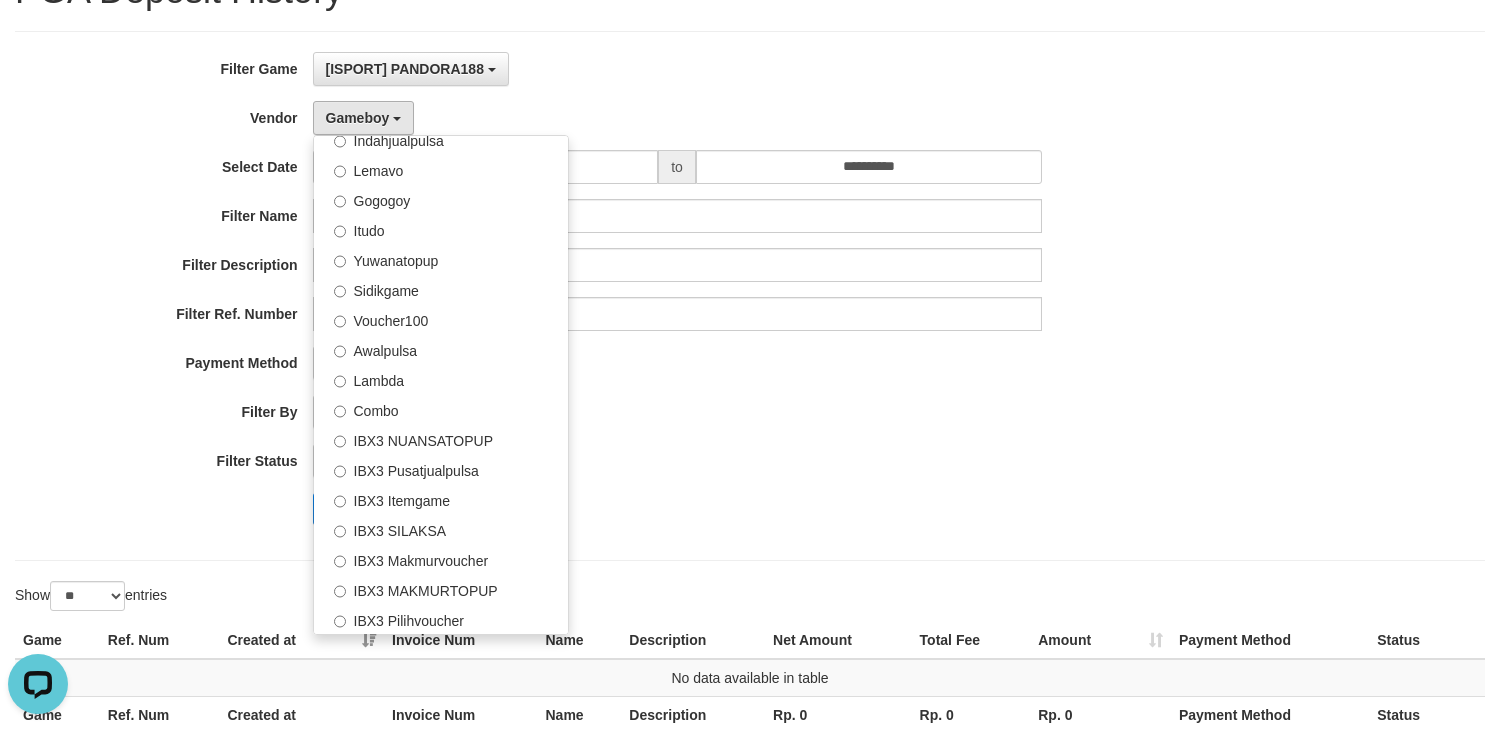 click on "PAID AT
PAID AT
CREATED AT" at bounding box center (677, 412) 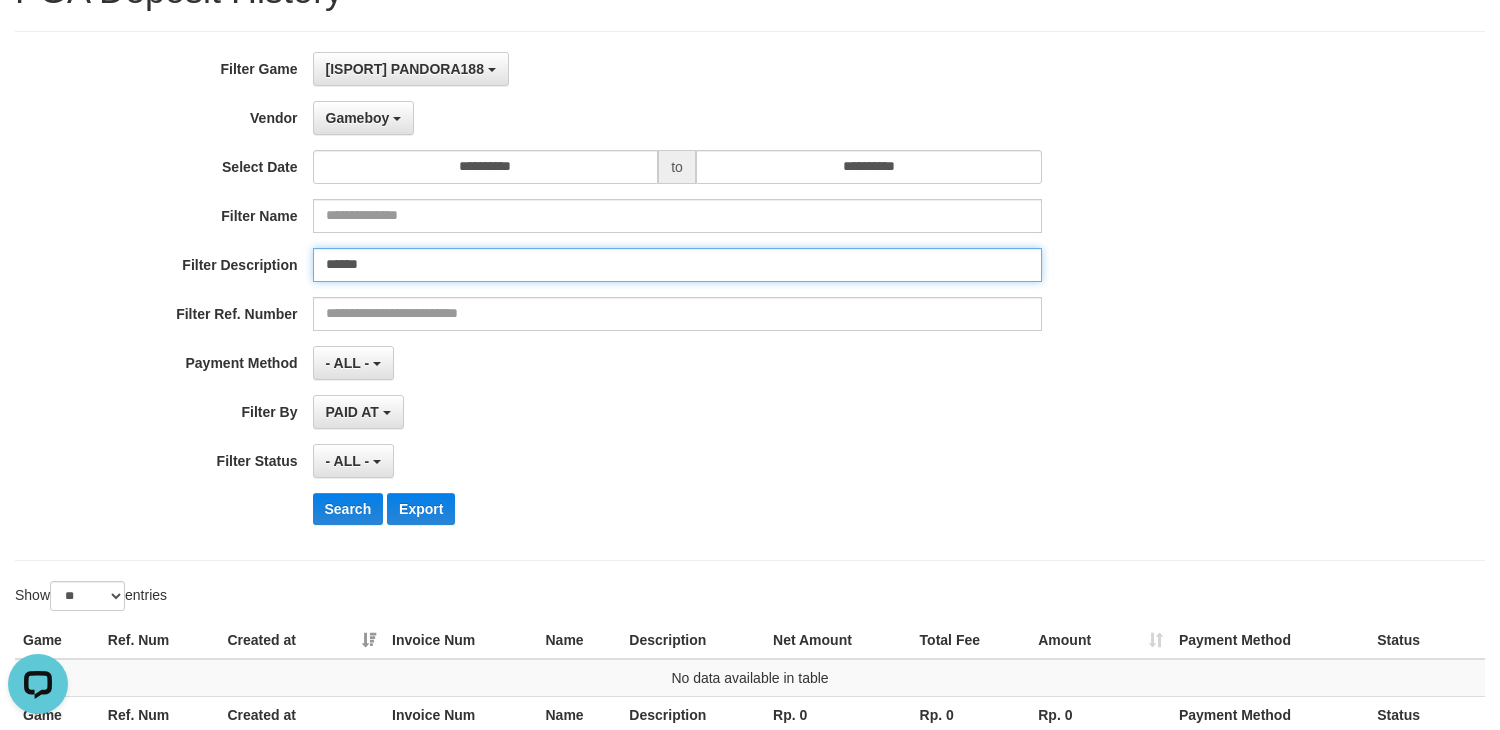 click on "******" at bounding box center [677, 265] 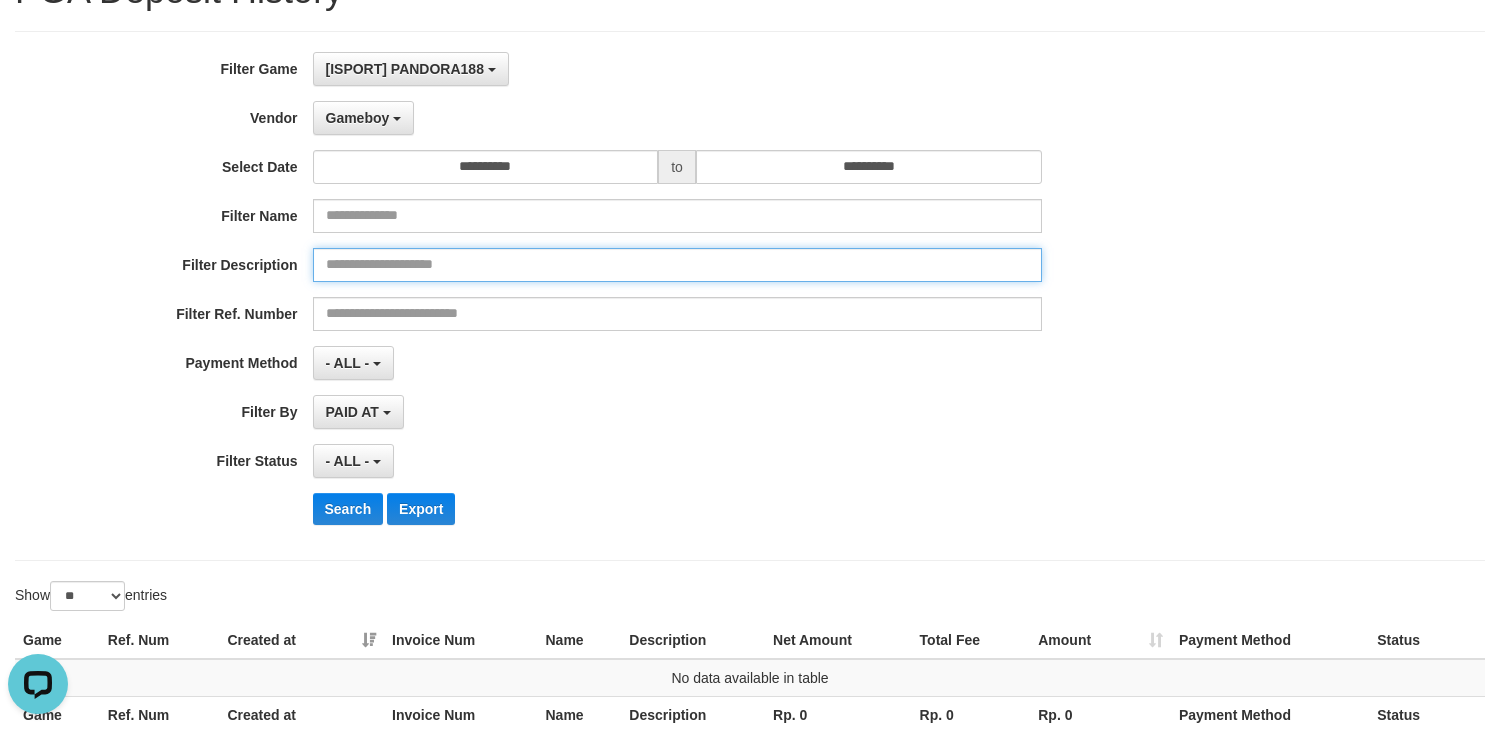 type 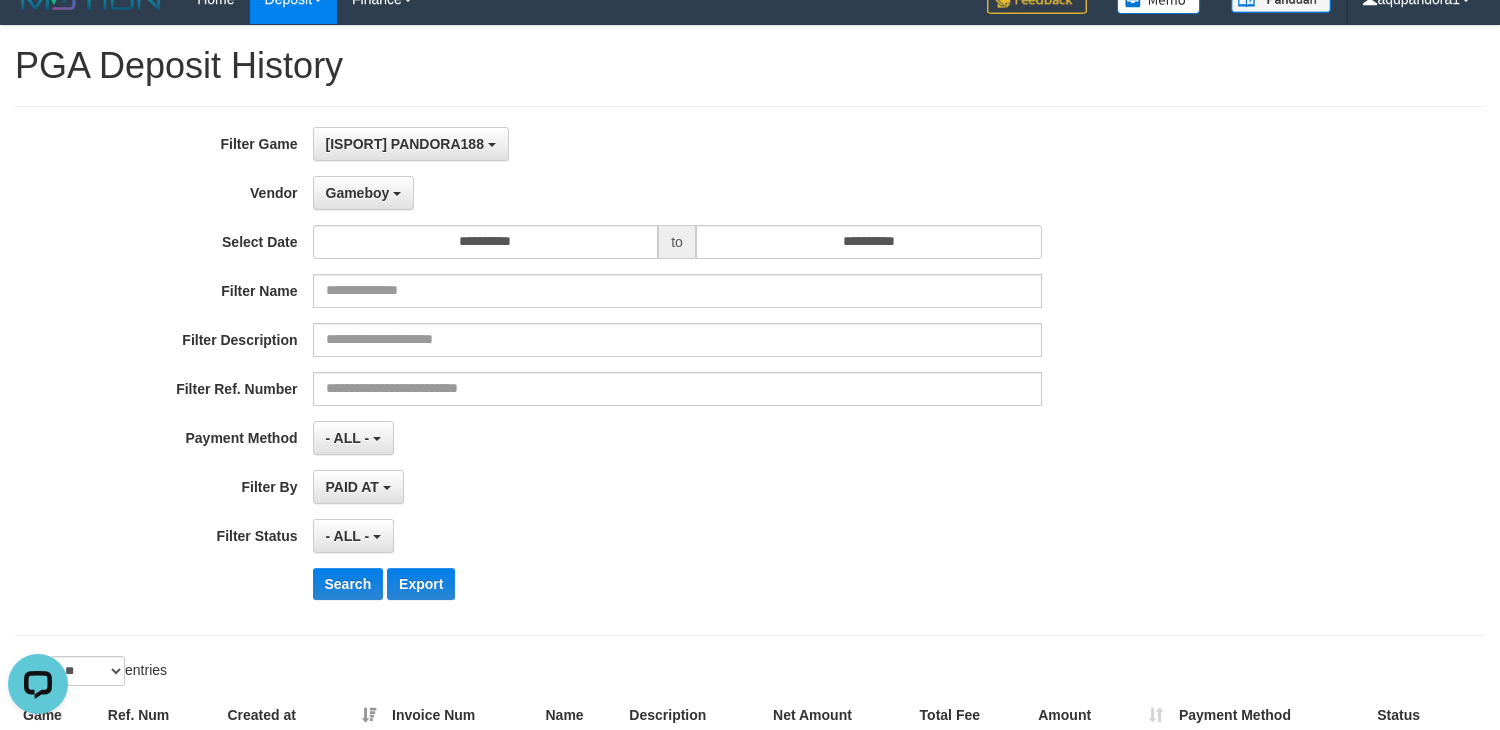 scroll, scrollTop: 0, scrollLeft: 0, axis: both 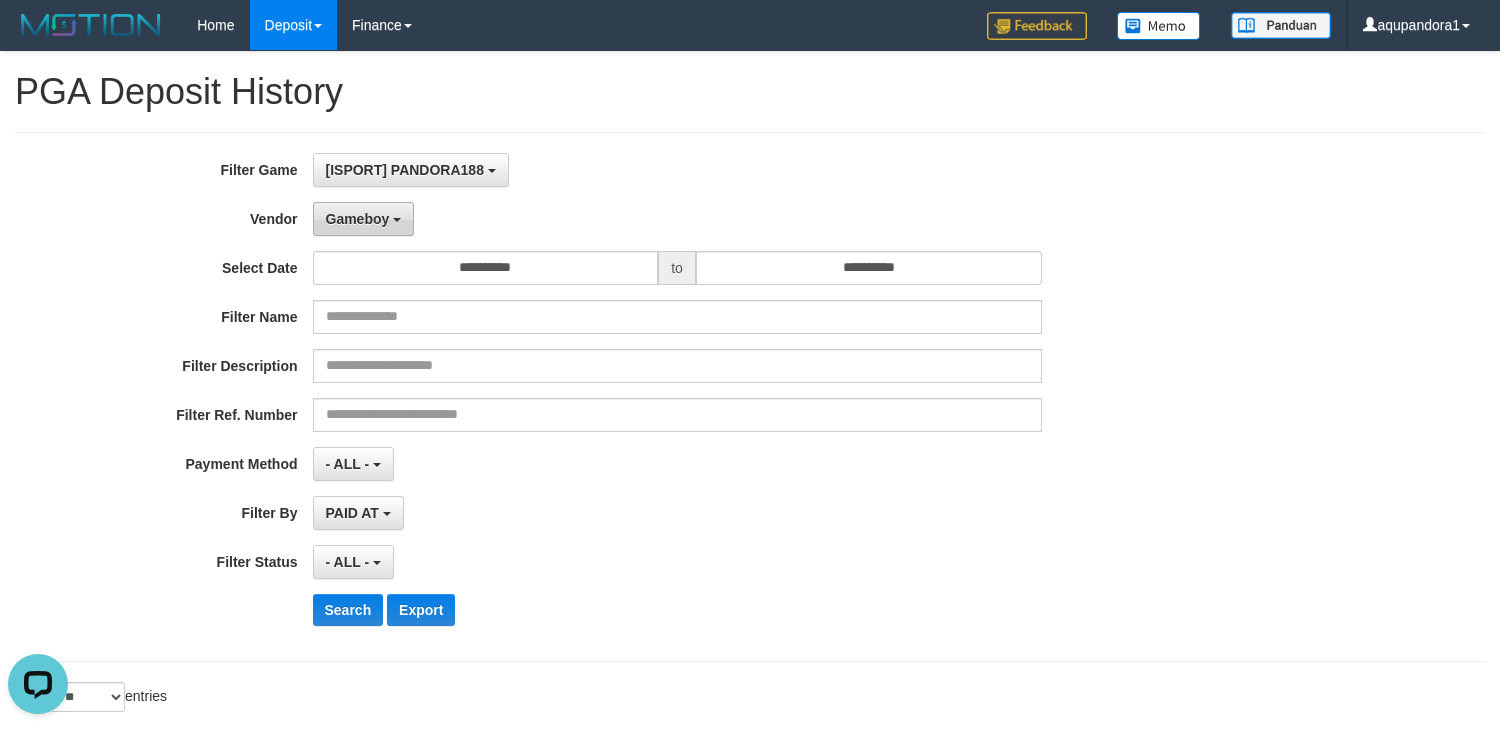click on "Gameboy" at bounding box center (364, 219) 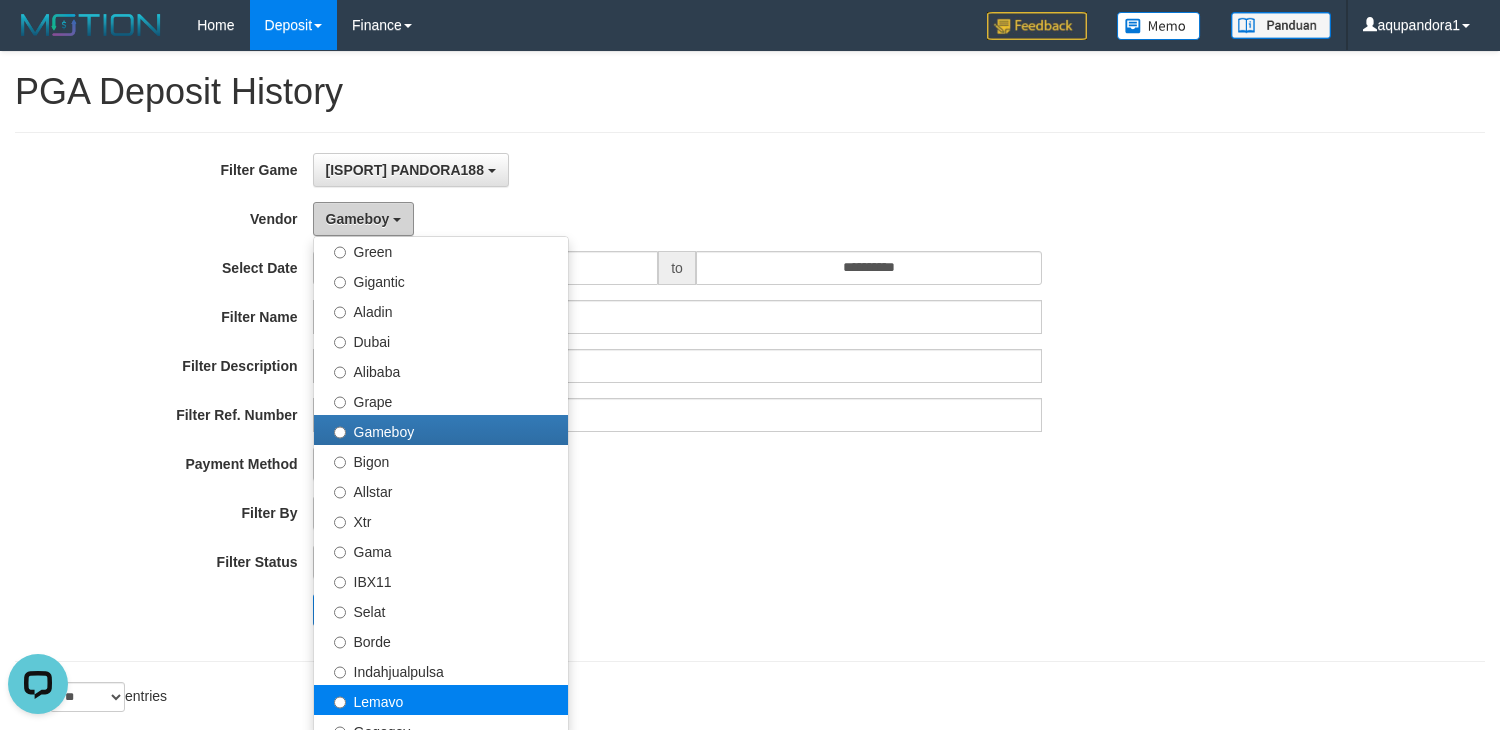 scroll, scrollTop: 227, scrollLeft: 0, axis: vertical 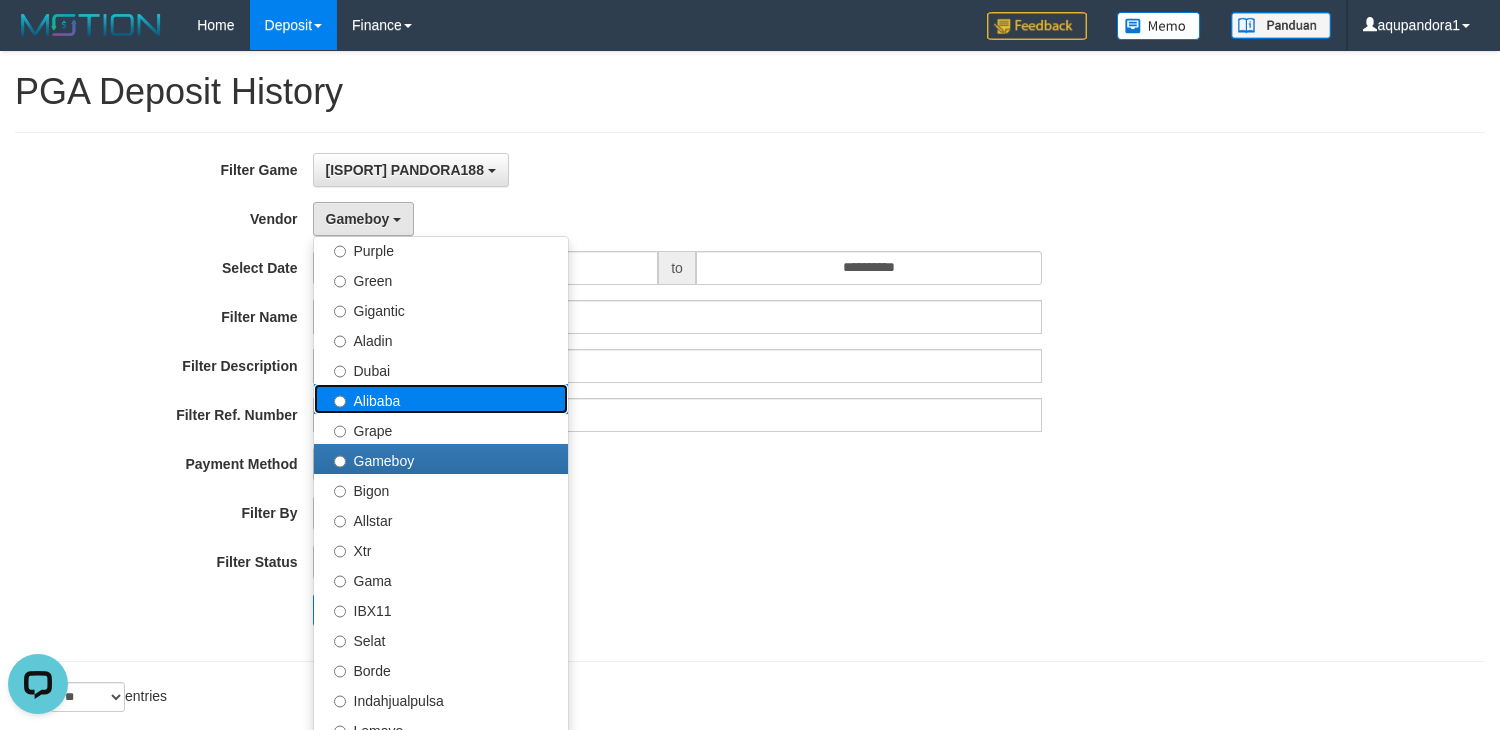 click on "Alibaba" at bounding box center [441, 399] 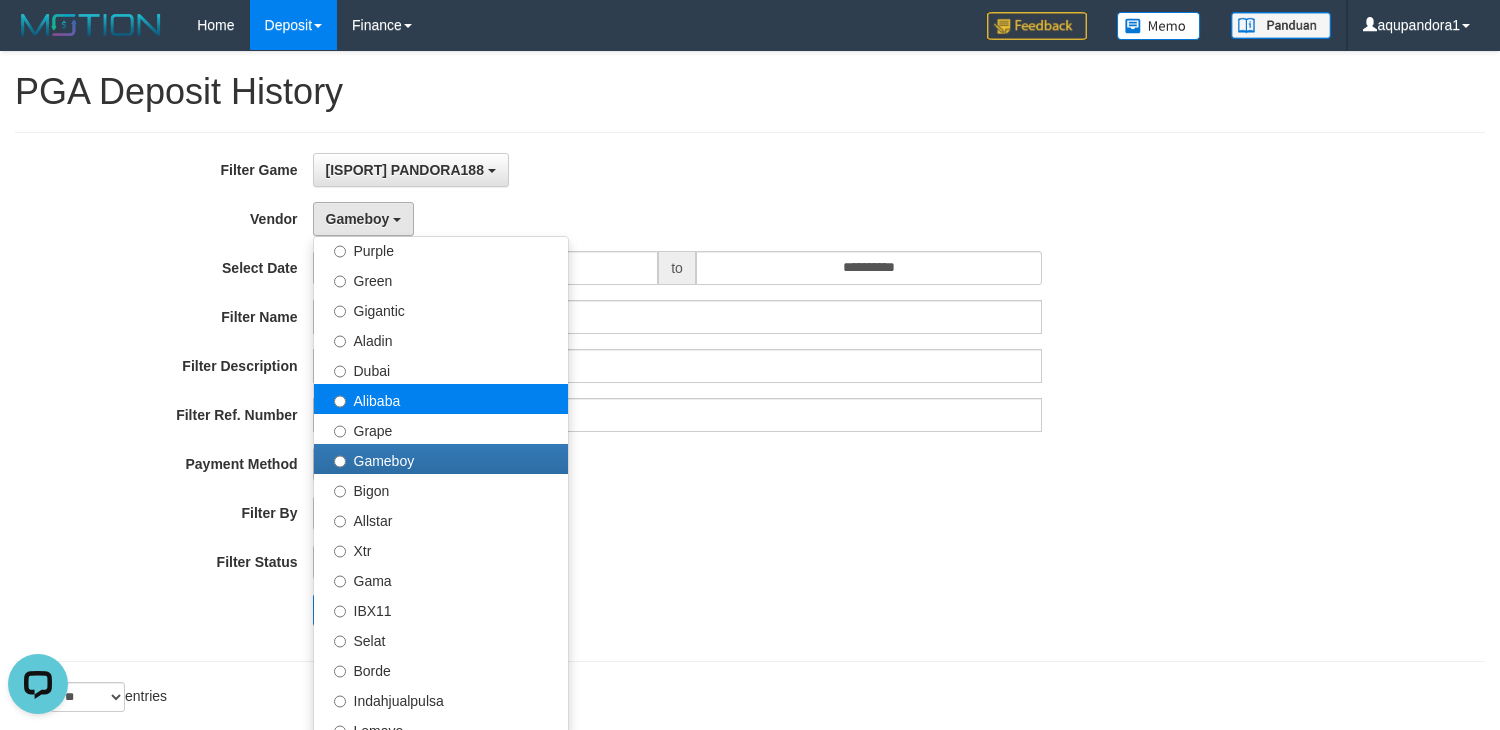 select on "**********" 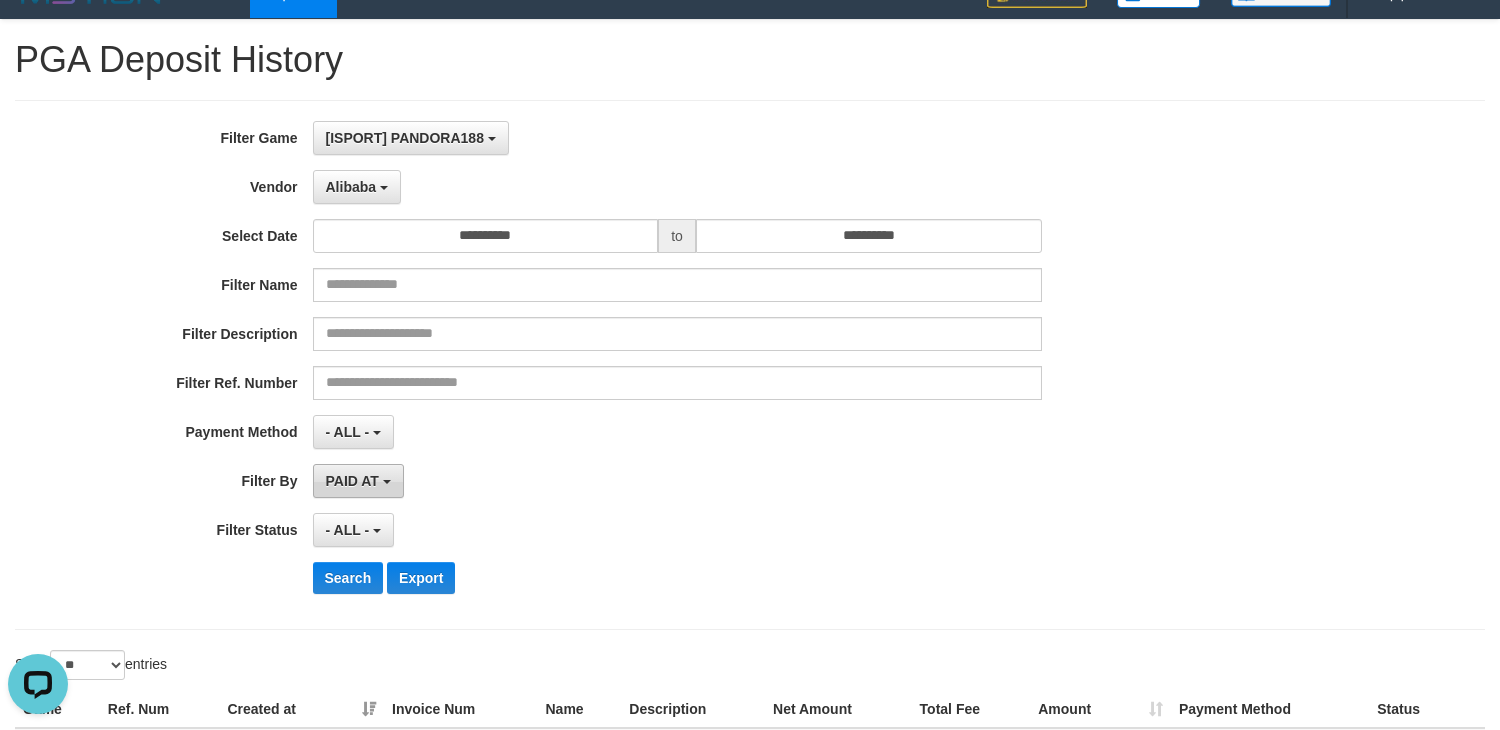 scroll, scrollTop: 41, scrollLeft: 0, axis: vertical 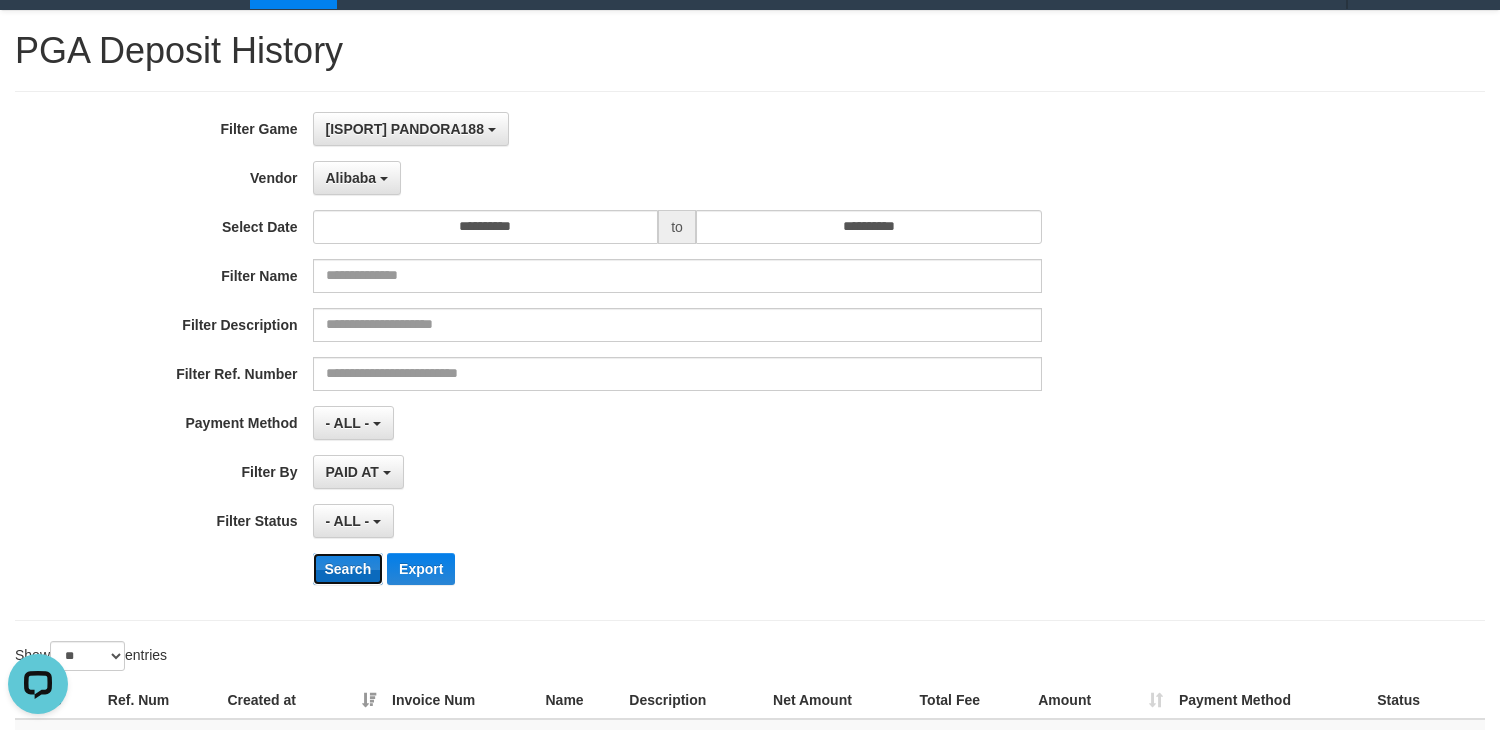 click on "Search" at bounding box center (348, 569) 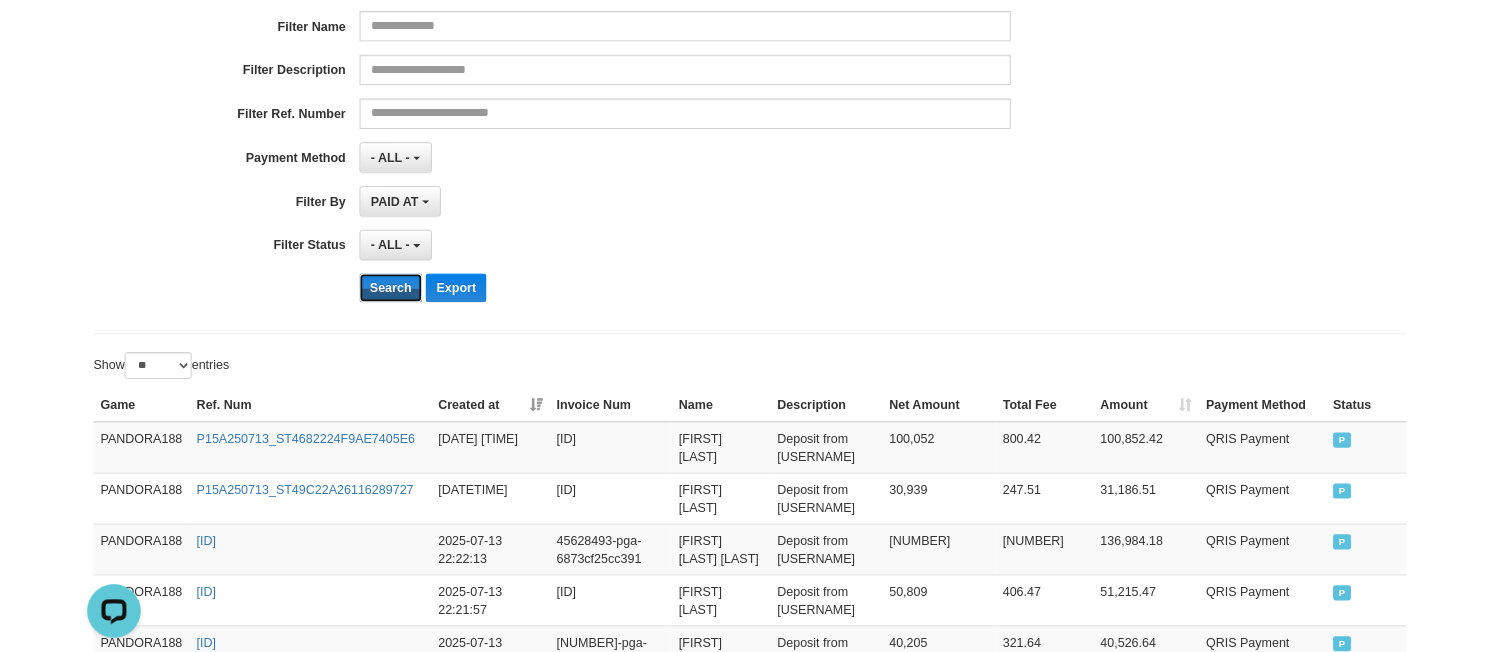 scroll, scrollTop: 291, scrollLeft: 0, axis: vertical 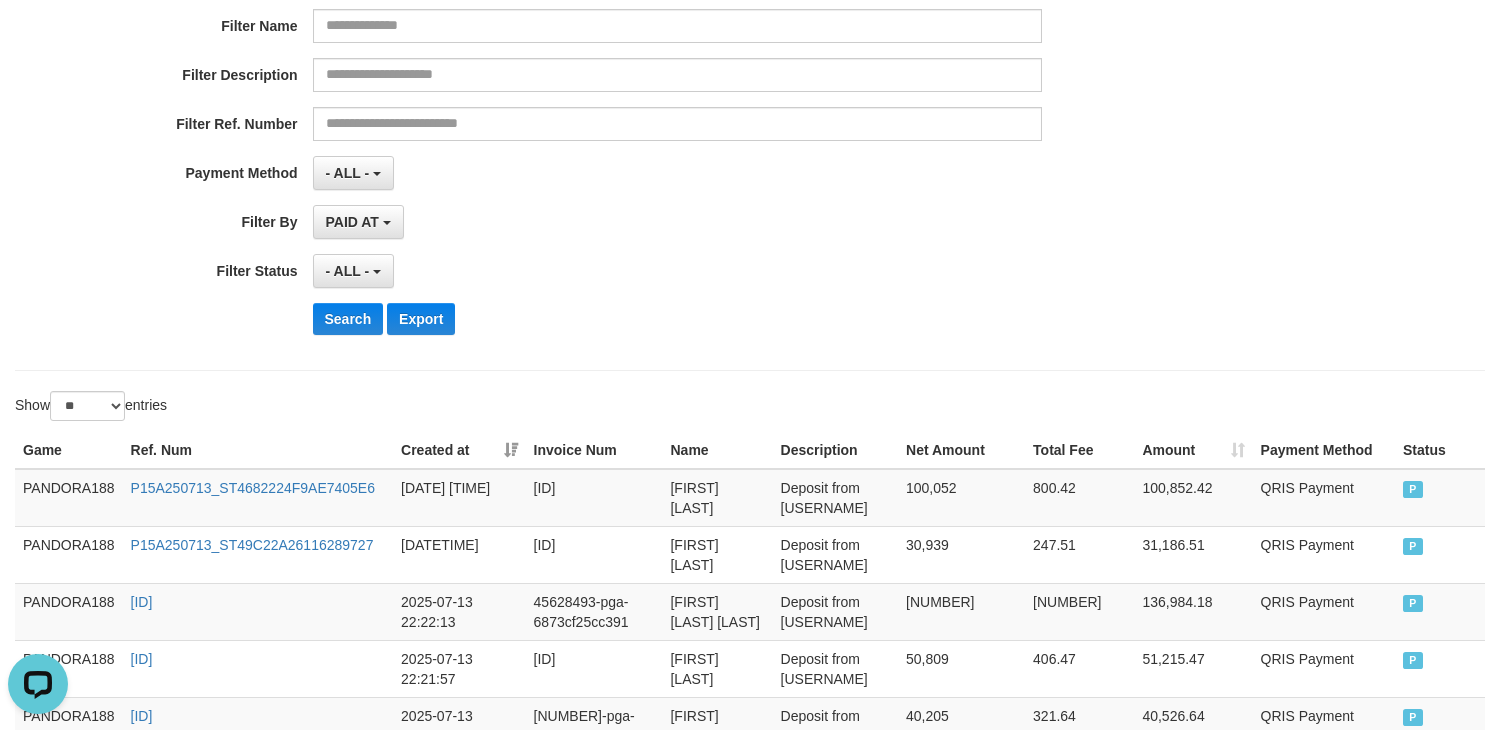 click on "Search
Export" at bounding box center (782, 319) 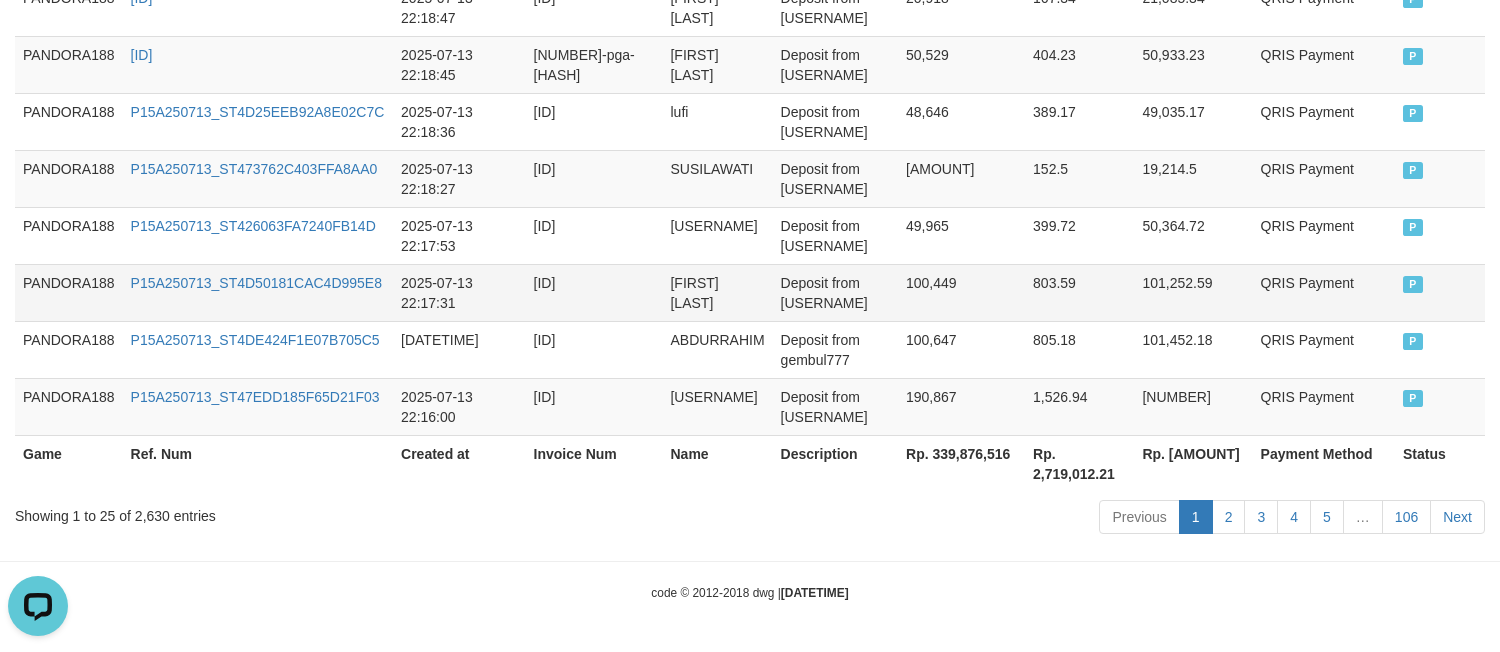 scroll, scrollTop: 1818, scrollLeft: 0, axis: vertical 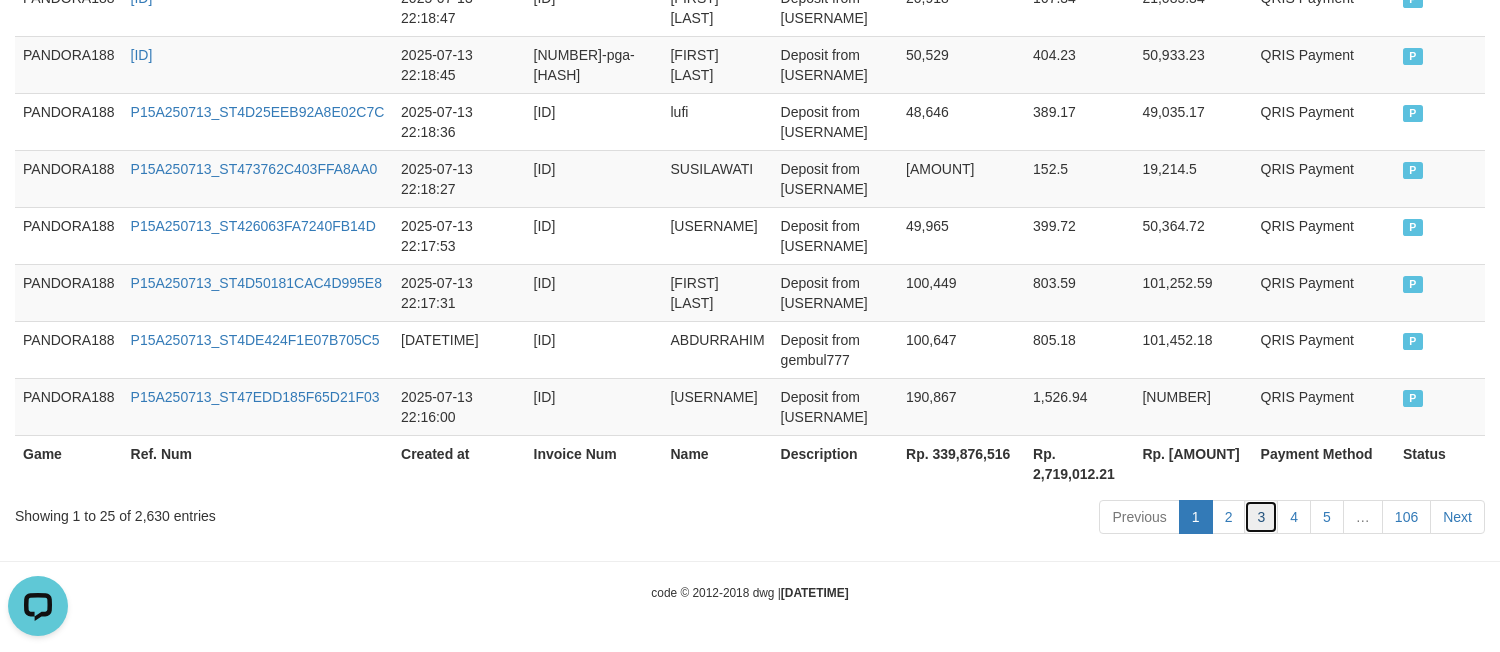 click on "3" at bounding box center (1261, 517) 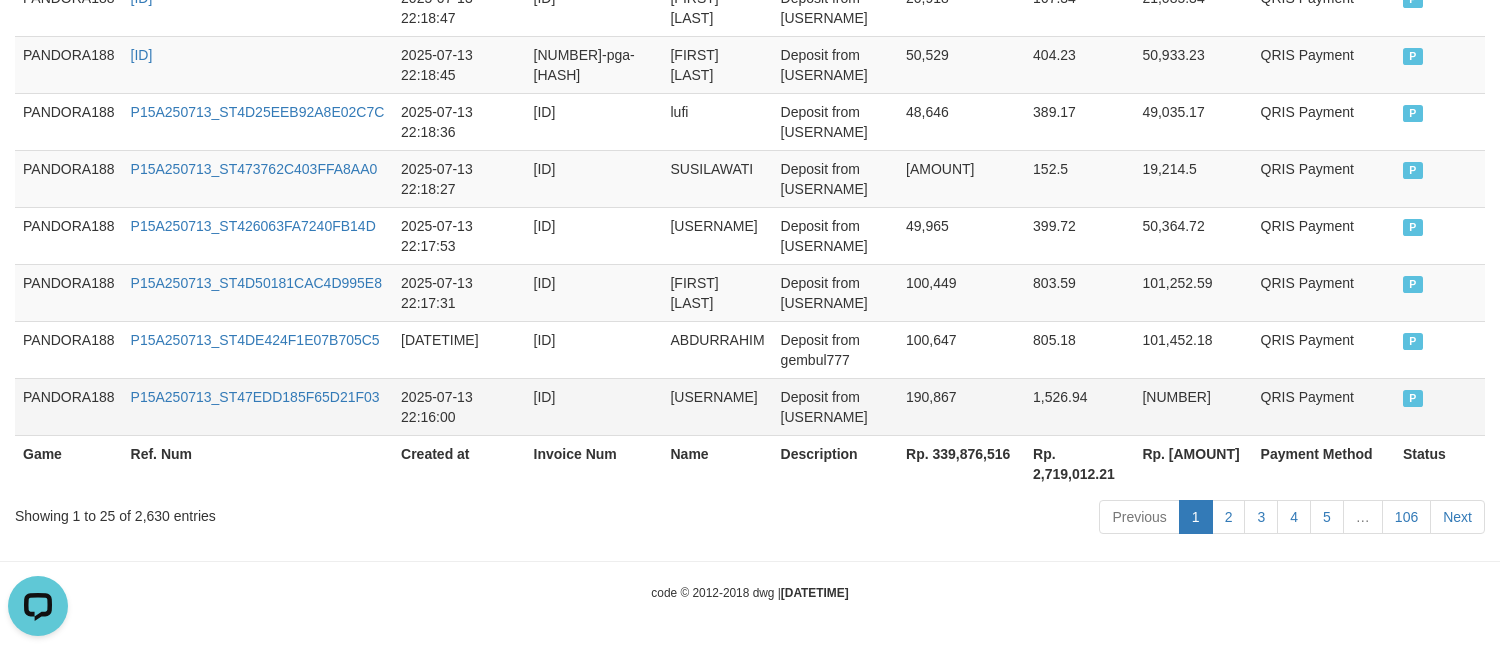 scroll, scrollTop: 1798, scrollLeft: 0, axis: vertical 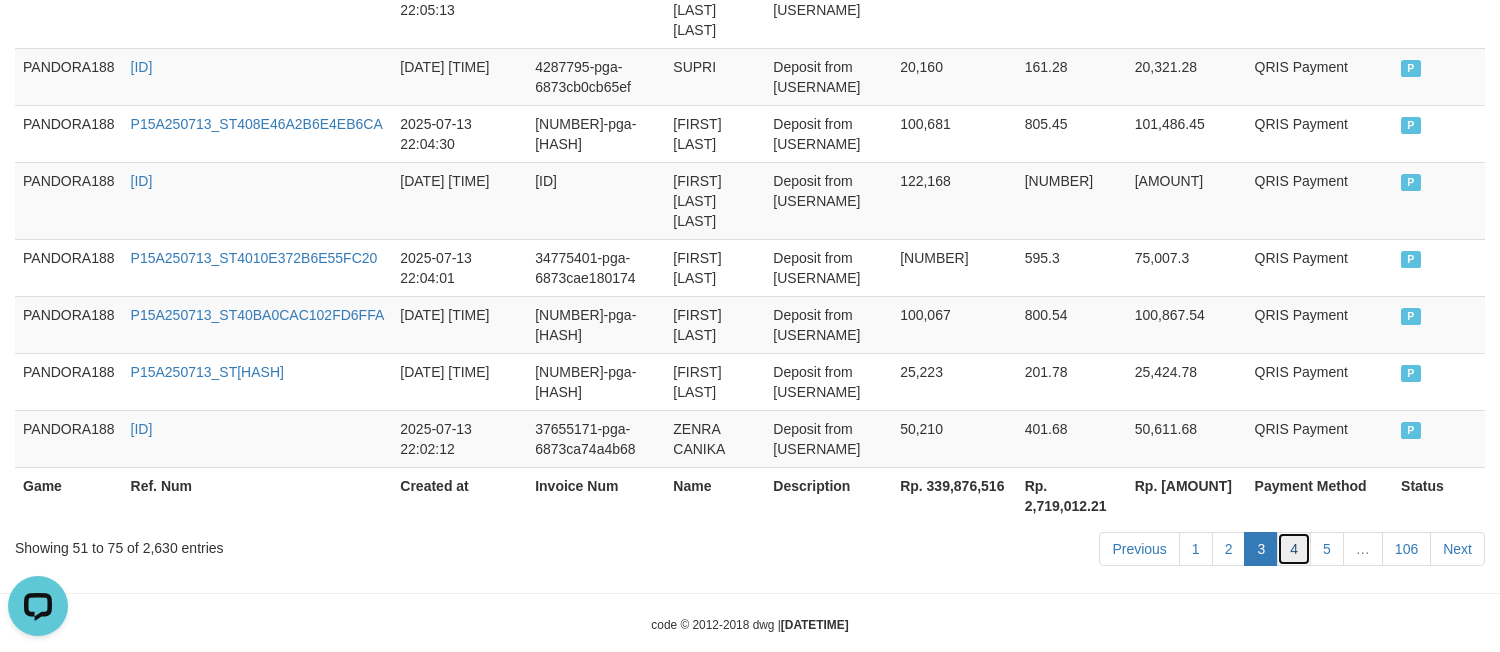 click on "4" at bounding box center (1294, 549) 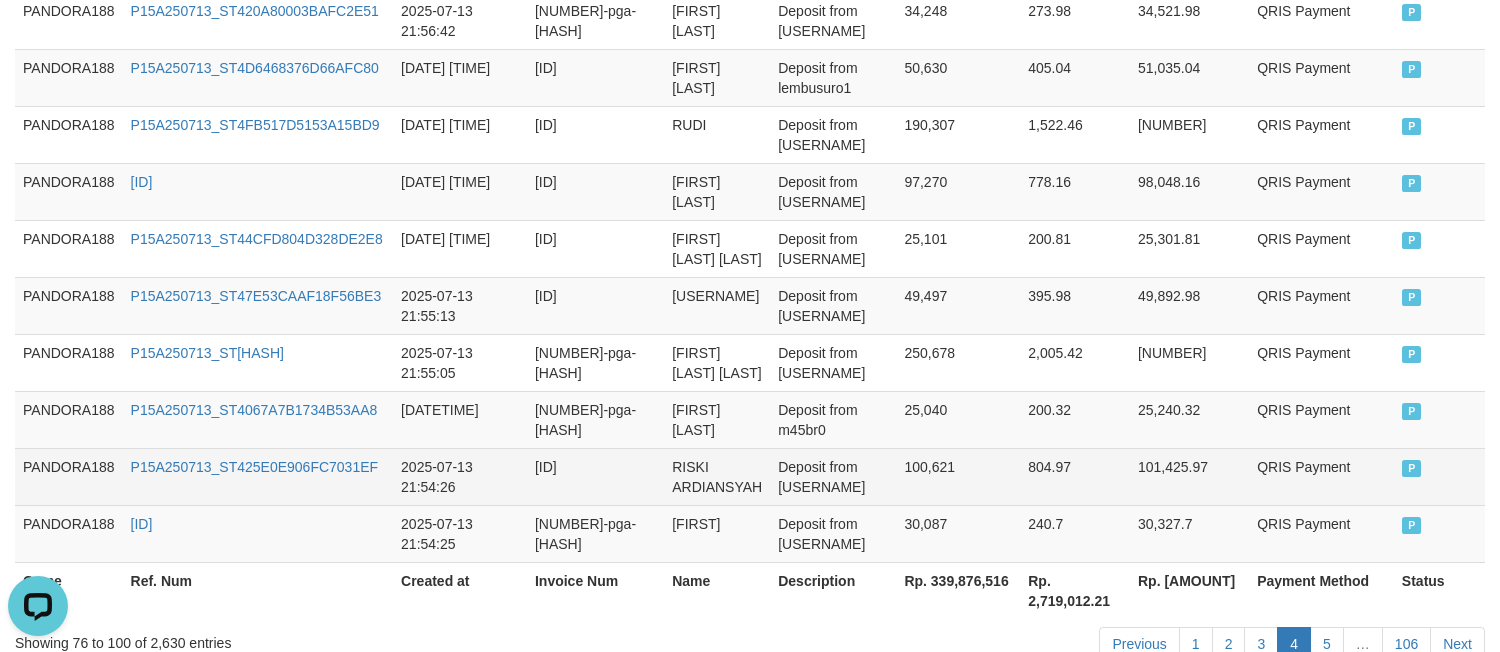 scroll, scrollTop: 1612, scrollLeft: 0, axis: vertical 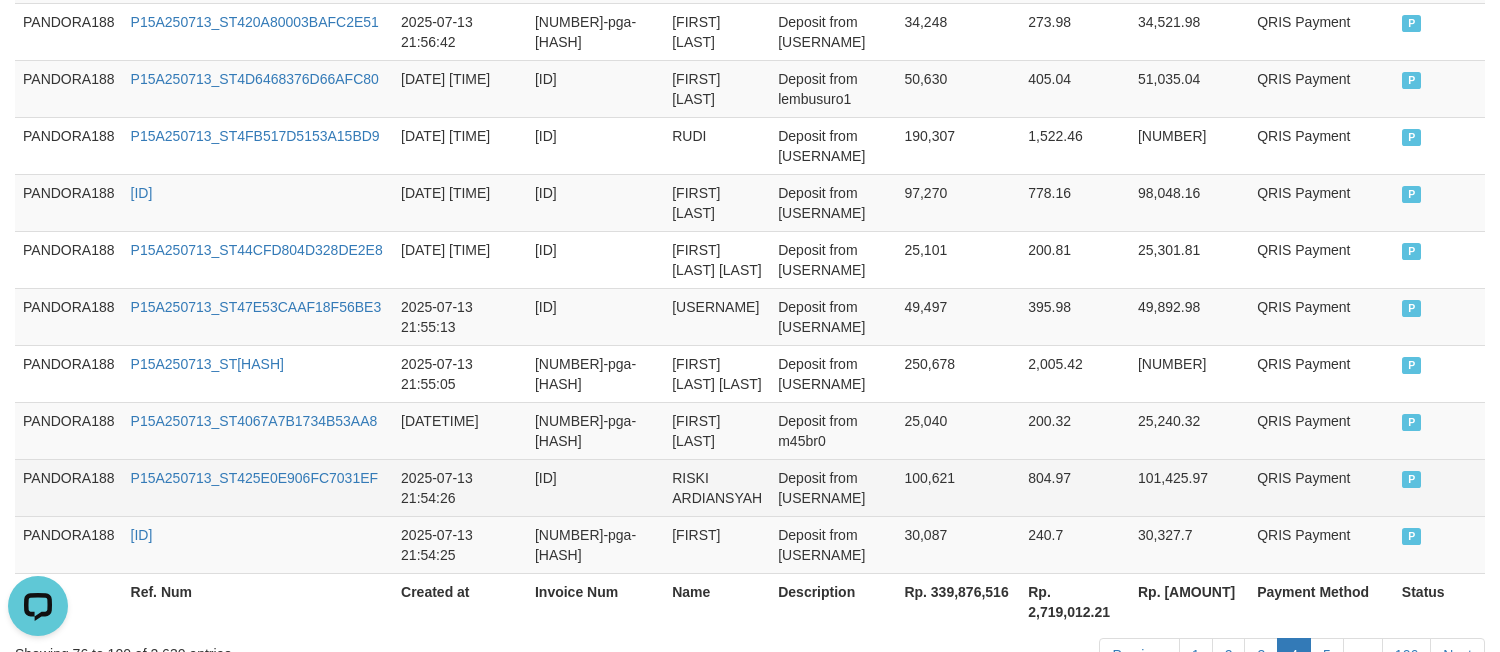 click on "Deposit from [USERNAME]" at bounding box center [833, 316] 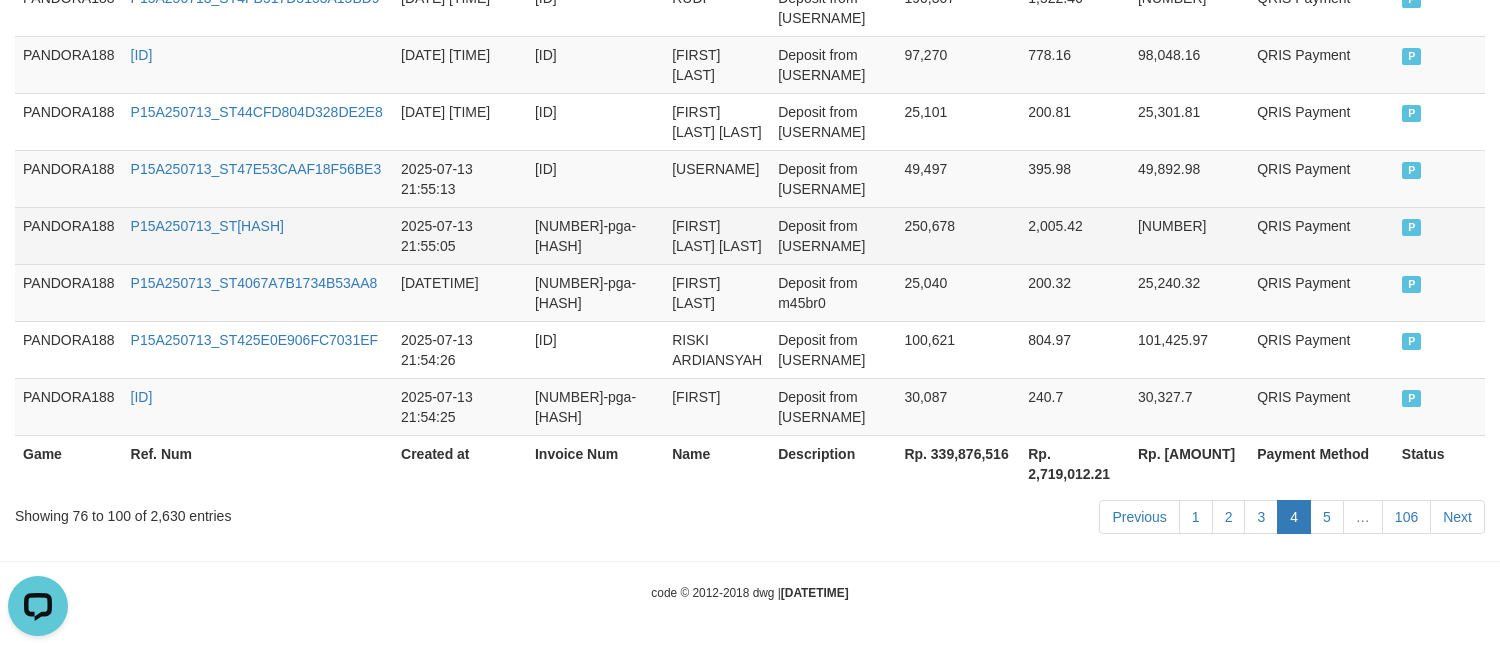 scroll, scrollTop: 1778, scrollLeft: 0, axis: vertical 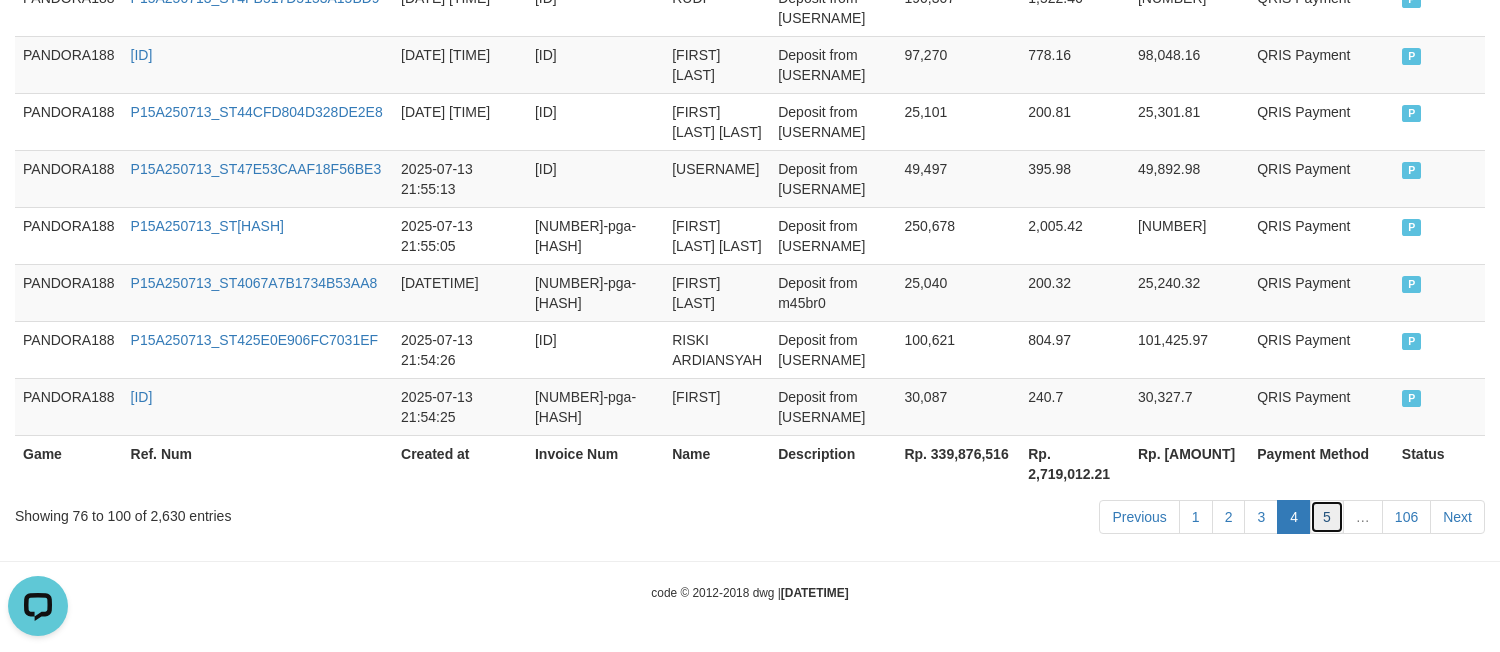 click on "5" at bounding box center [1327, 517] 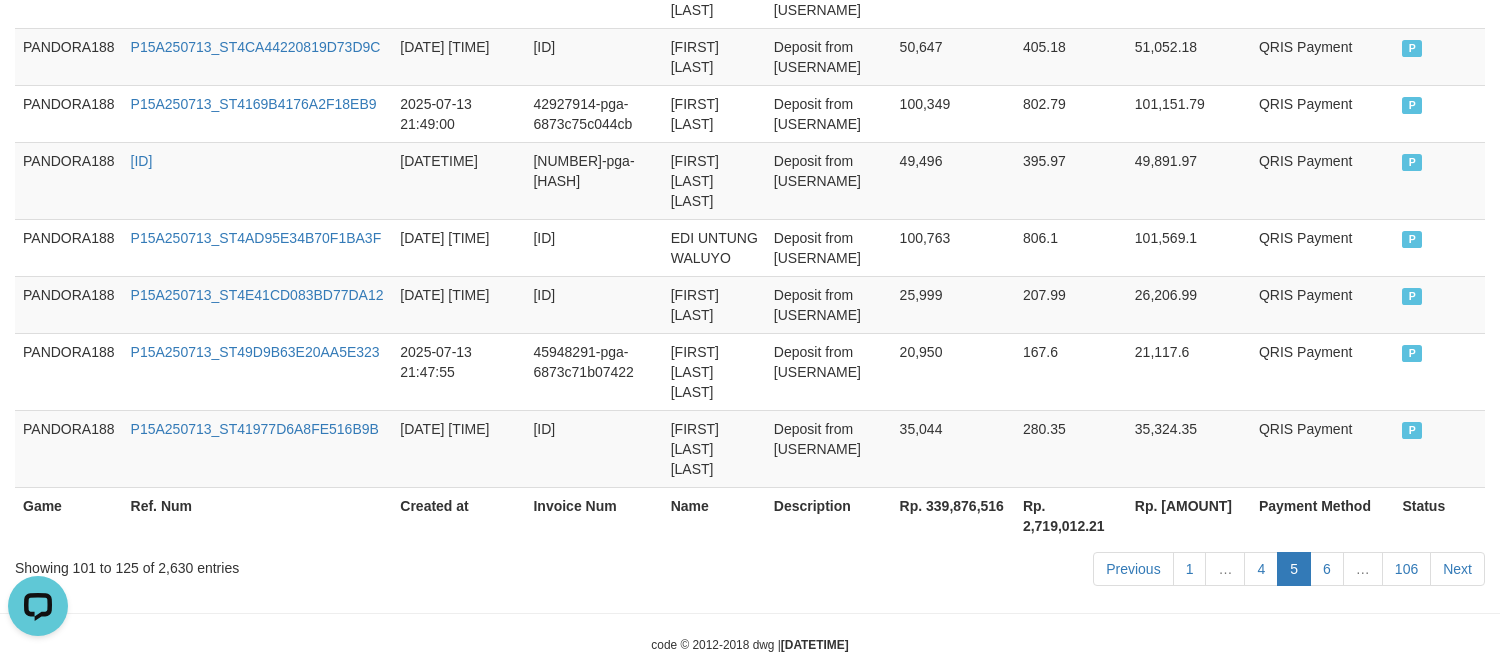 scroll, scrollTop: 1818, scrollLeft: 0, axis: vertical 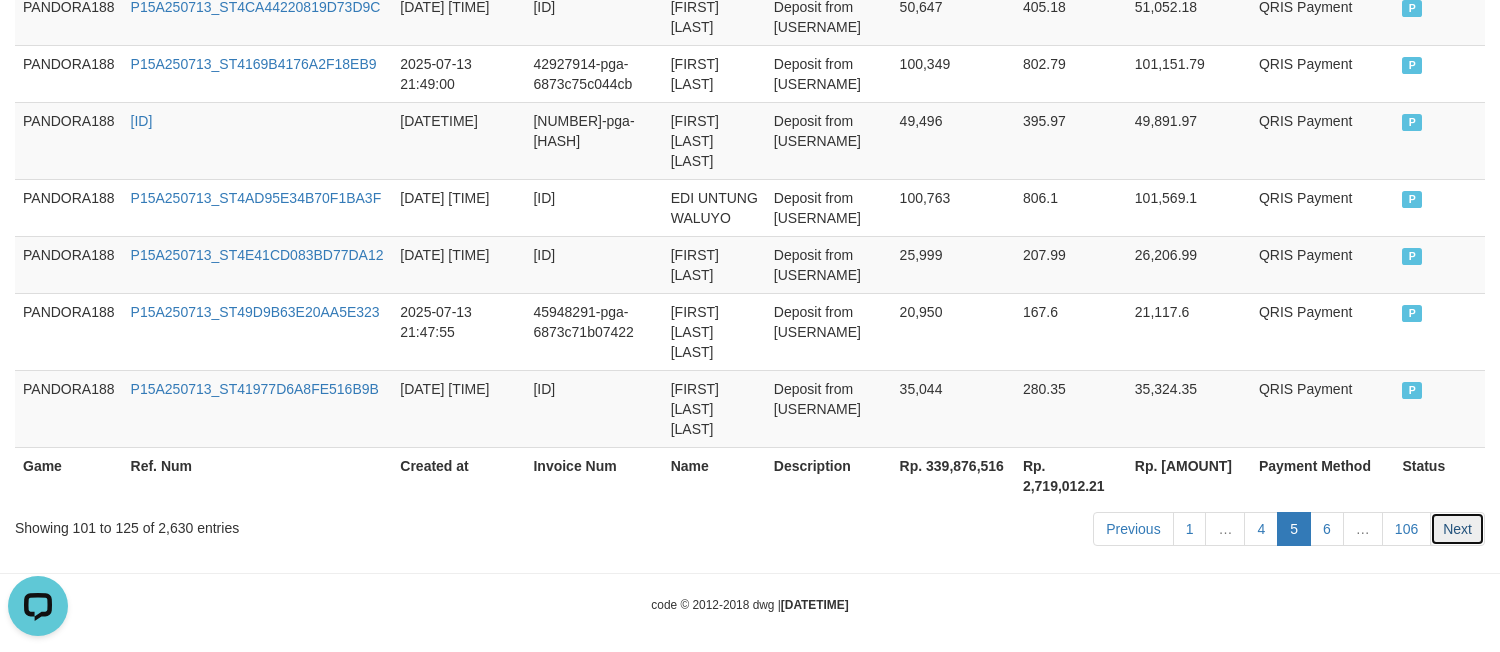 click on "Next" at bounding box center (1457, 529) 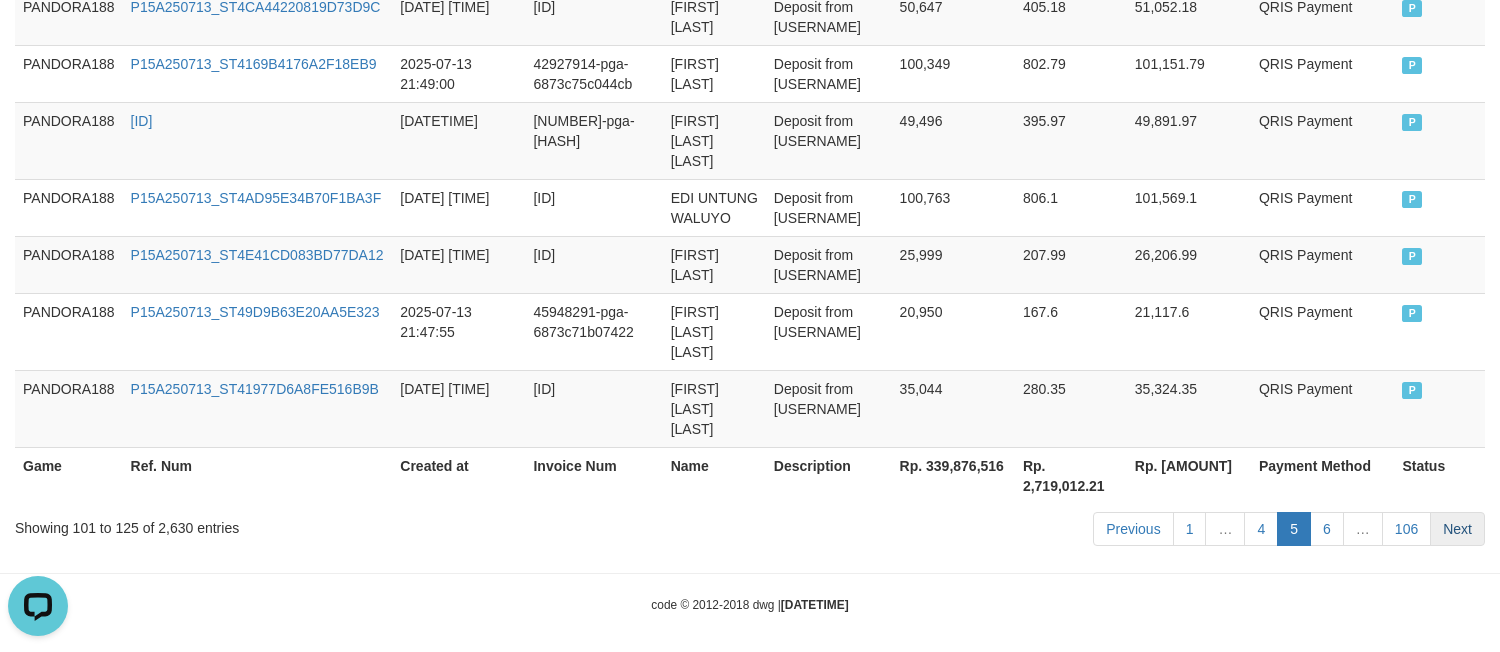 scroll, scrollTop: 1758, scrollLeft: 0, axis: vertical 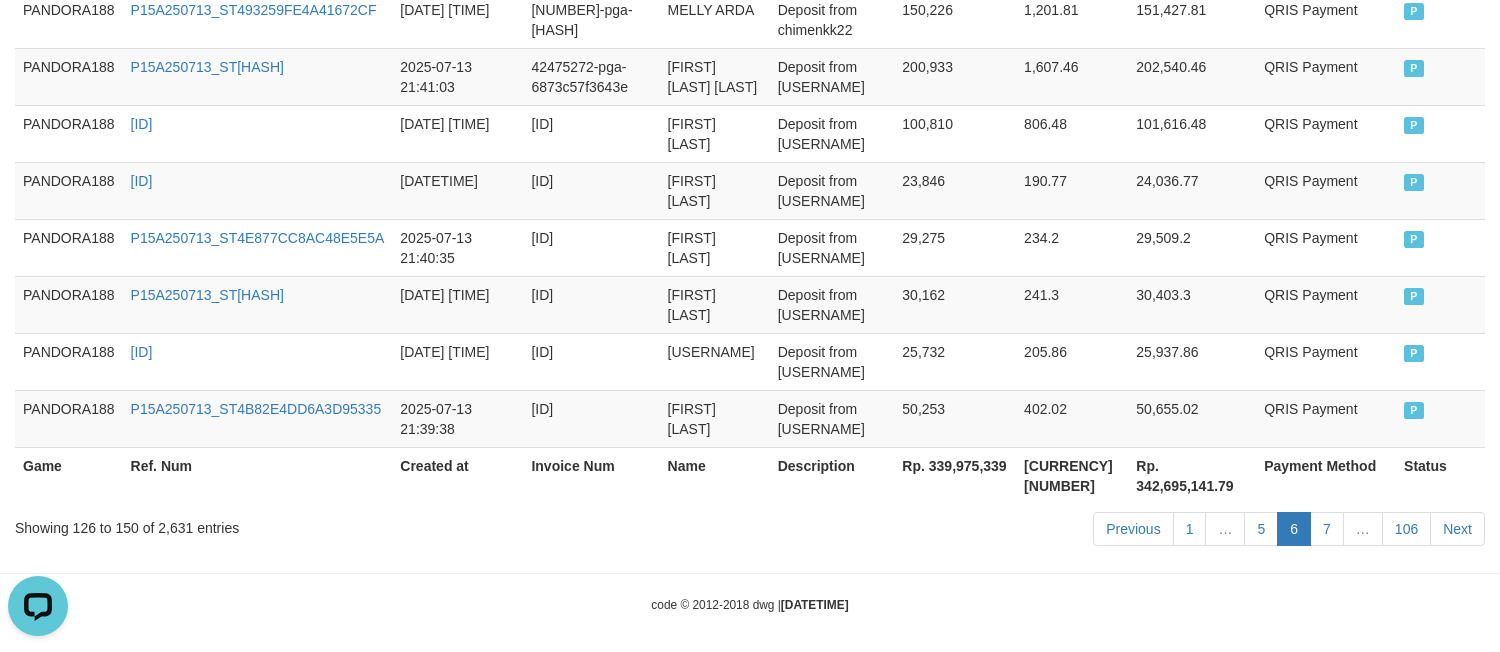 click on "Next" at bounding box center (1457, 529) 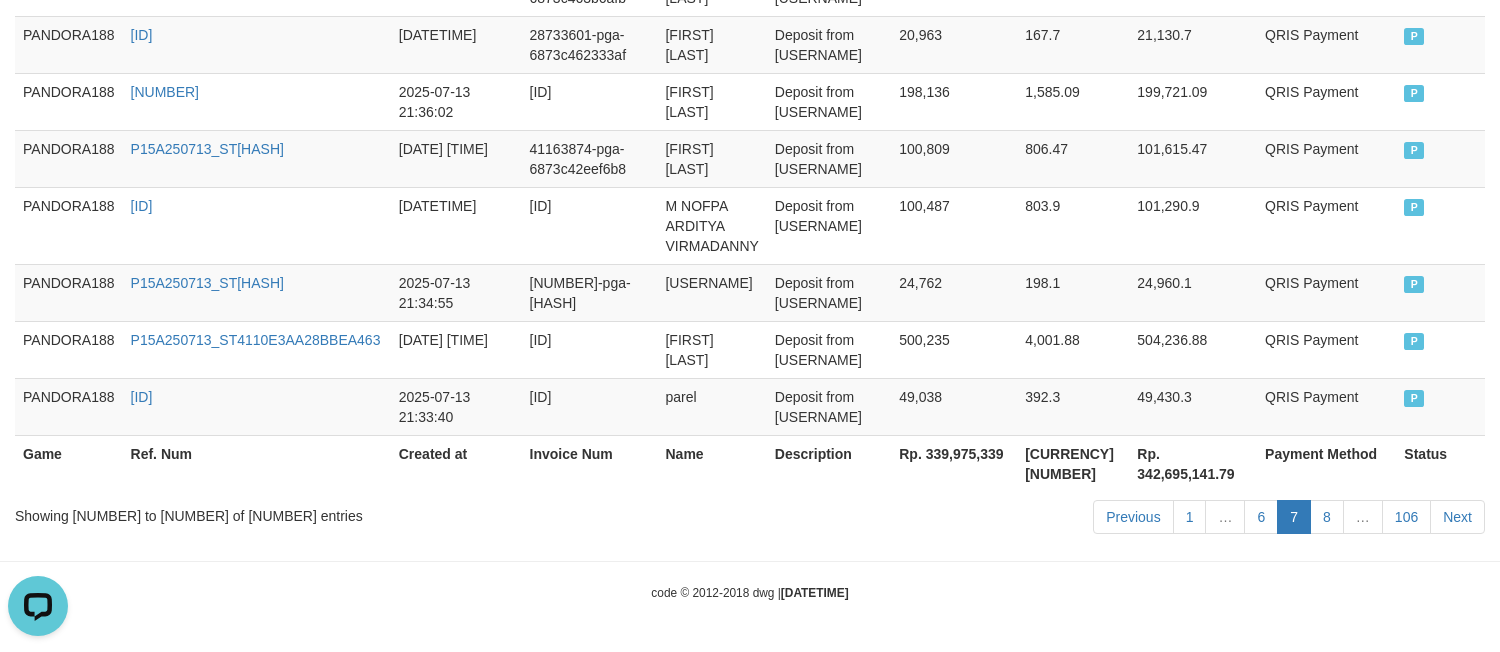 click on "Next" at bounding box center [1457, 517] 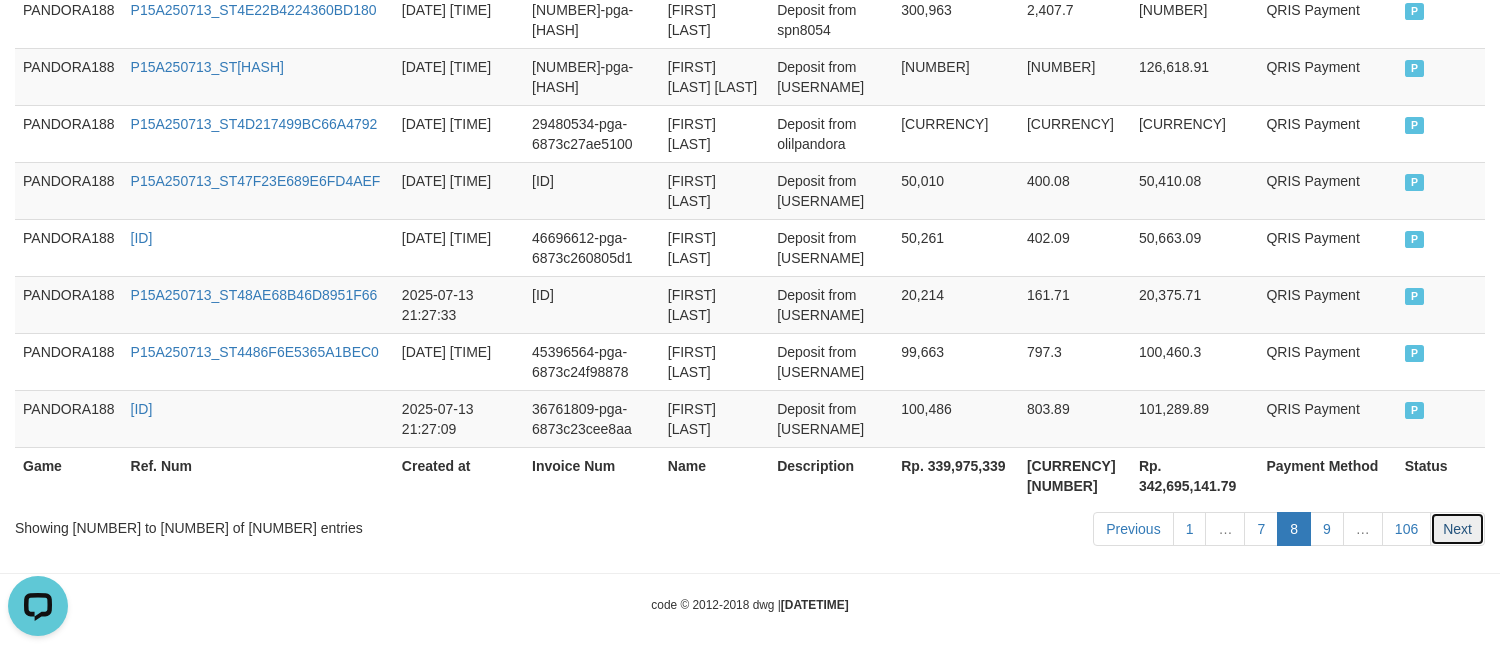click on "Next" at bounding box center [1457, 529] 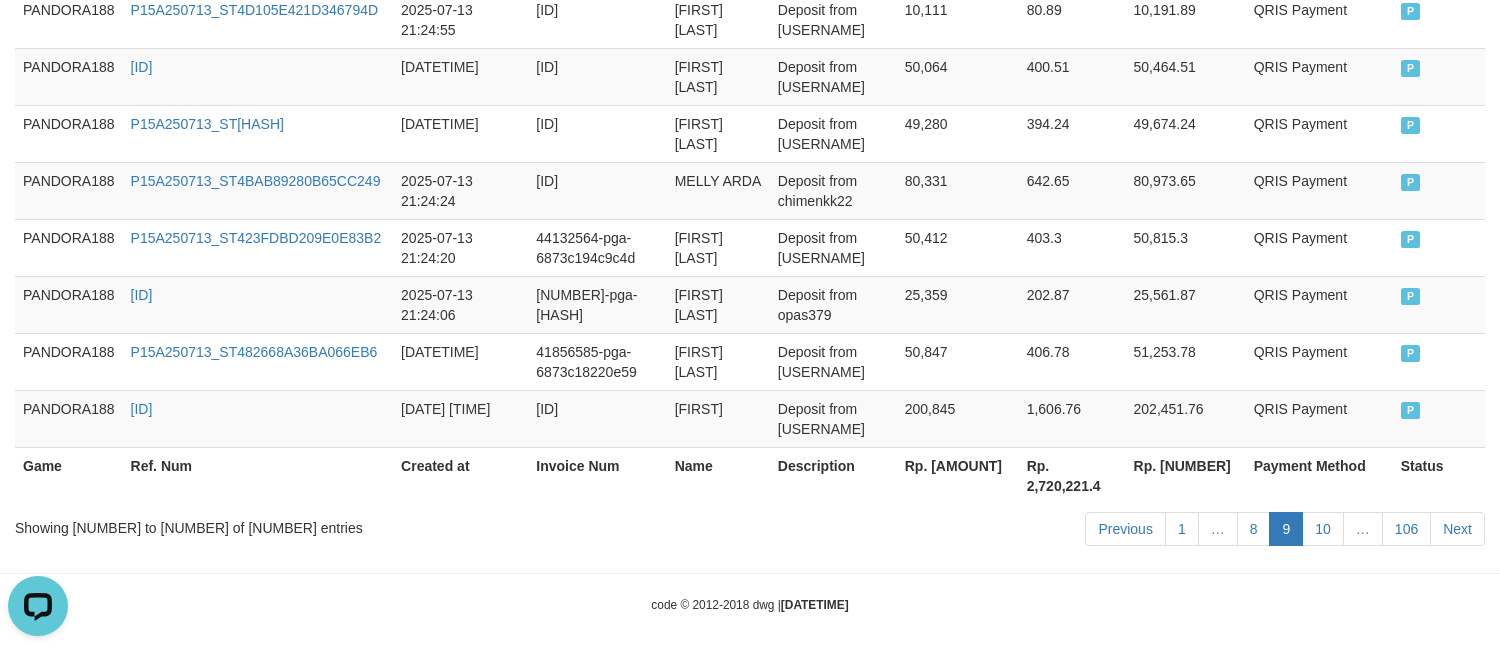 click on "Next" at bounding box center (1457, 529) 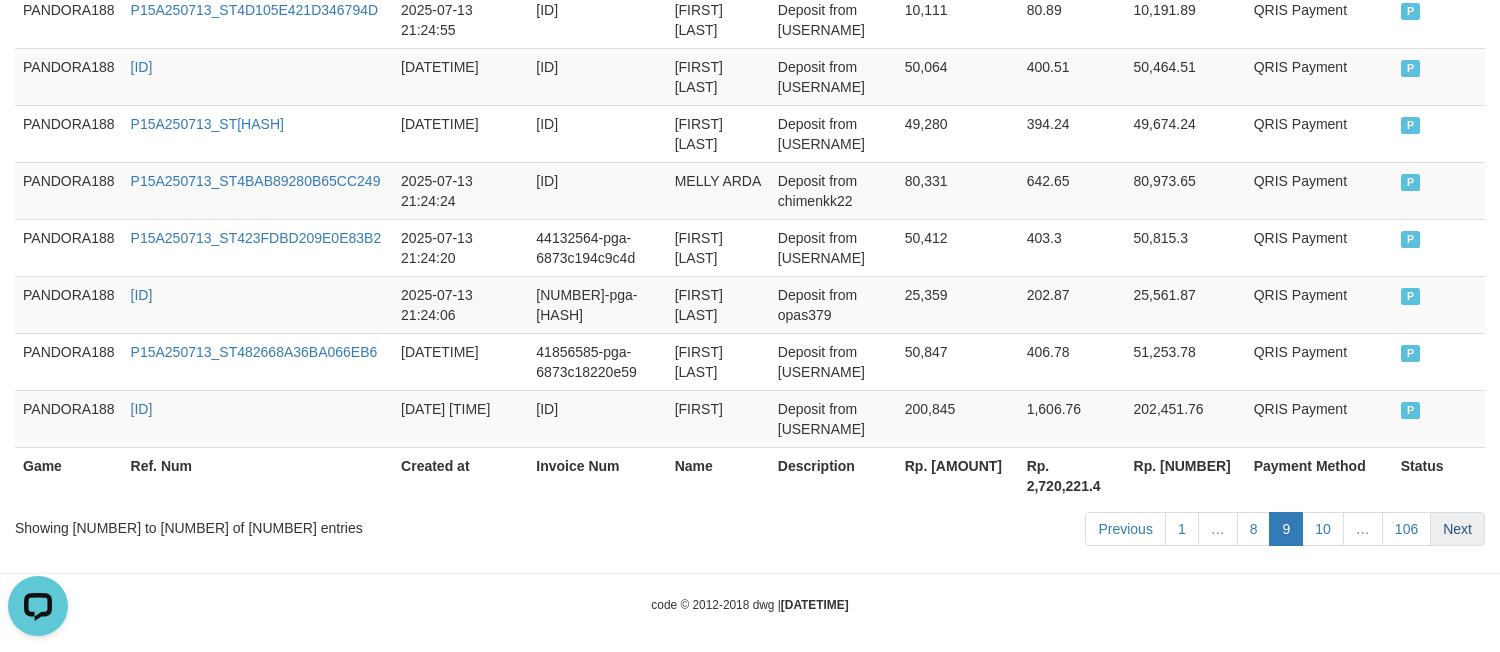scroll, scrollTop: 1798, scrollLeft: 0, axis: vertical 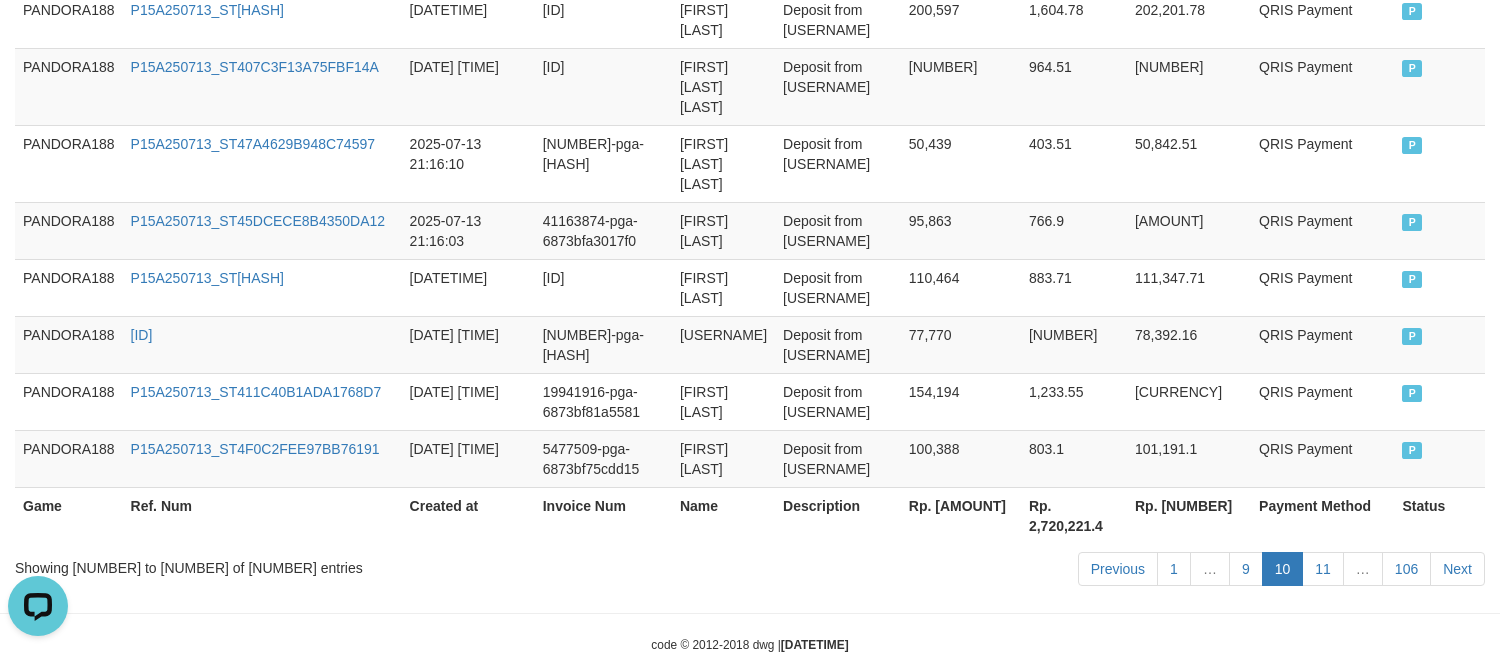 click on "Next" at bounding box center [1457, 569] 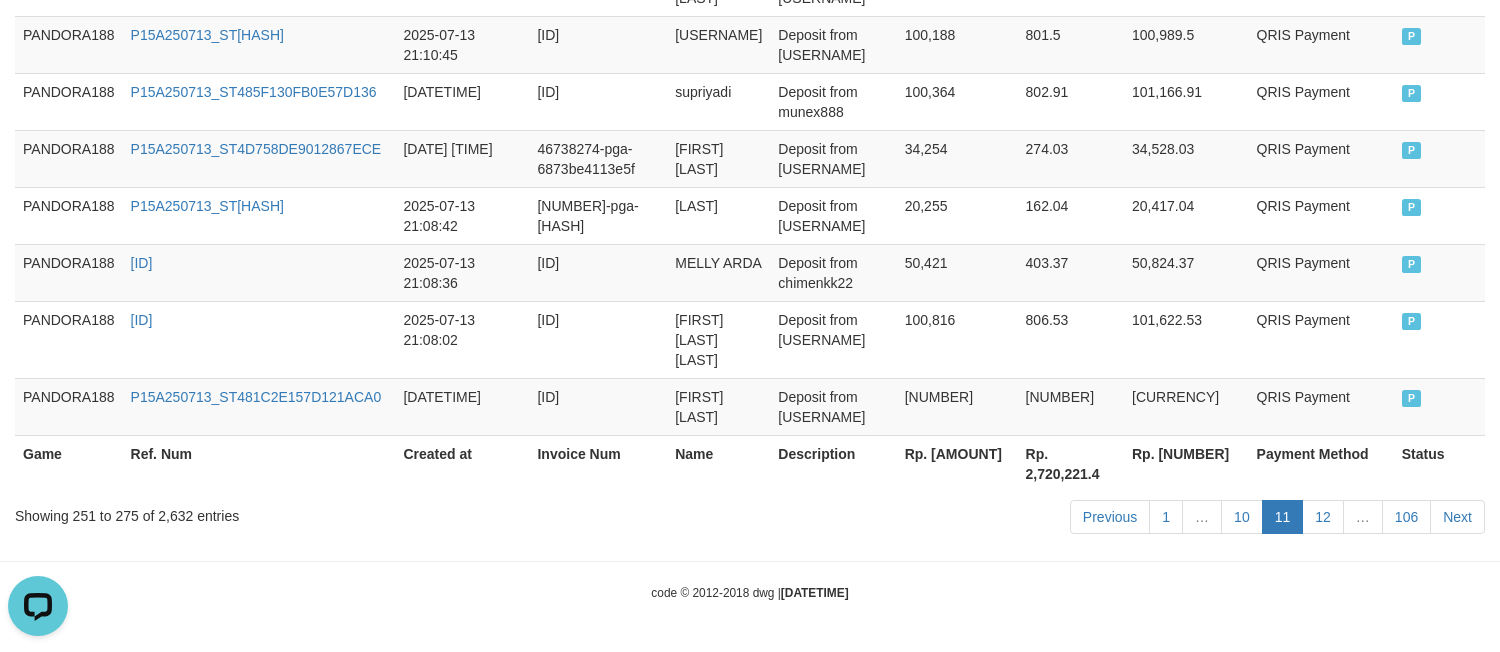 click on "Next" at bounding box center [1457, 517] 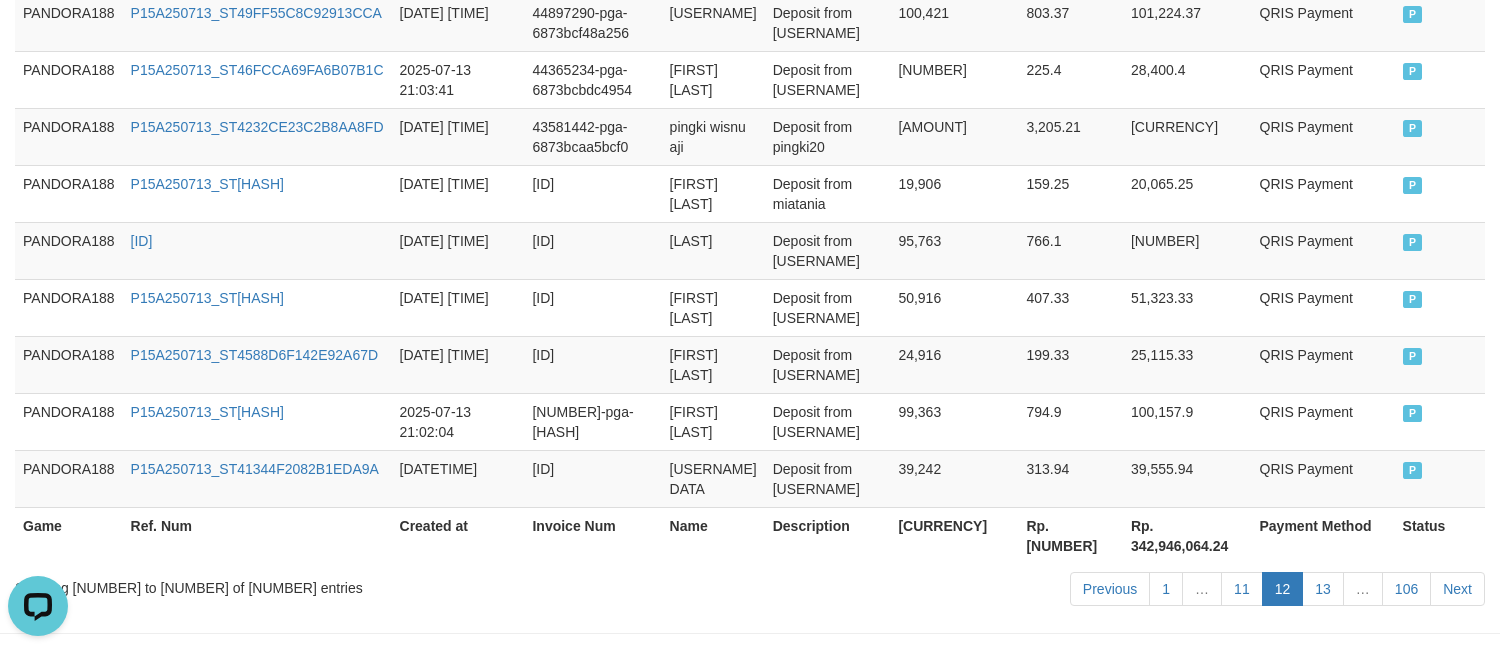 click on "Next" at bounding box center [1457, 589] 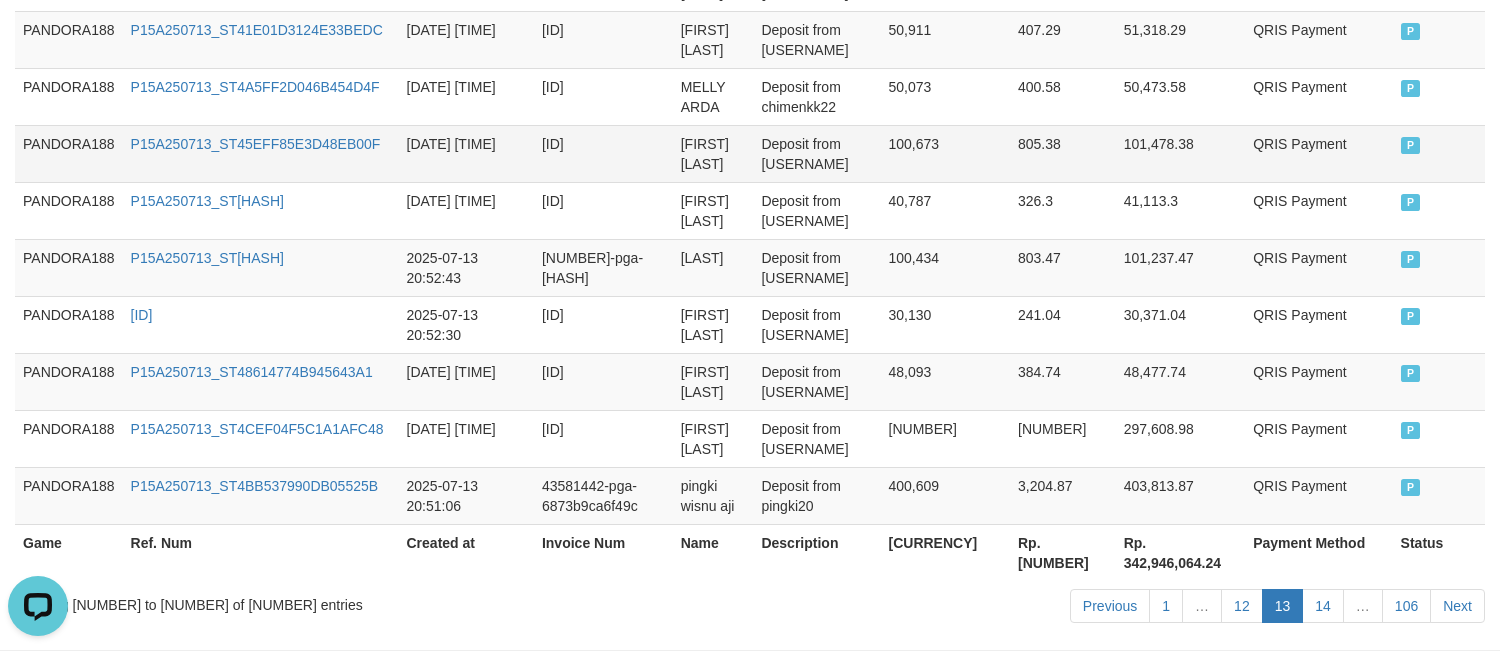 scroll, scrollTop: 1752, scrollLeft: 0, axis: vertical 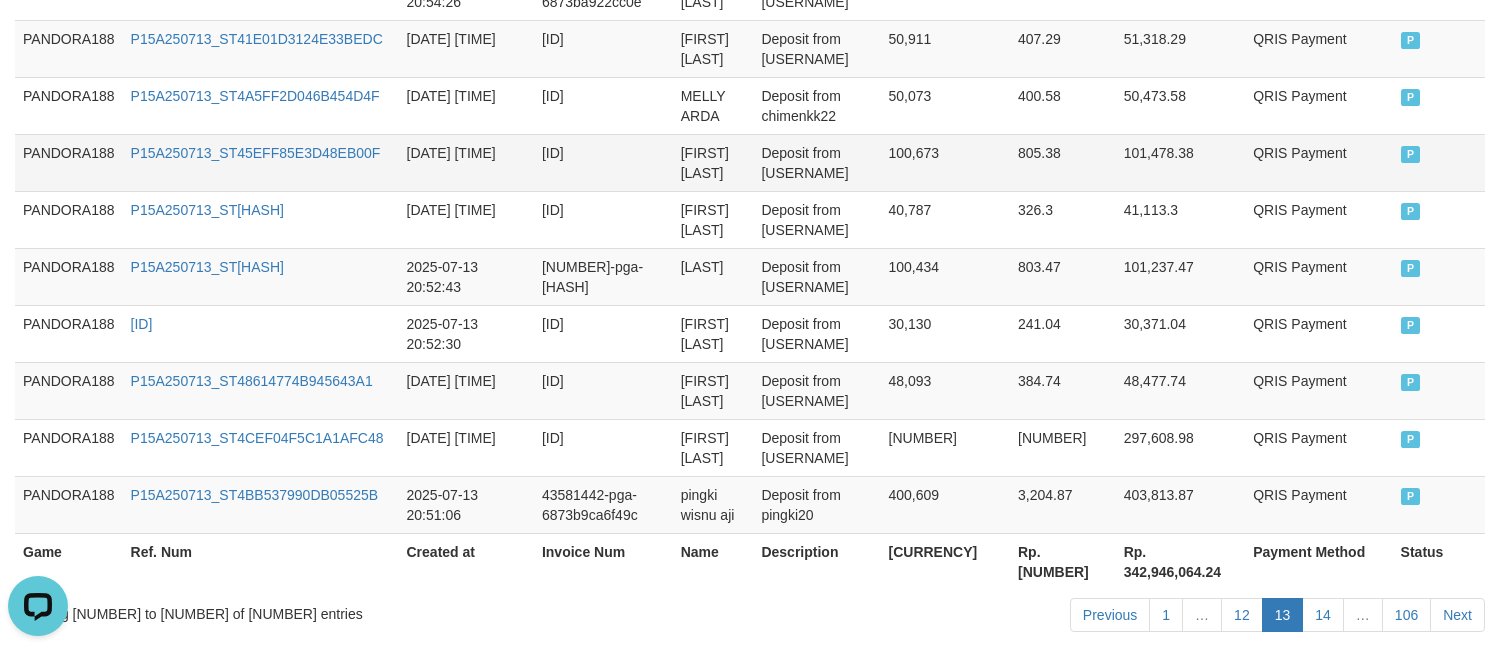 click on "[FIRST] [LAST]" at bounding box center [713, 162] 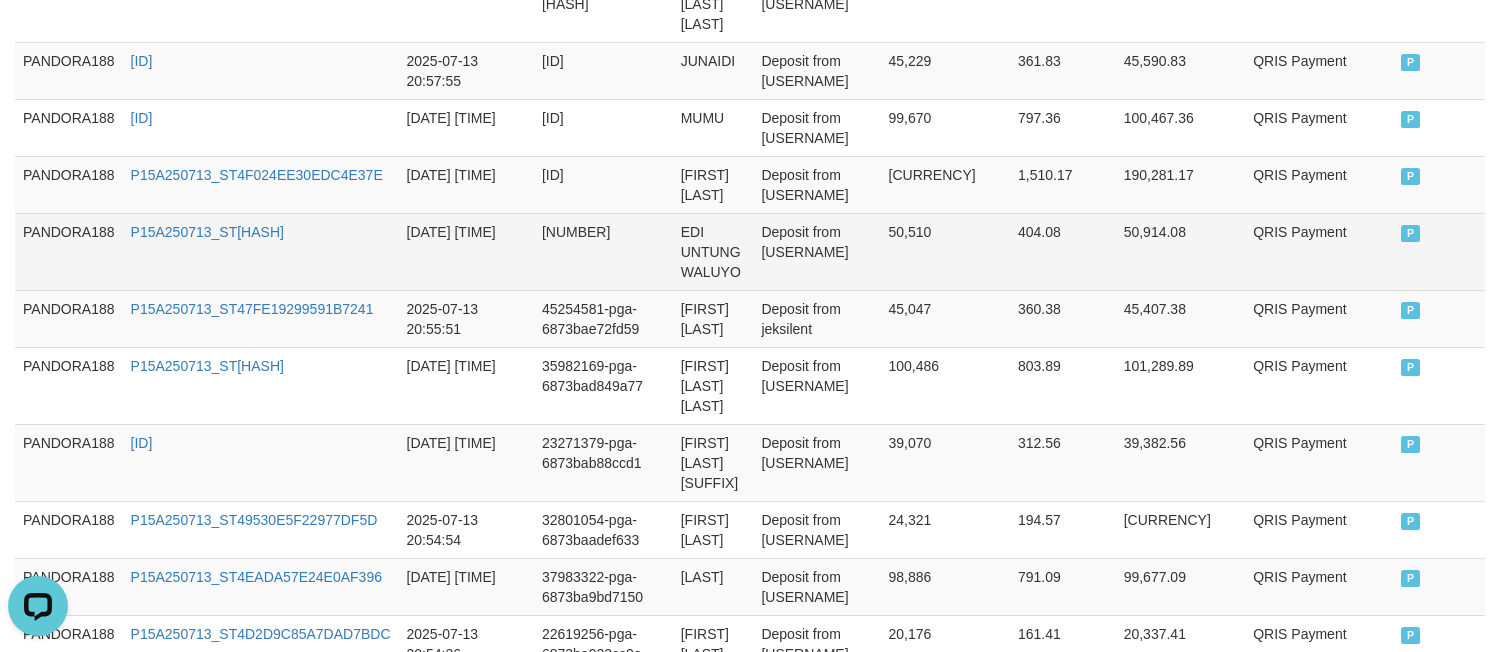 scroll, scrollTop: 1085, scrollLeft: 0, axis: vertical 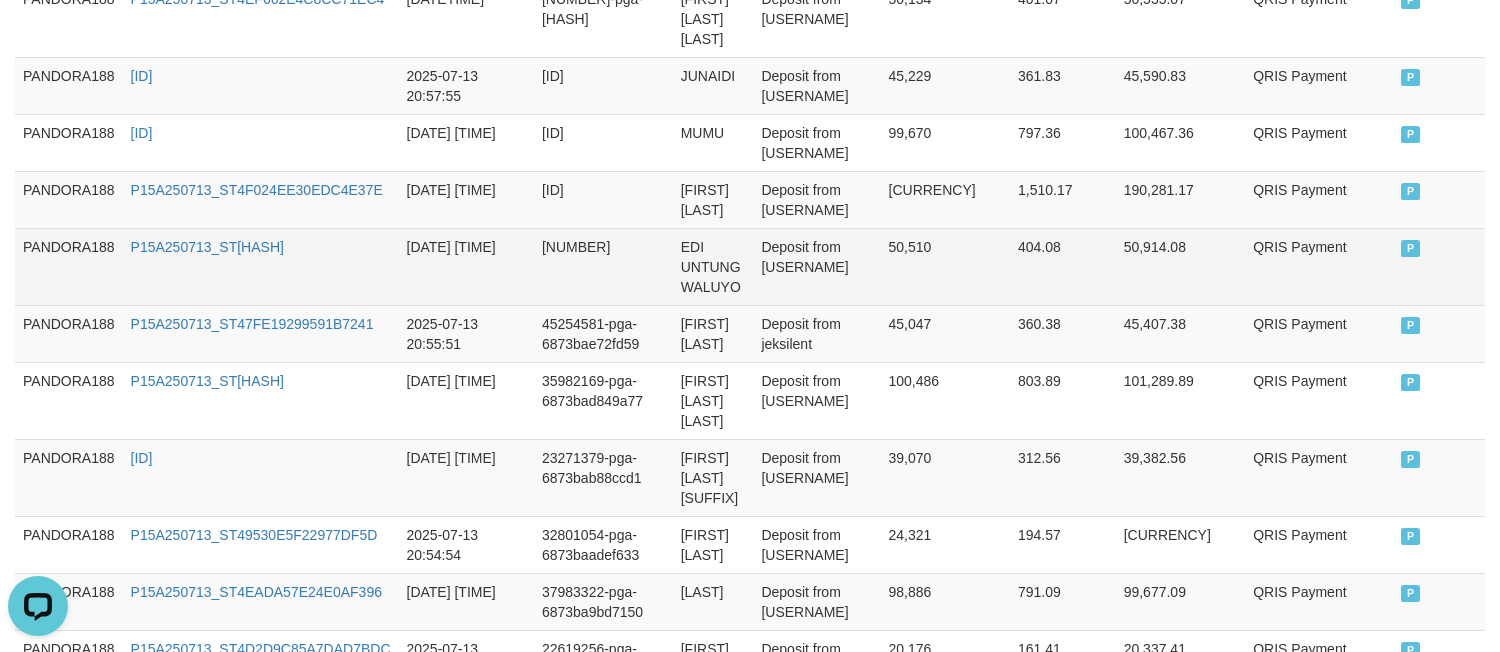 click on "EDI UNTUNG WALUYO" at bounding box center [713, 266] 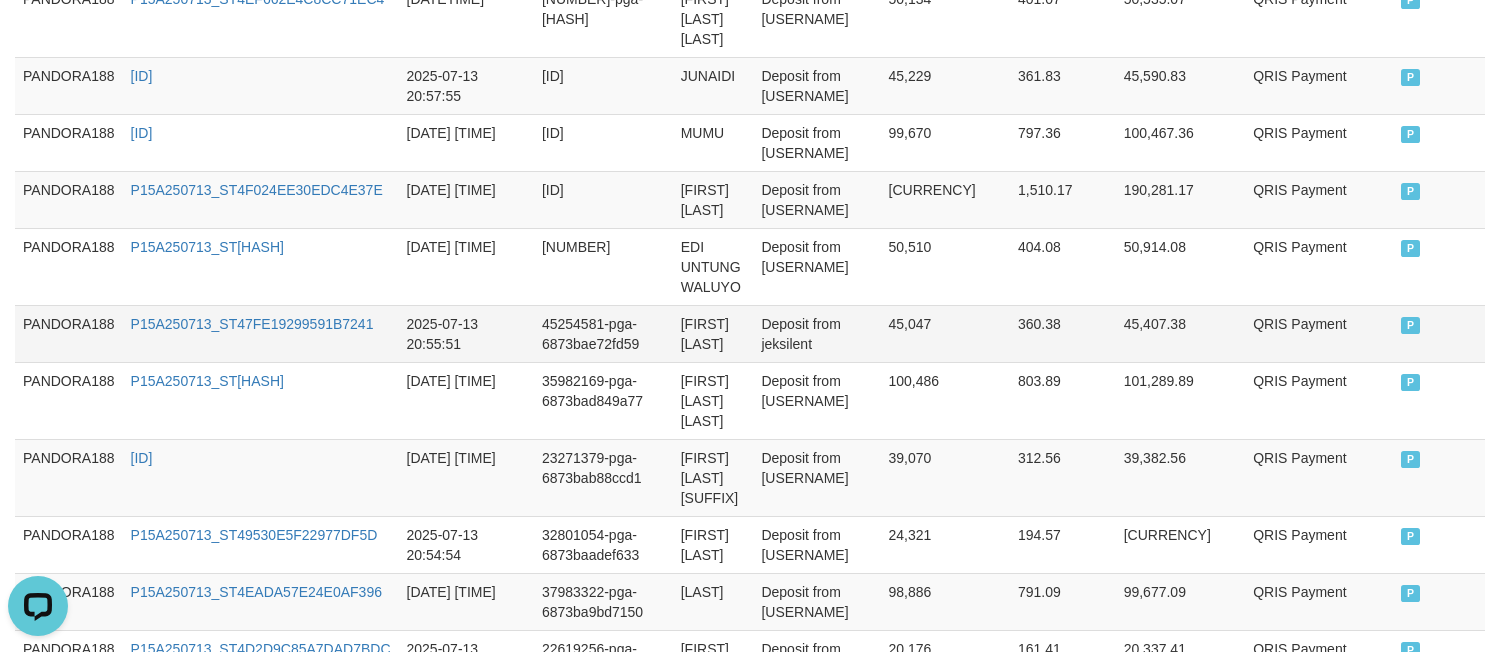 click on "45,047" at bounding box center [945, 333] 